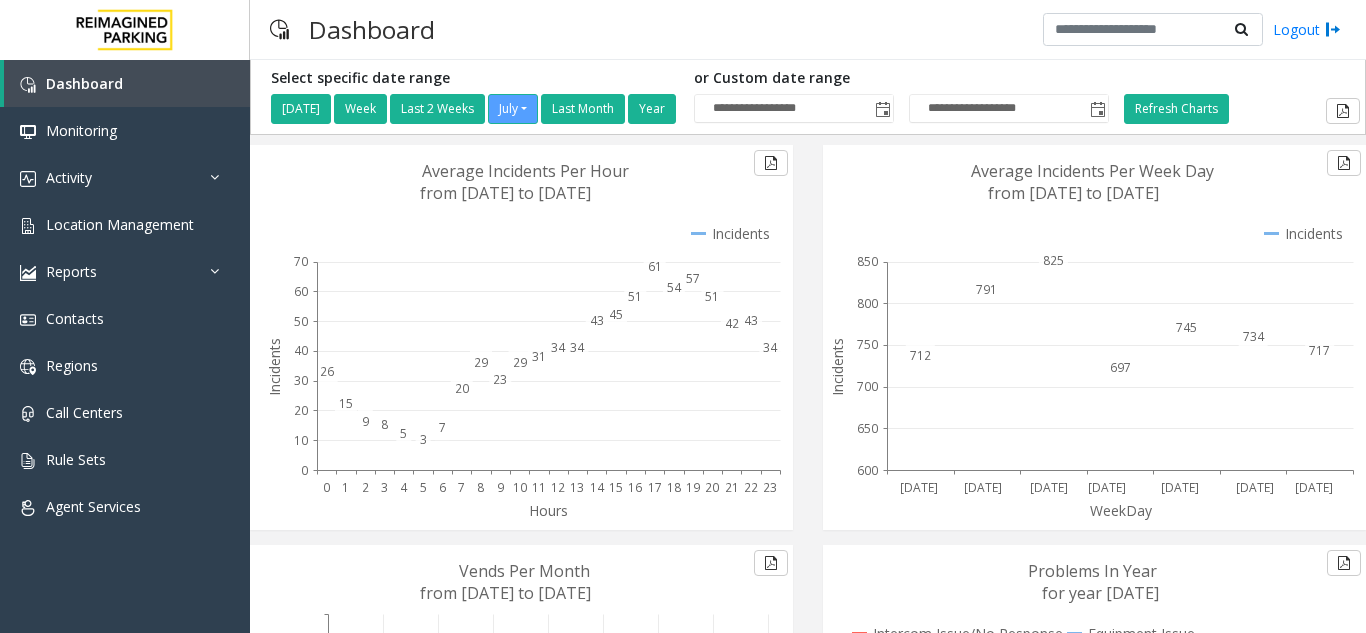 scroll, scrollTop: 0, scrollLeft: 0, axis: both 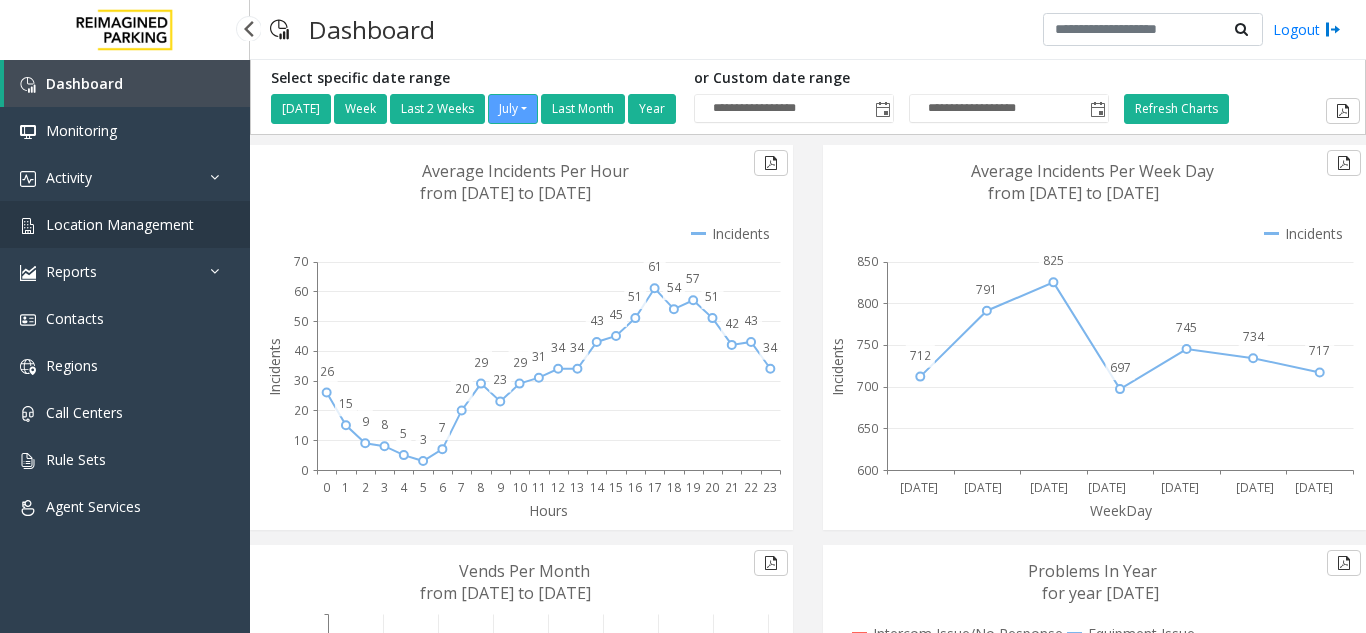 click on "Location Management" at bounding box center [125, 224] 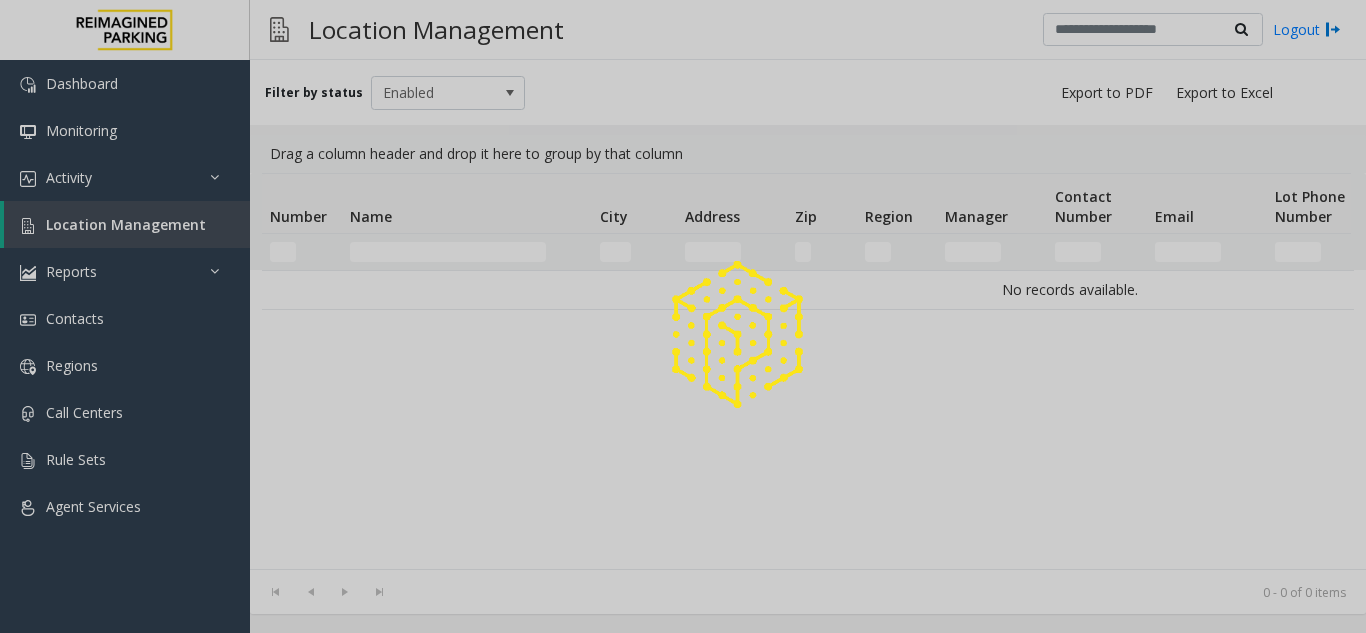 click 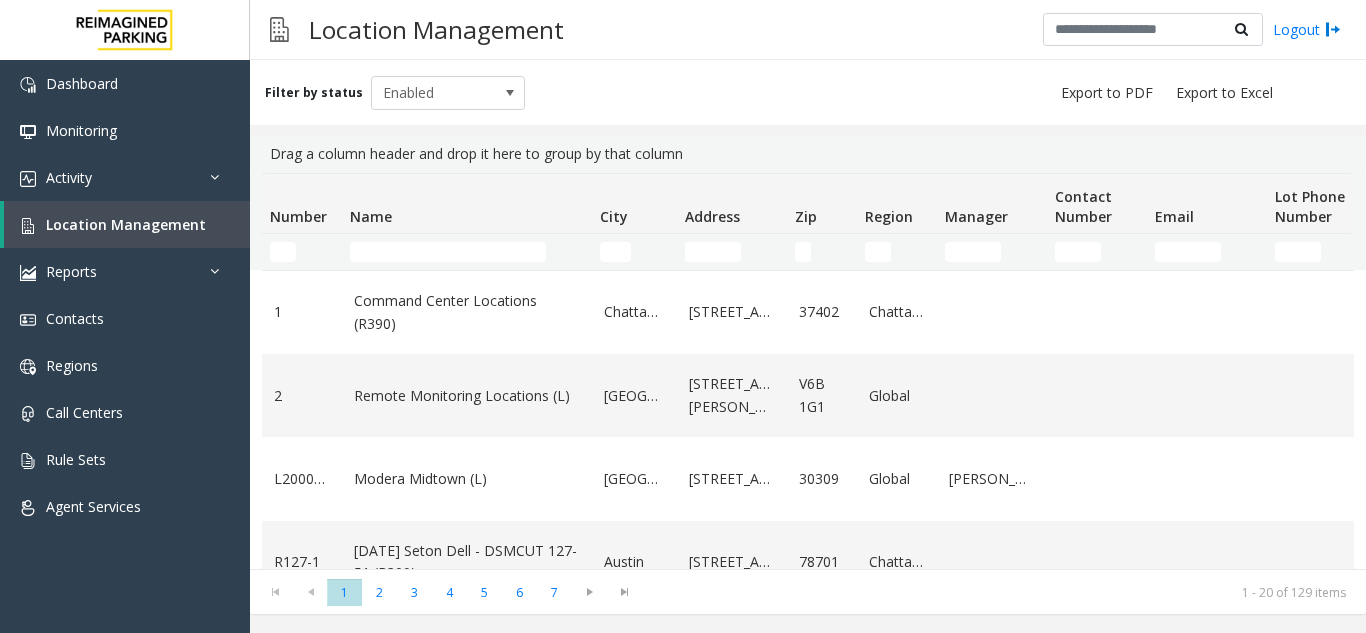 click 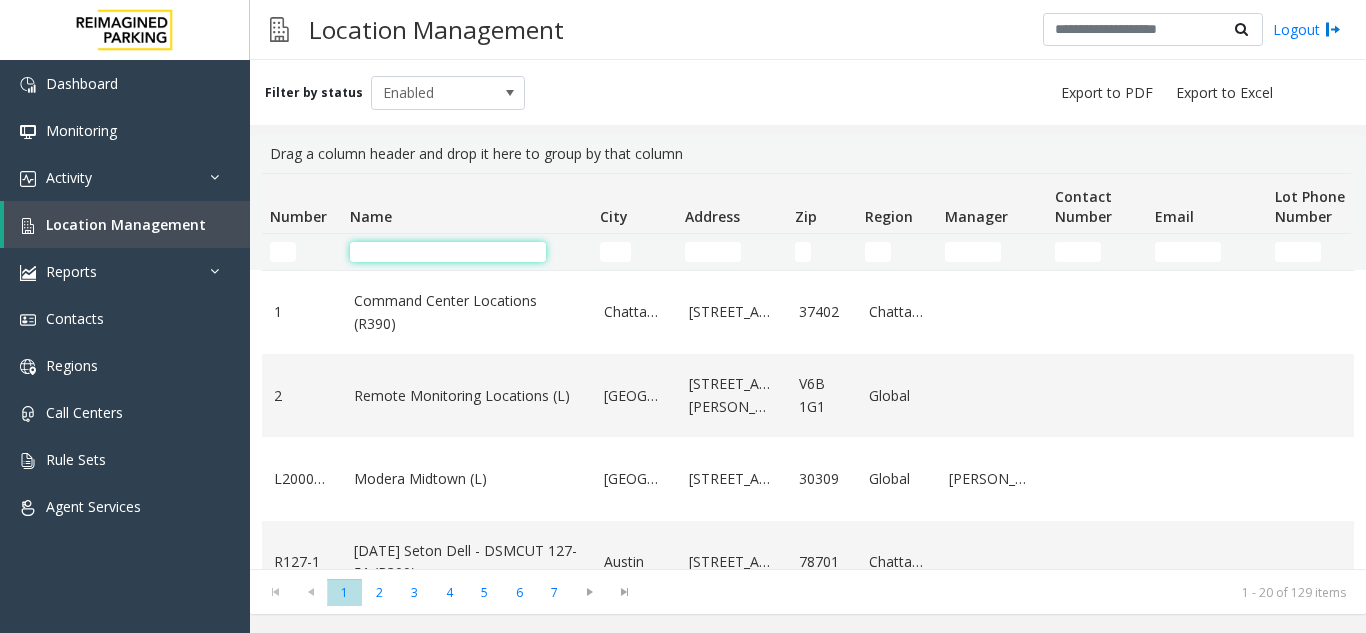 click 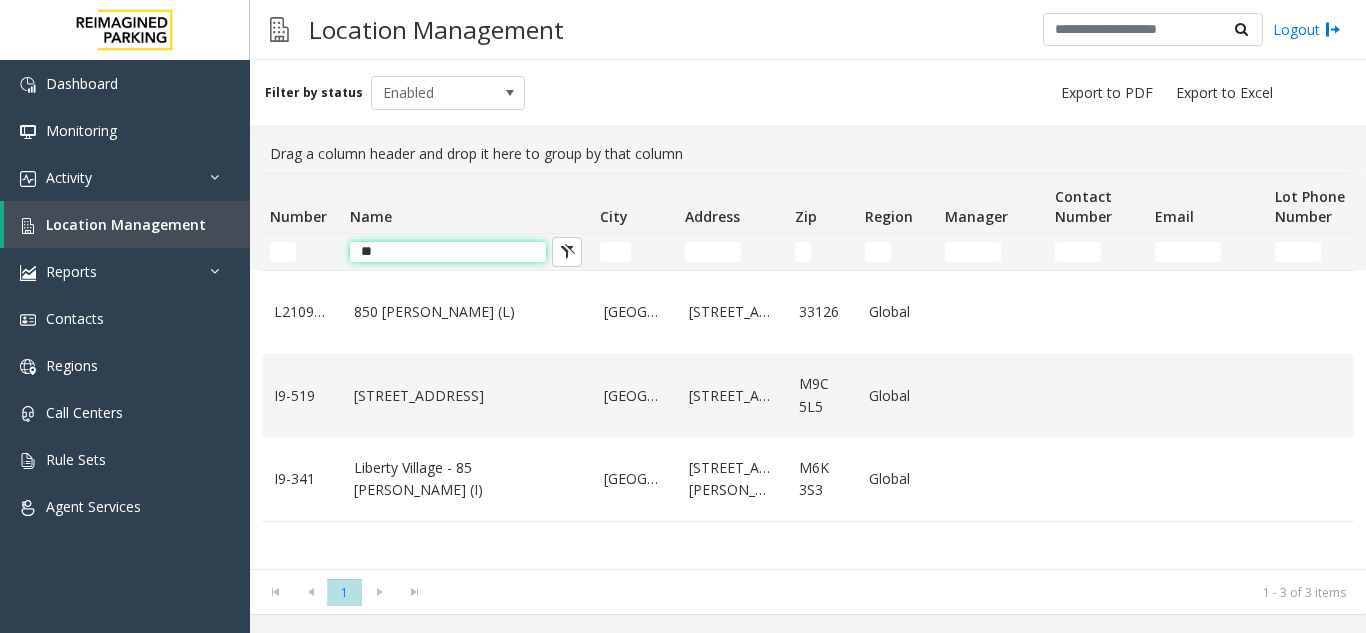type on "*" 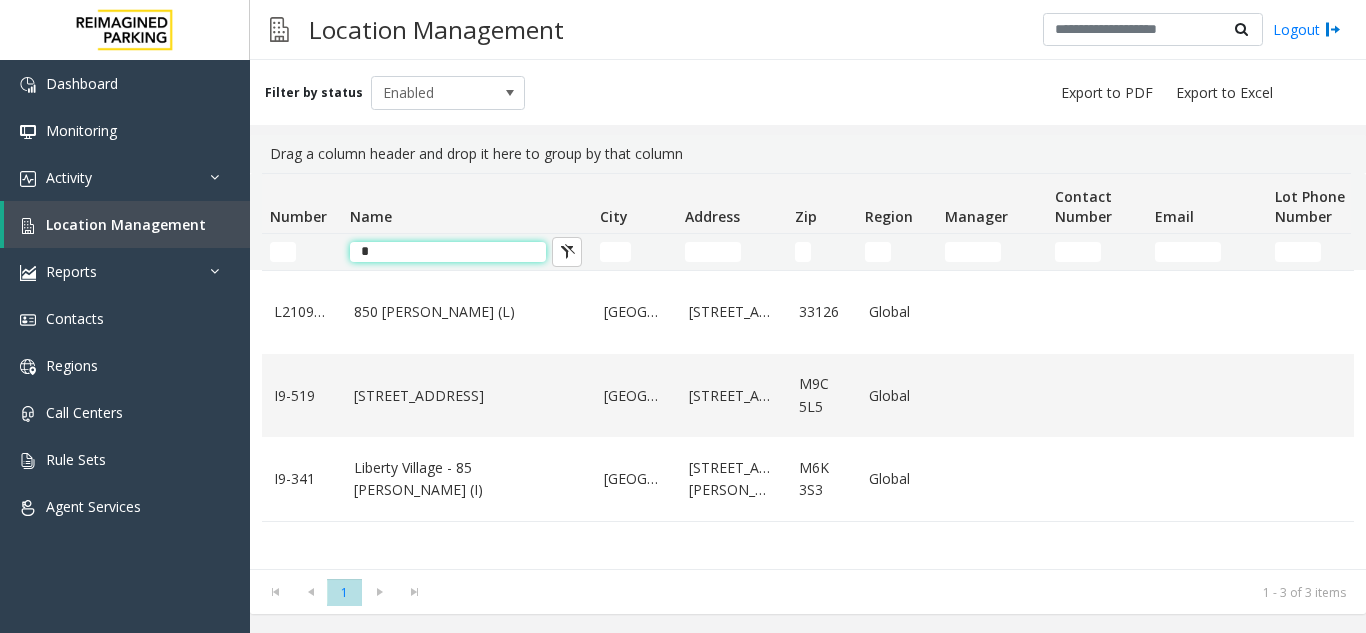 type 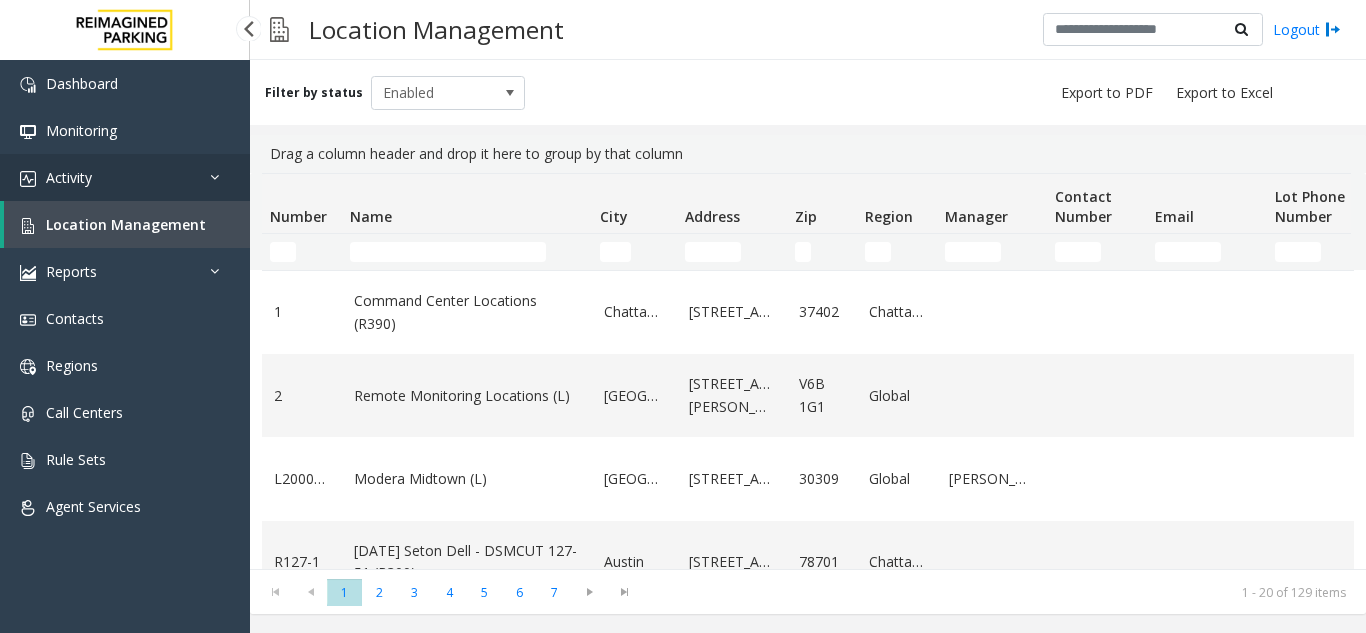 click on "Activity" at bounding box center (125, 177) 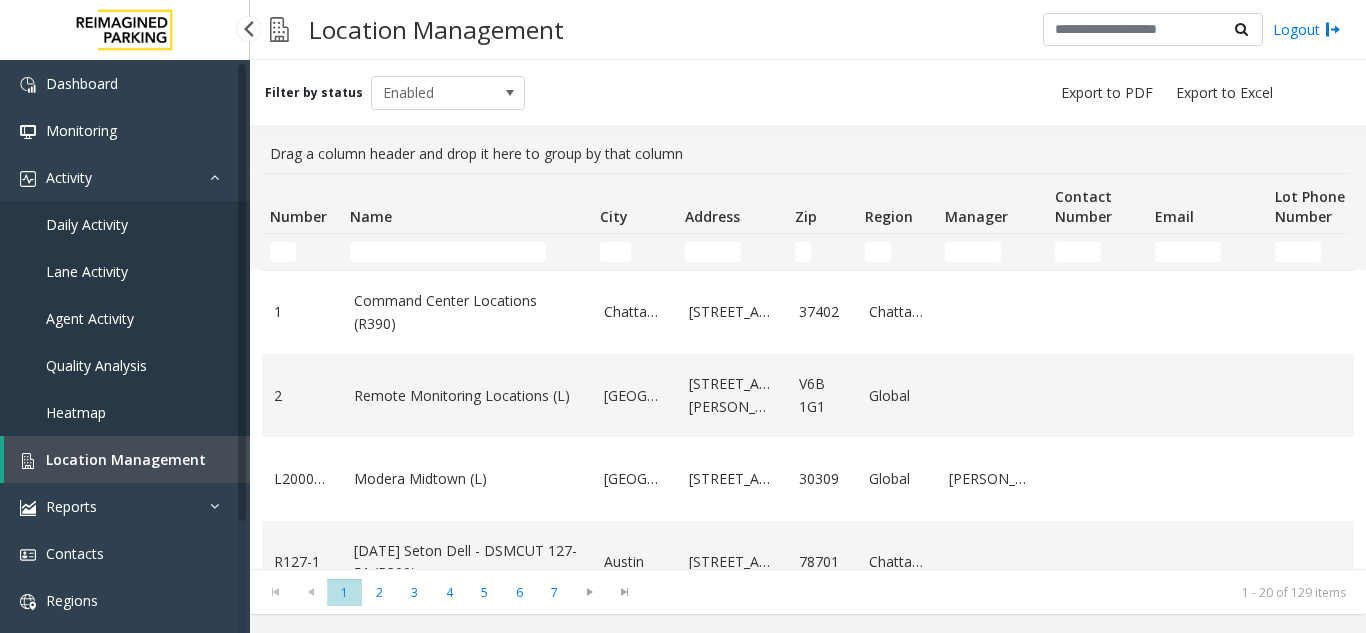 click on "Daily Activity" at bounding box center (125, 224) 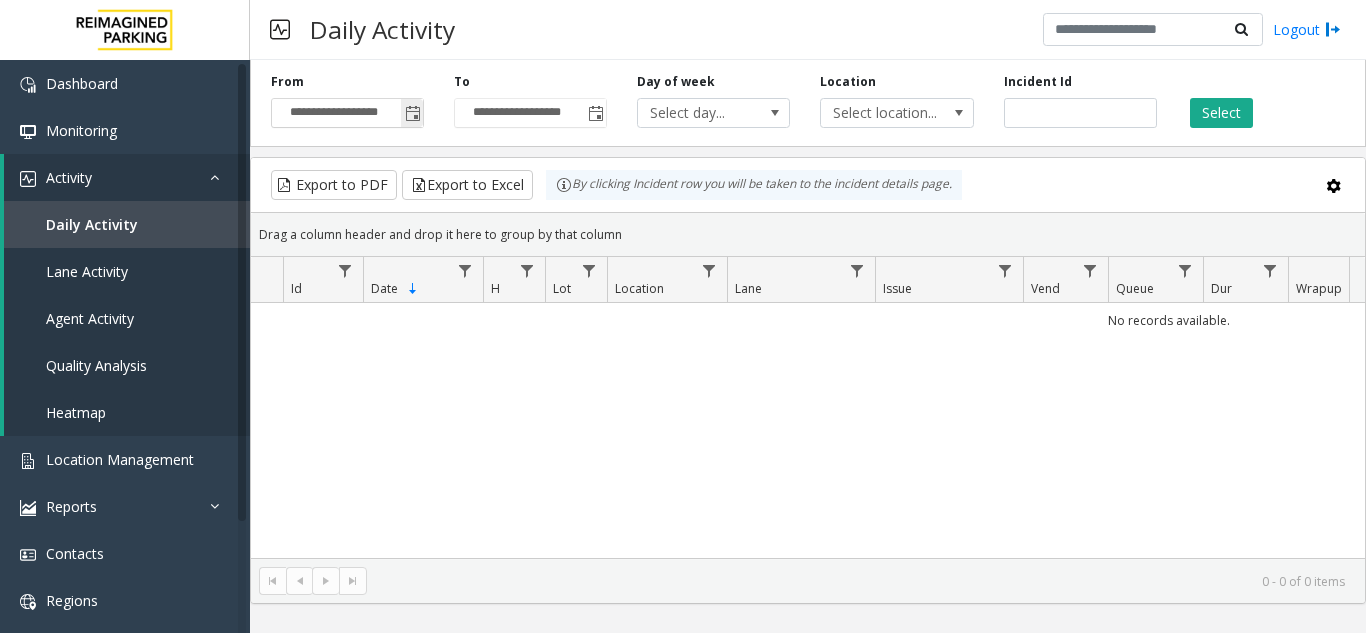 click 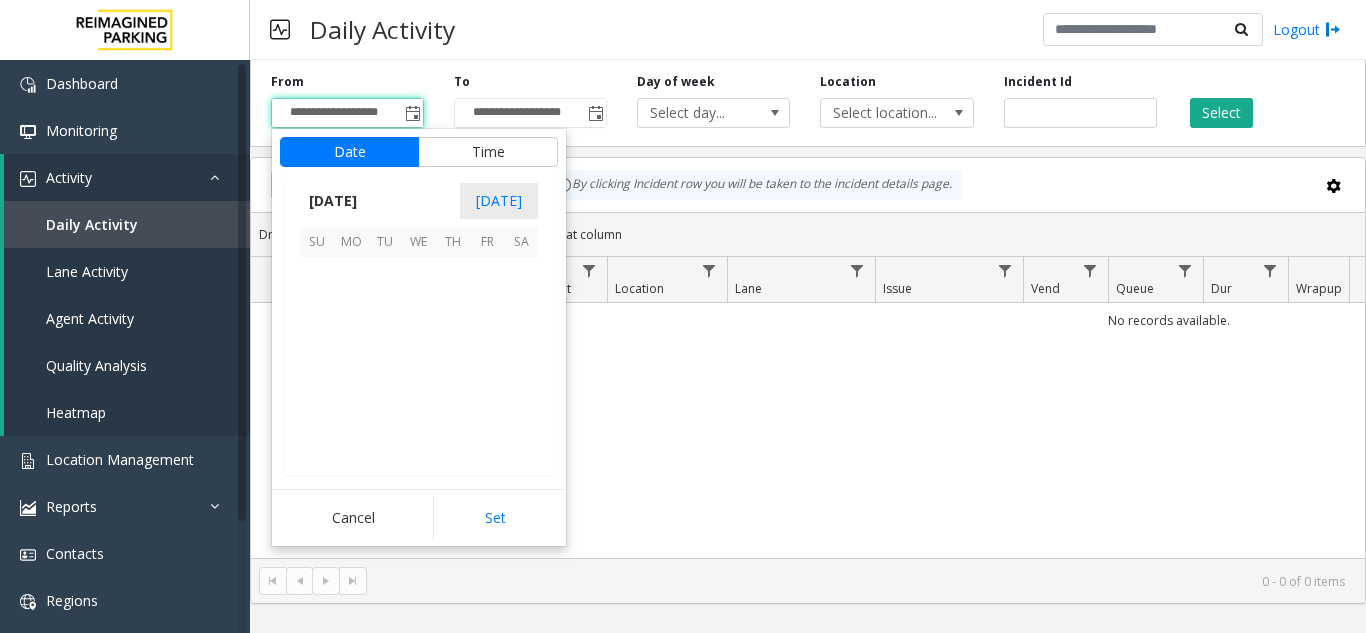 scroll, scrollTop: 358428, scrollLeft: 0, axis: vertical 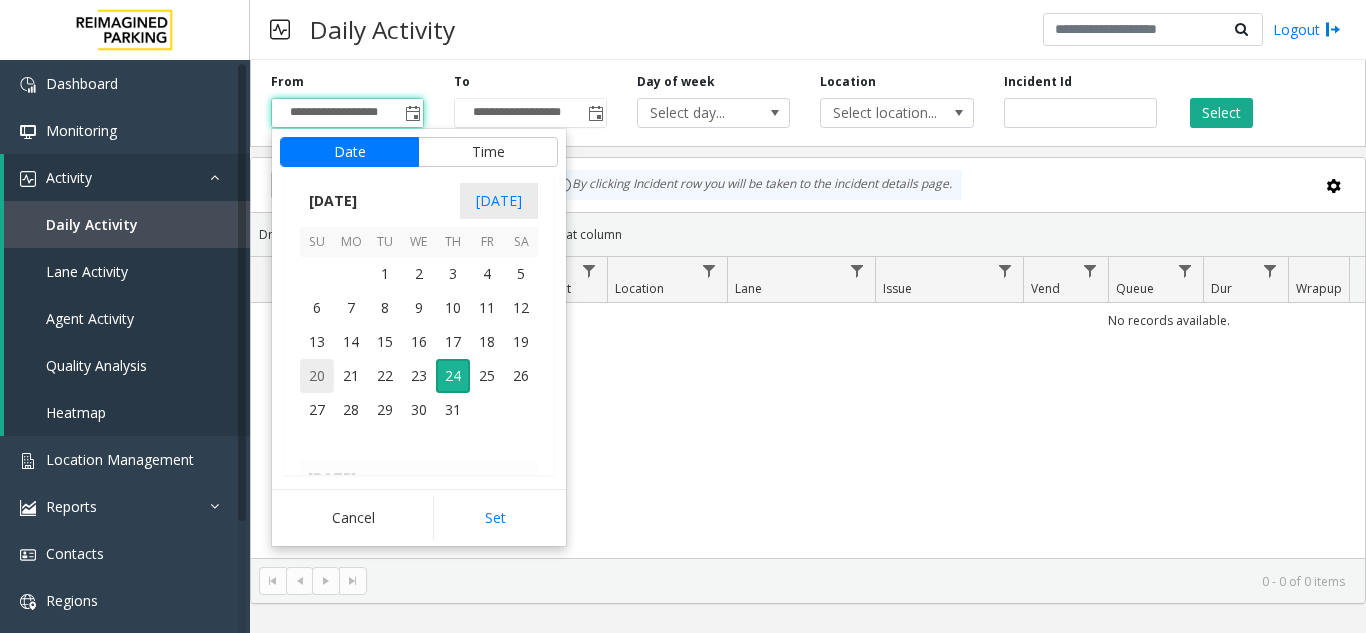 click on "20" at bounding box center (317, 376) 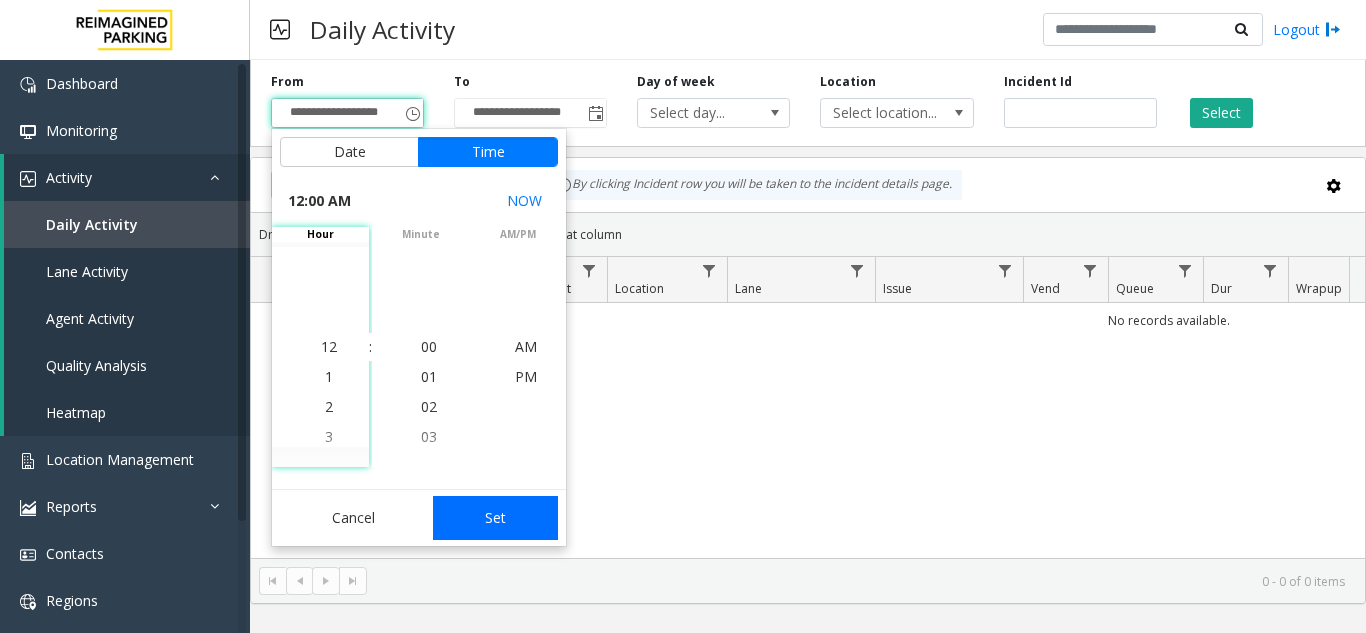 click on "Set" 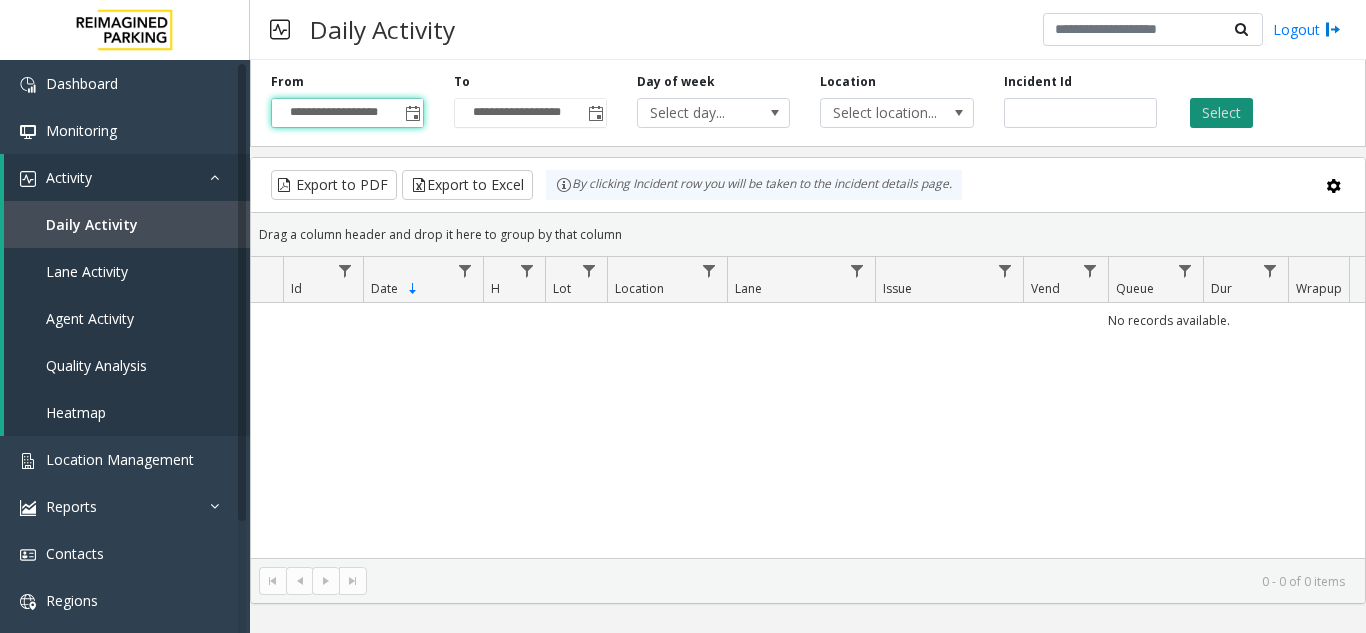 click on "Select" 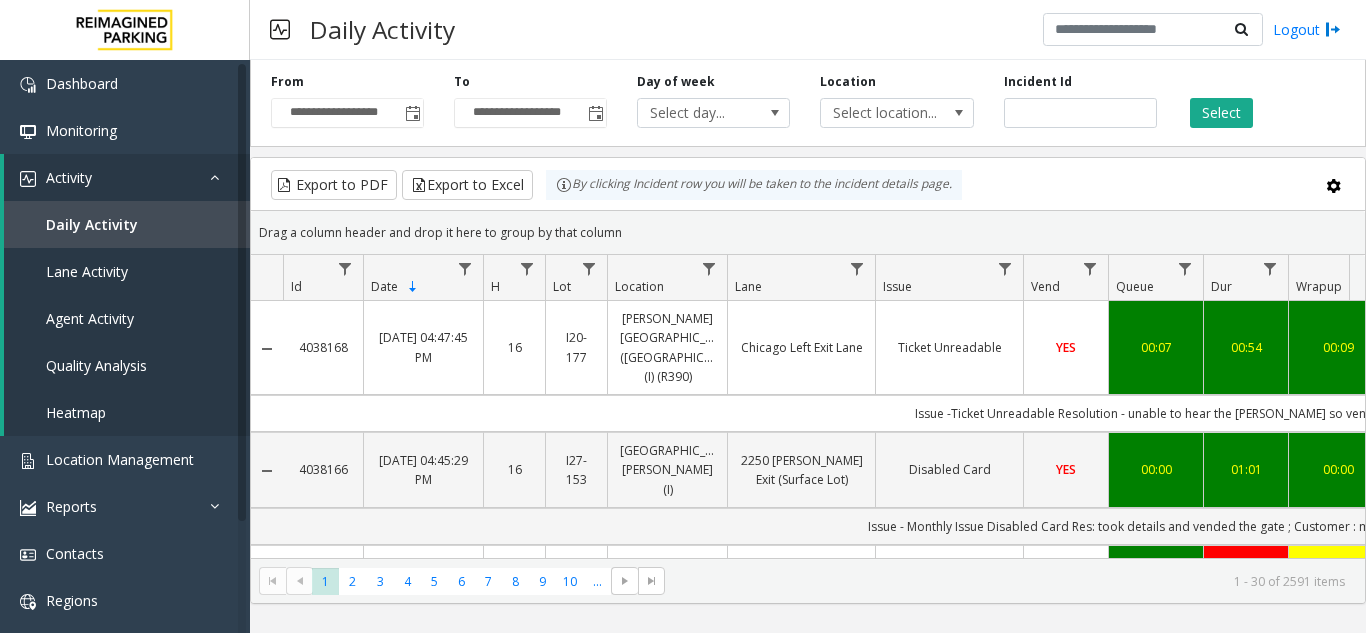 scroll, scrollTop: 0, scrollLeft: 242, axis: horizontal 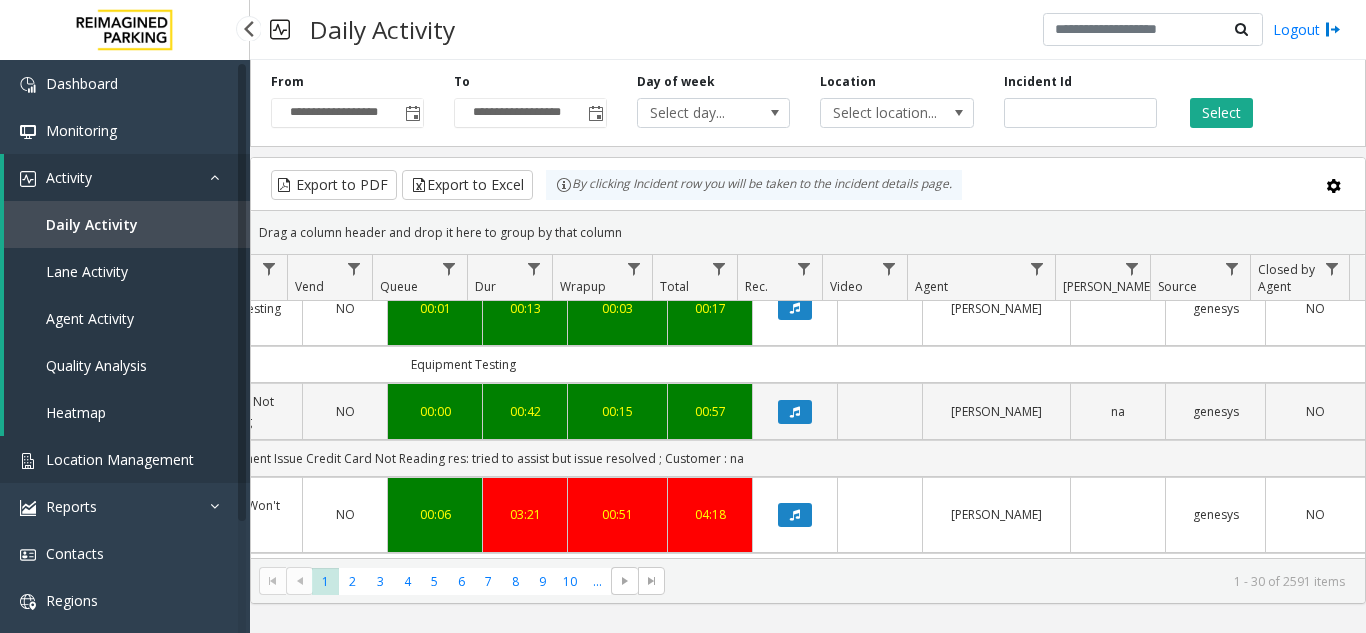 click on "Location Management" at bounding box center (120, 459) 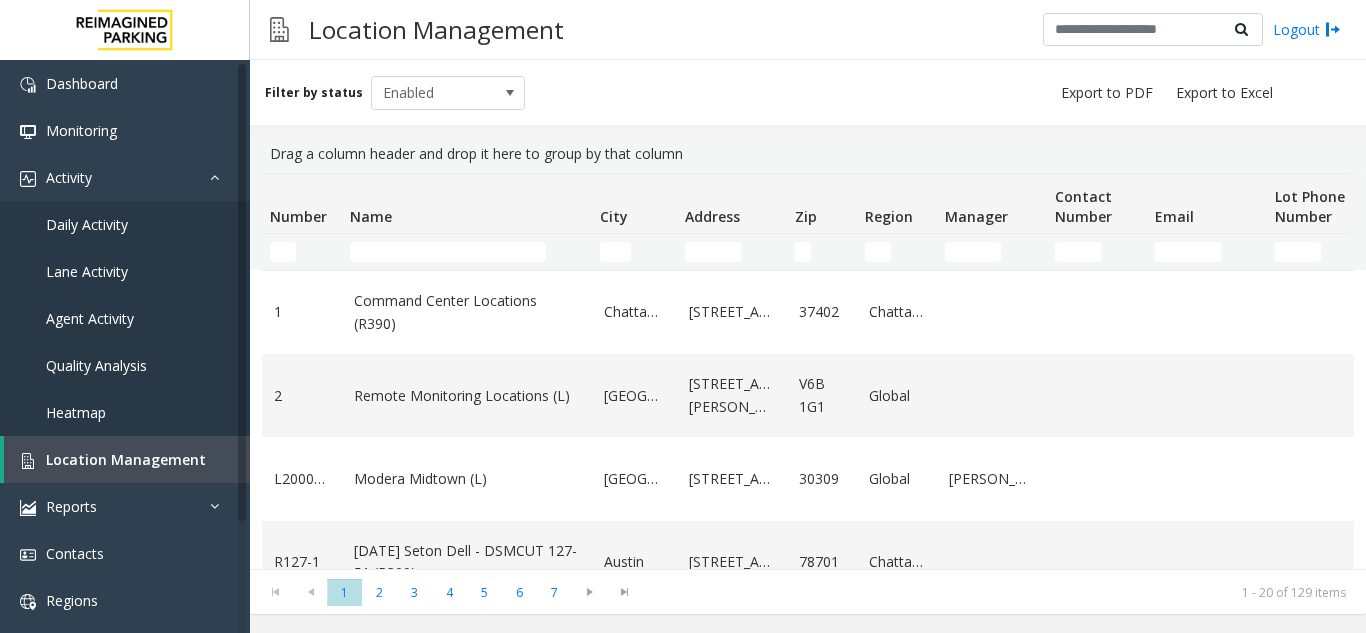 scroll, scrollTop: 0, scrollLeft: 0, axis: both 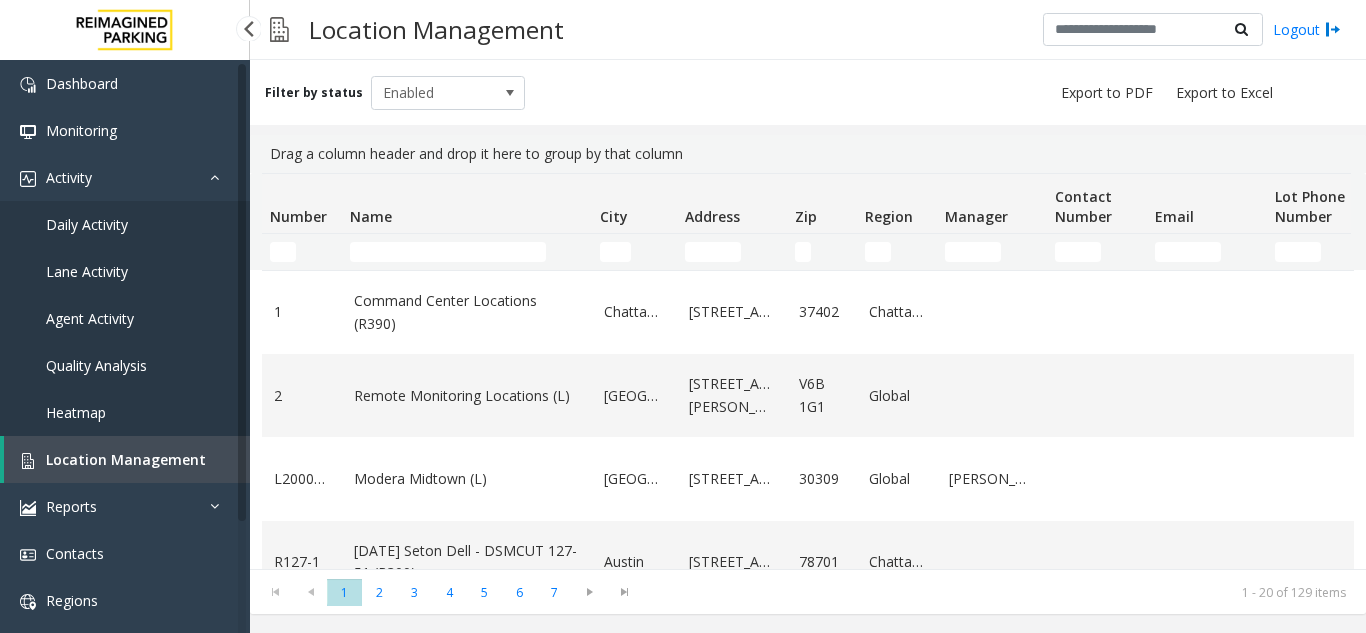 click on "Daily Activity" at bounding box center (87, 224) 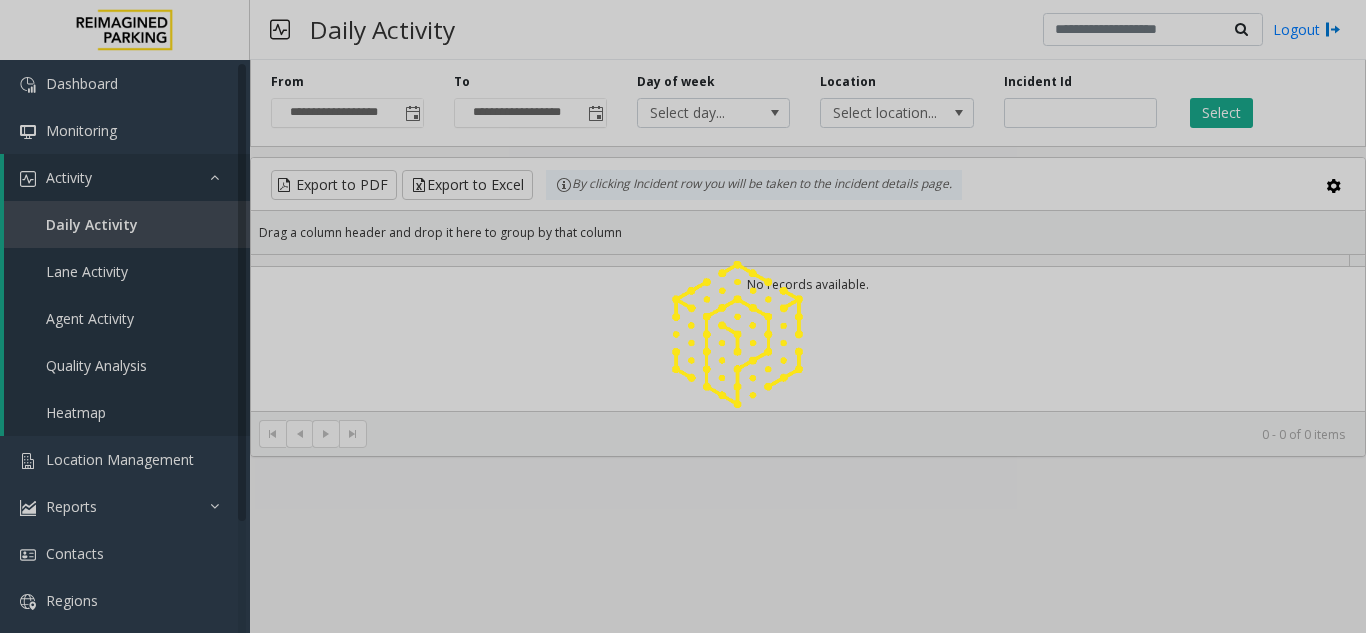 click 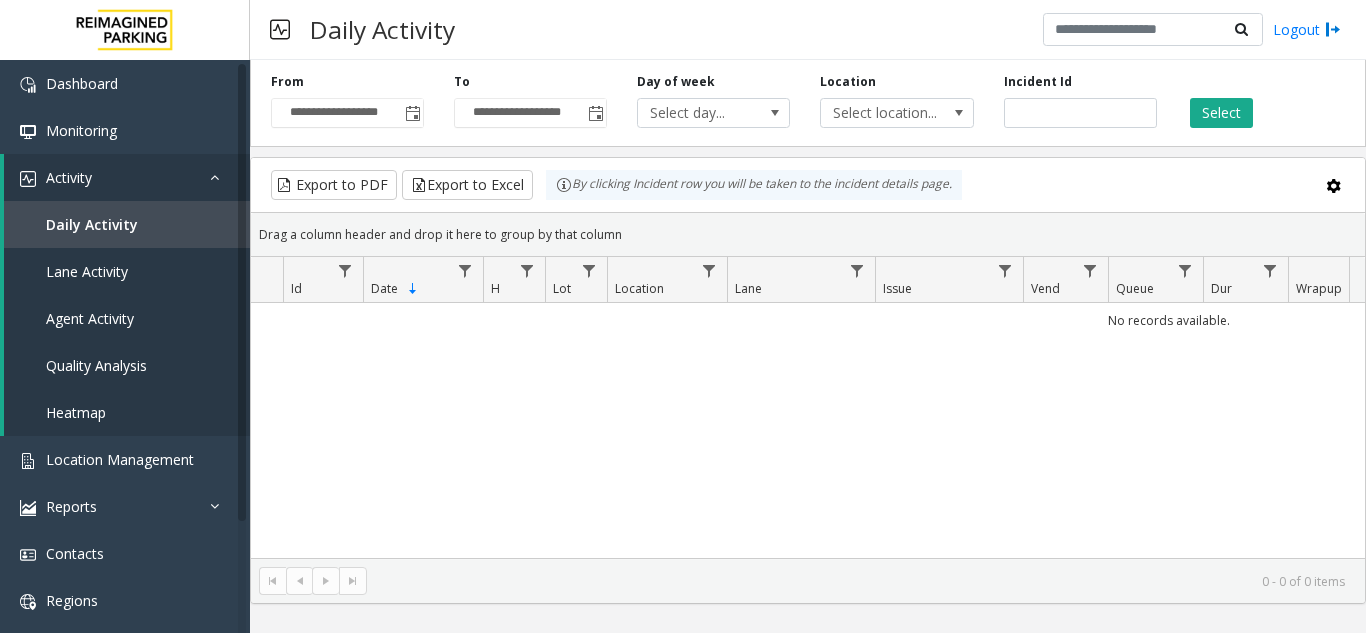 click 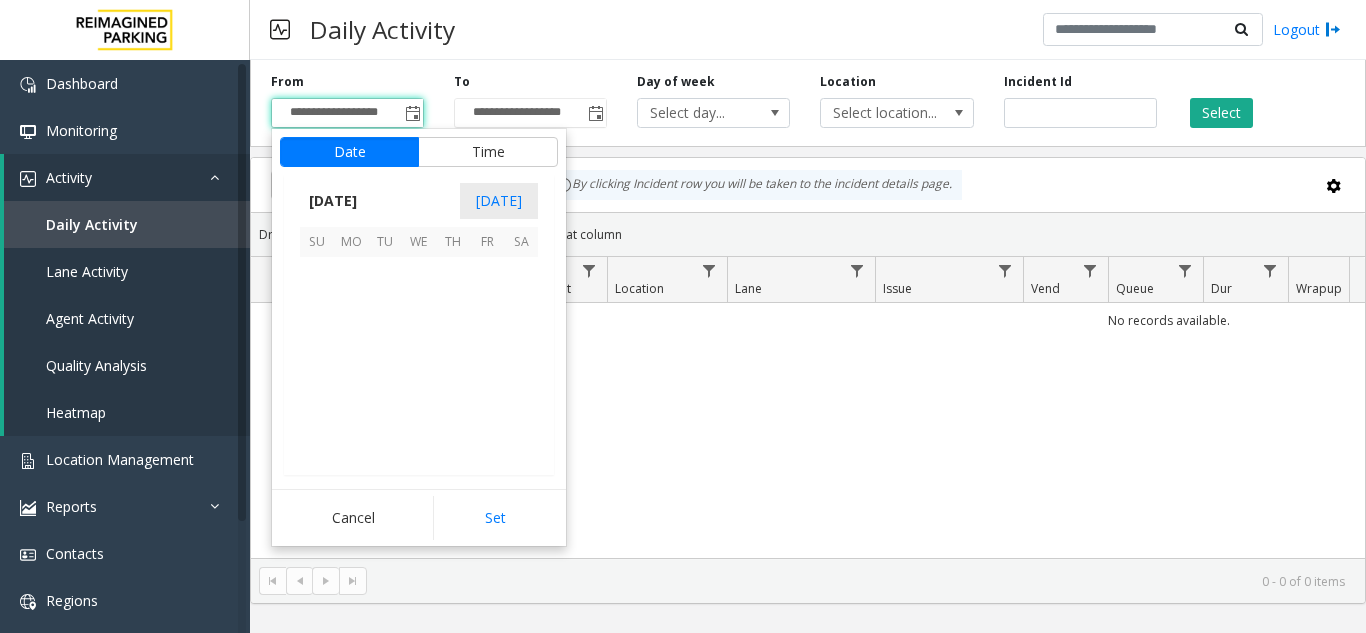 scroll, scrollTop: 358428, scrollLeft: 0, axis: vertical 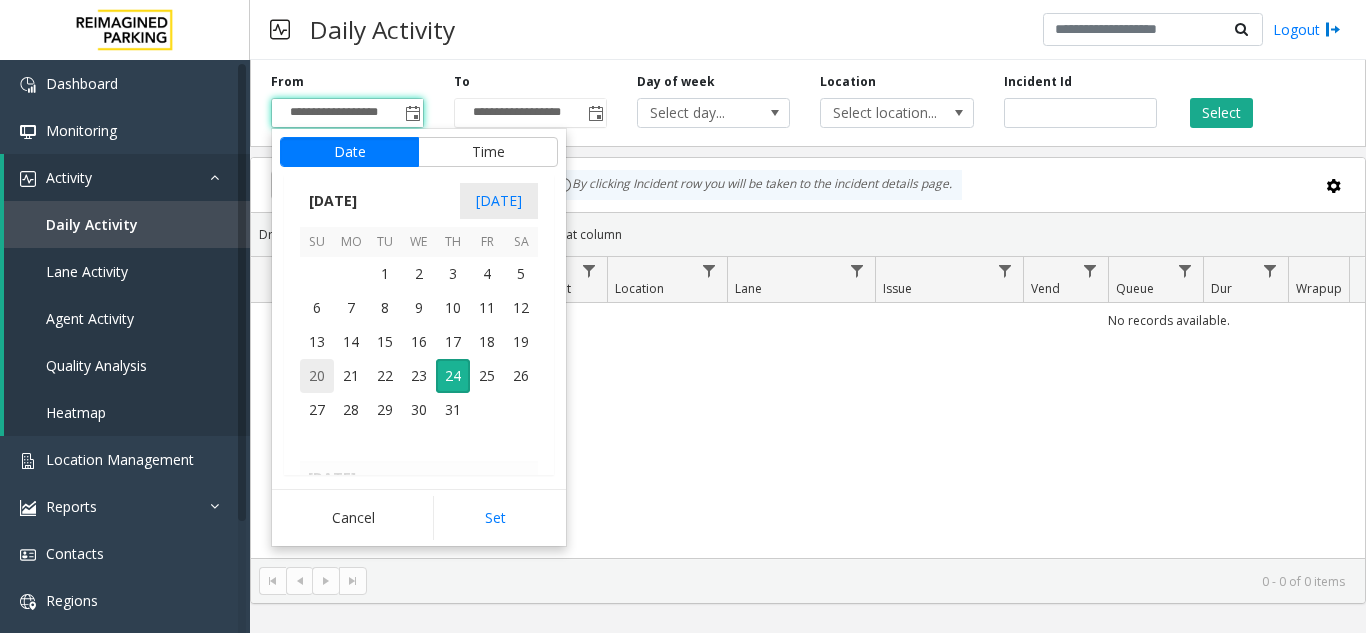 click on "20" at bounding box center [317, 376] 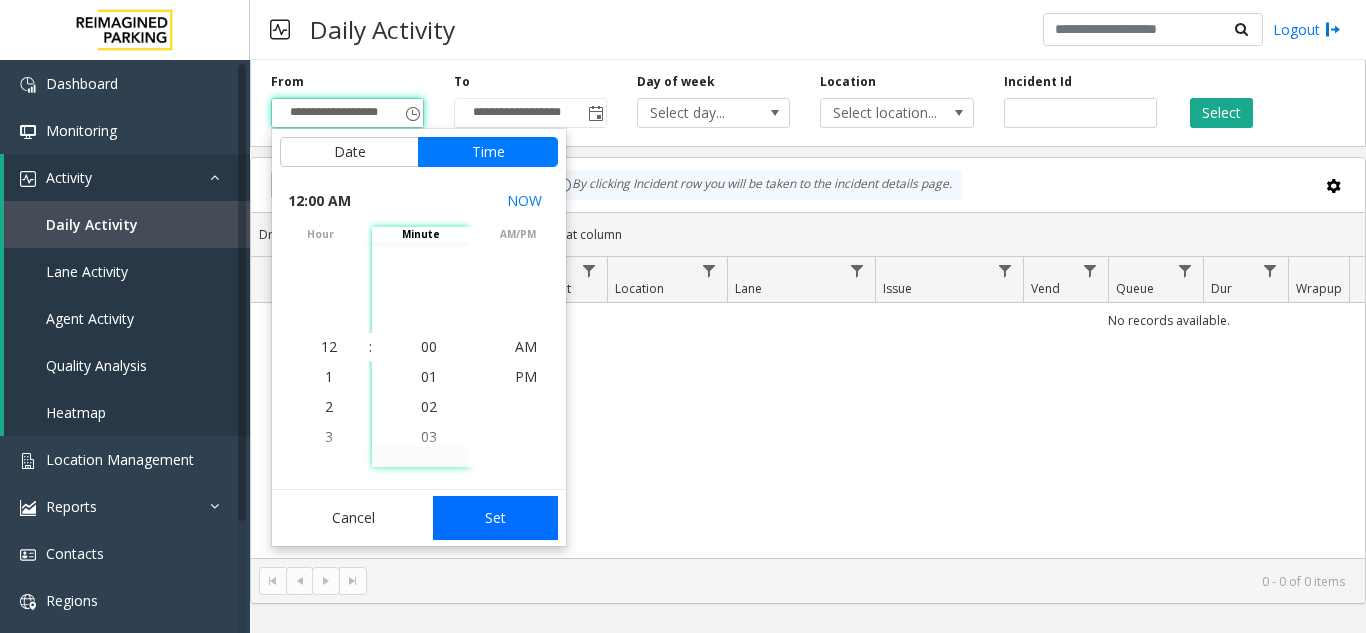 click on "Set" 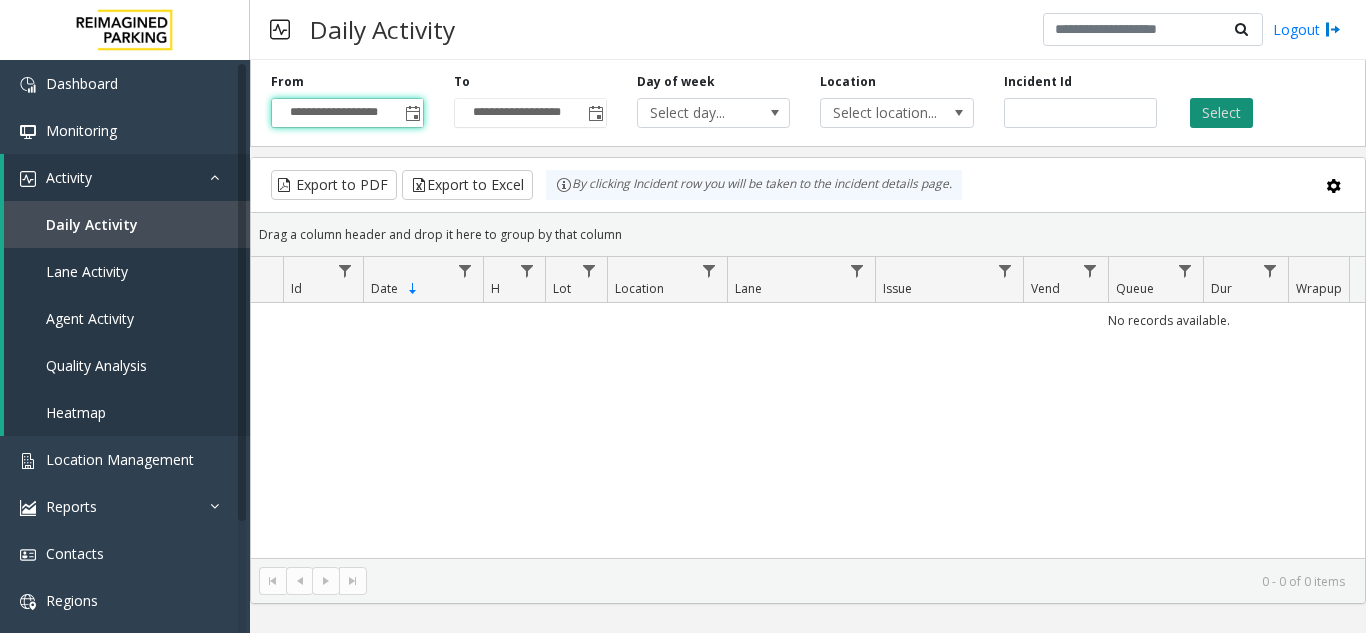click on "Select" 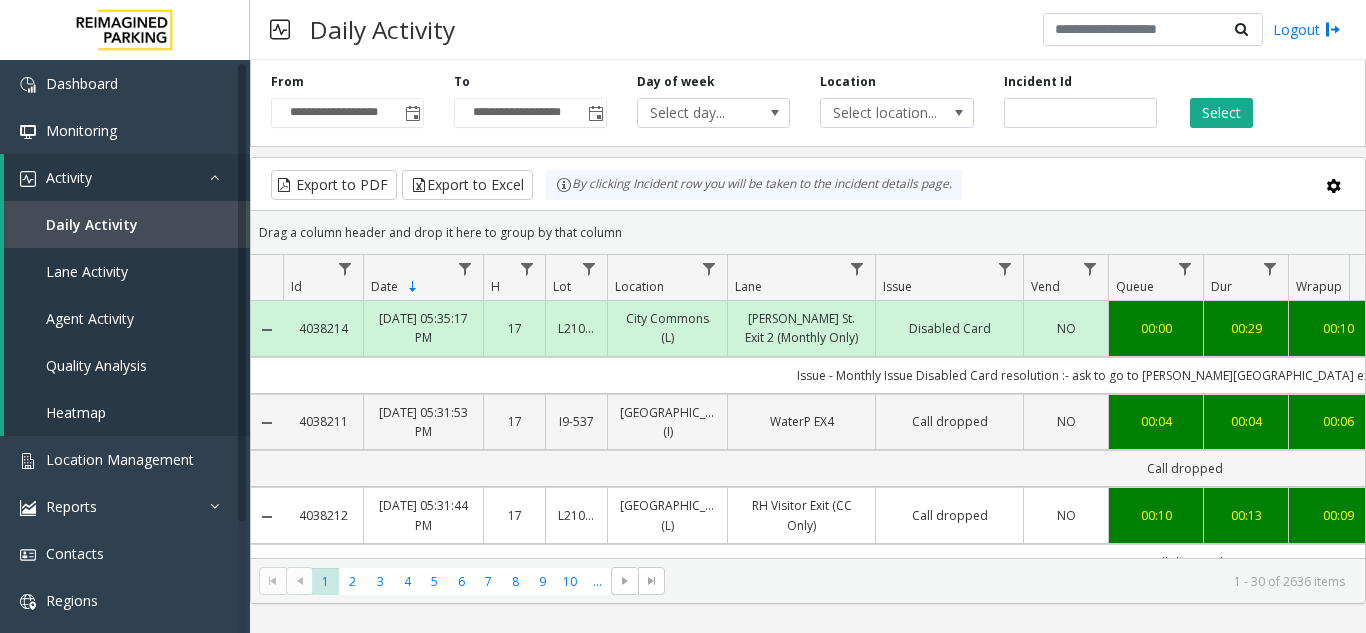 scroll, scrollTop: 0, scrollLeft: 368, axis: horizontal 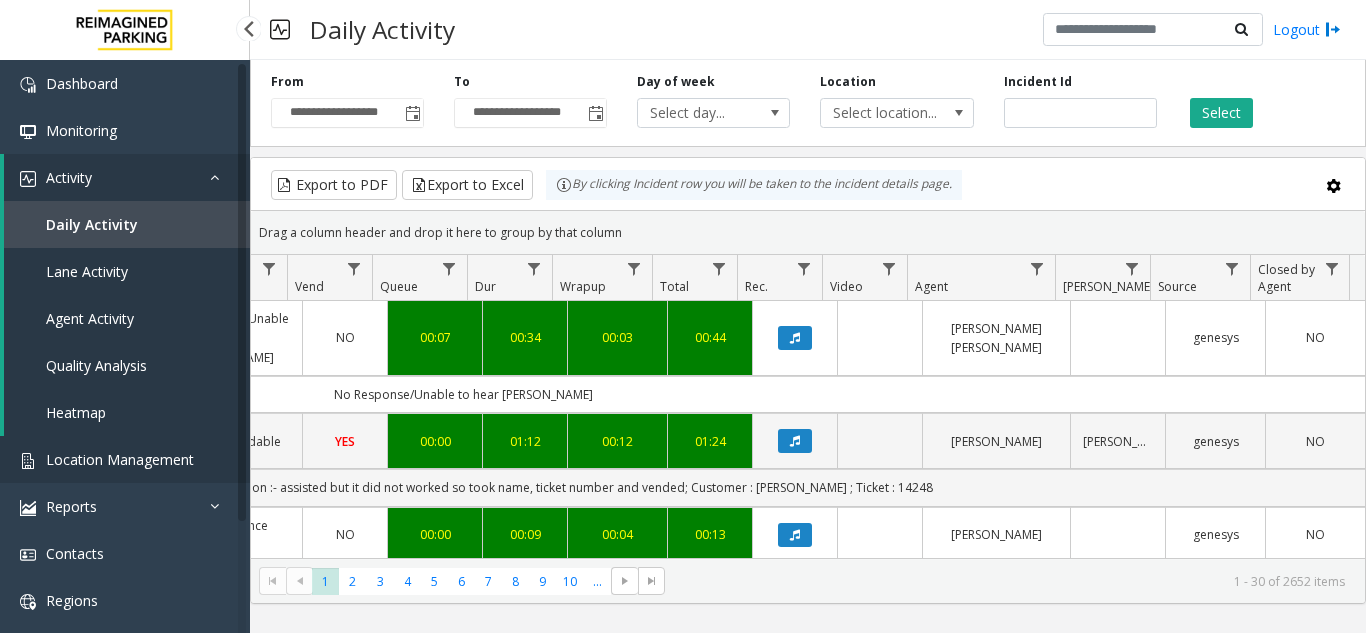 click on "Location Management" at bounding box center [125, 459] 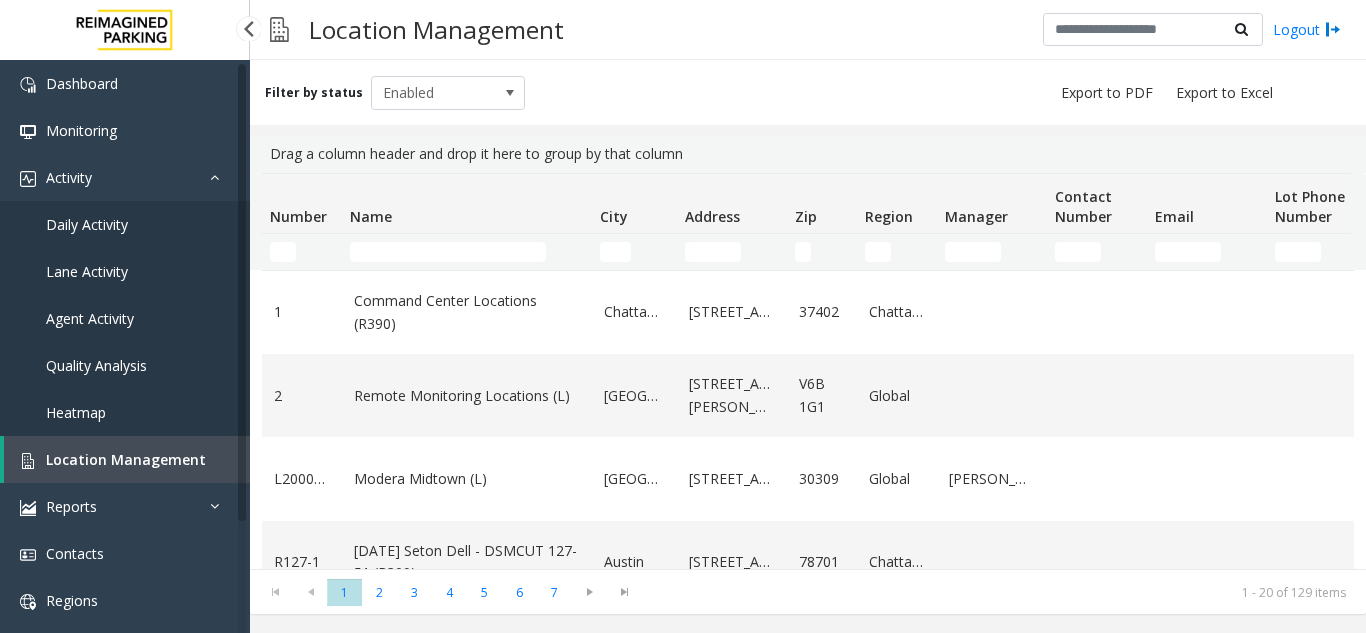 click on "Daily Activity" at bounding box center (125, 224) 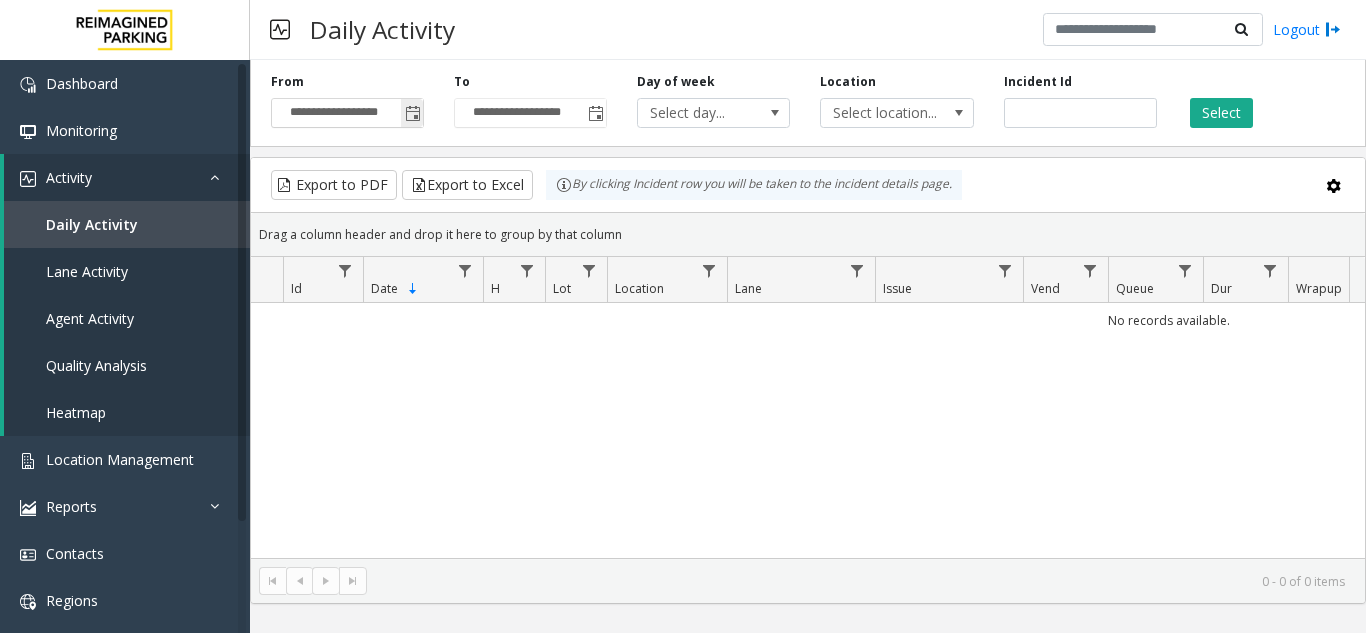 click 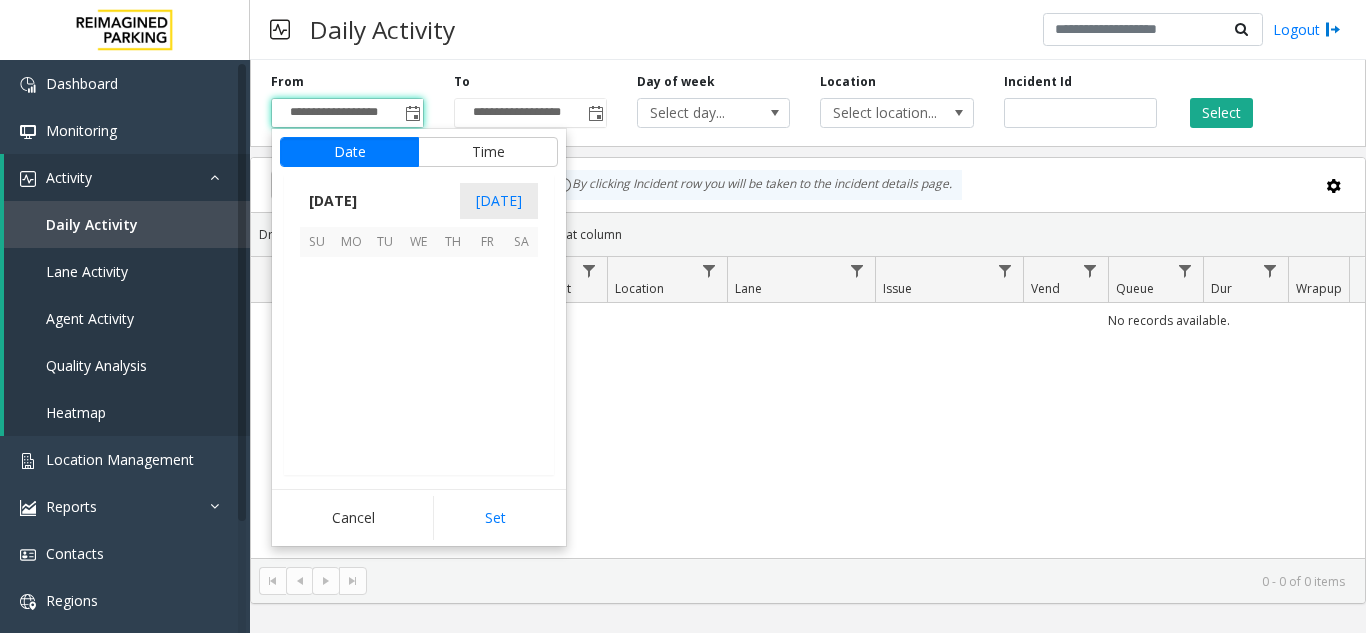 scroll, scrollTop: 358428, scrollLeft: 0, axis: vertical 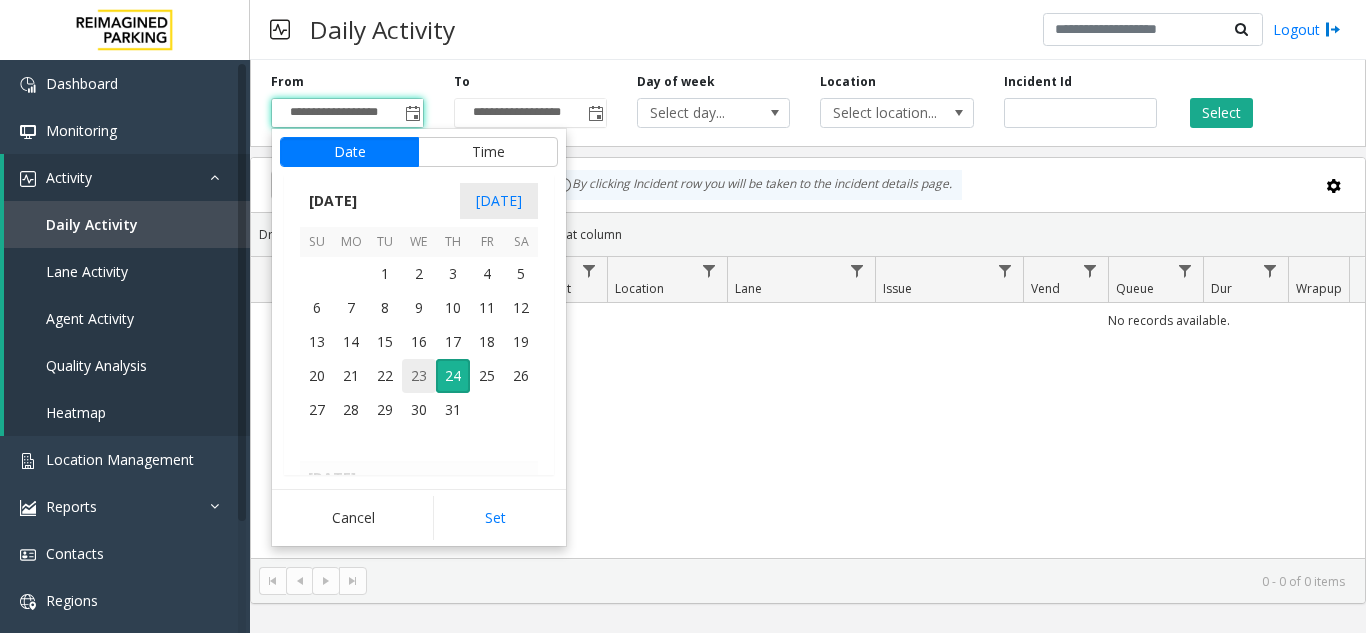 click on "22" at bounding box center [385, 376] 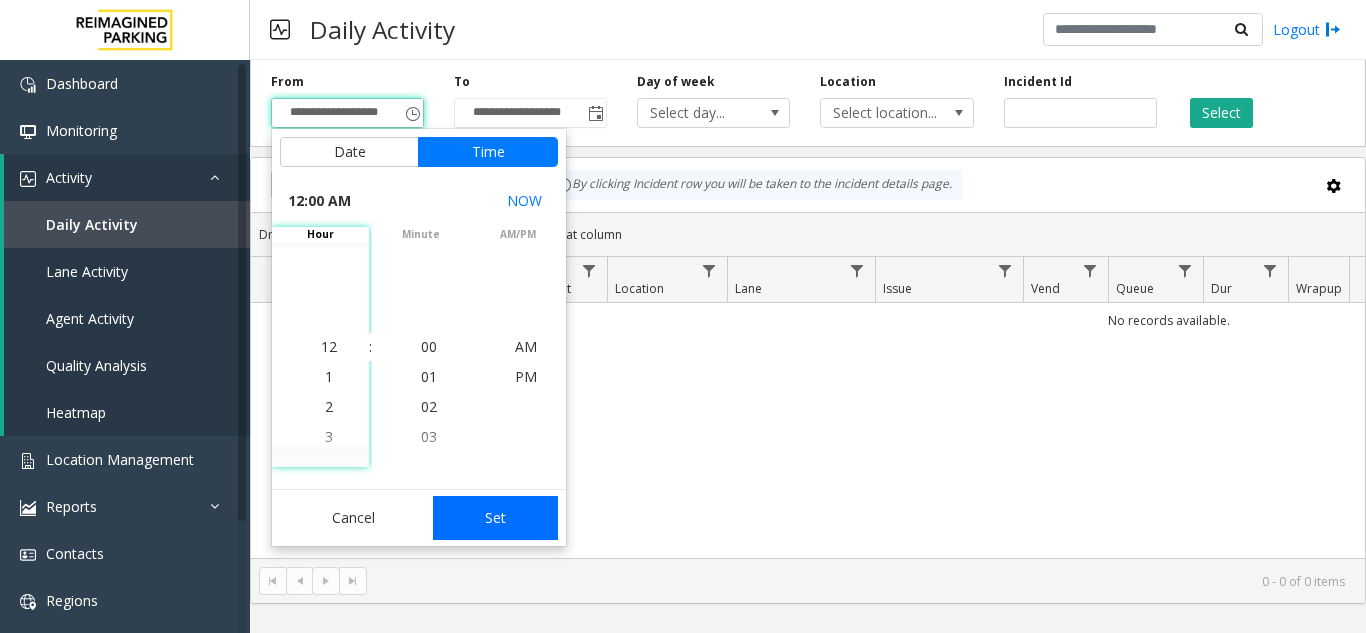 click on "Set" 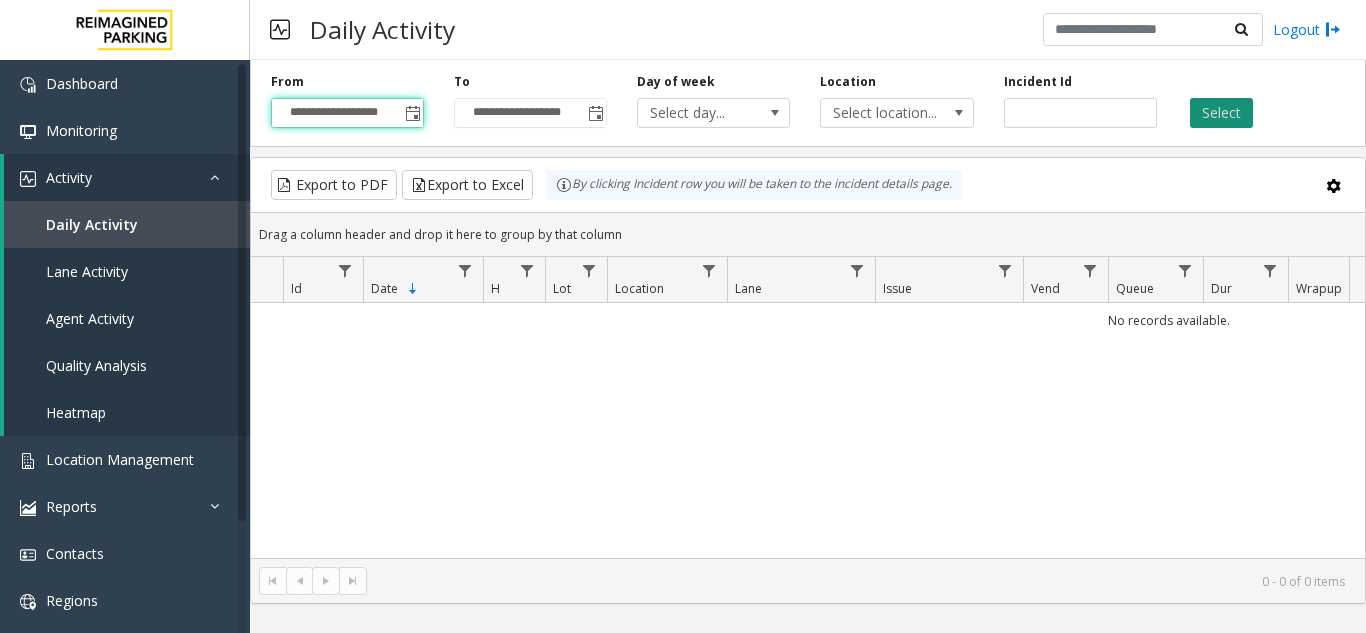 click on "Select" 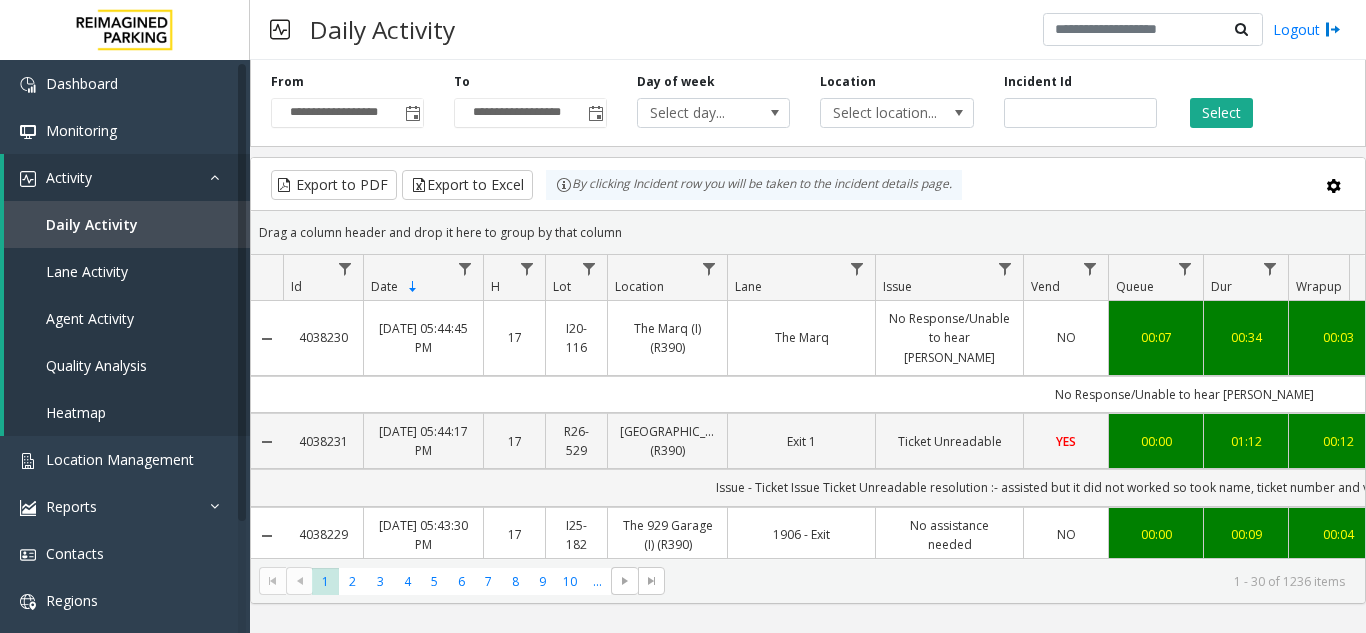 scroll, scrollTop: 0, scrollLeft: 178, axis: horizontal 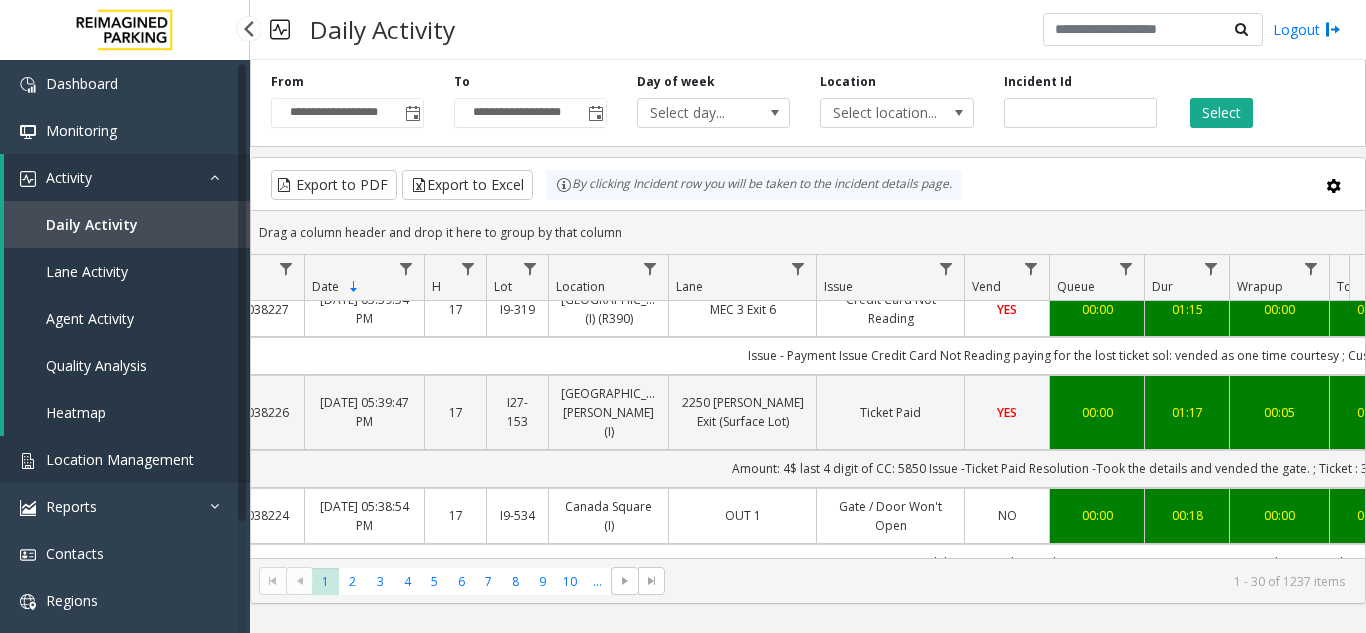 click on "Location Management" at bounding box center [120, 459] 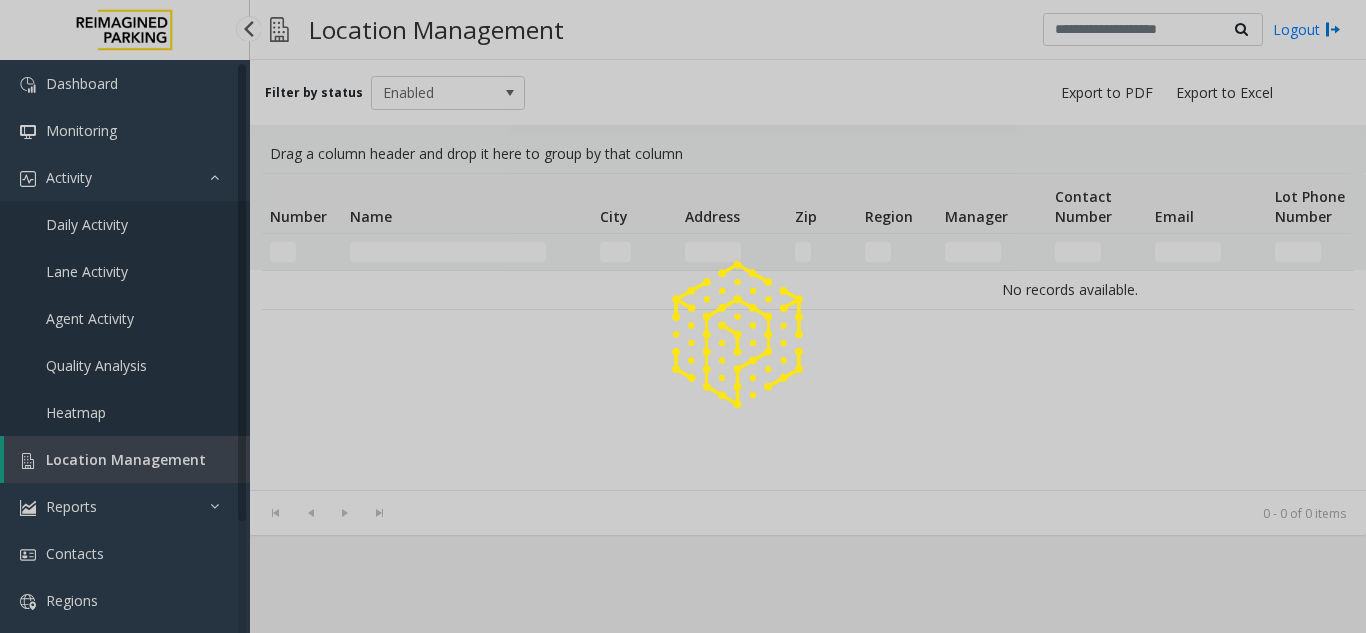 click 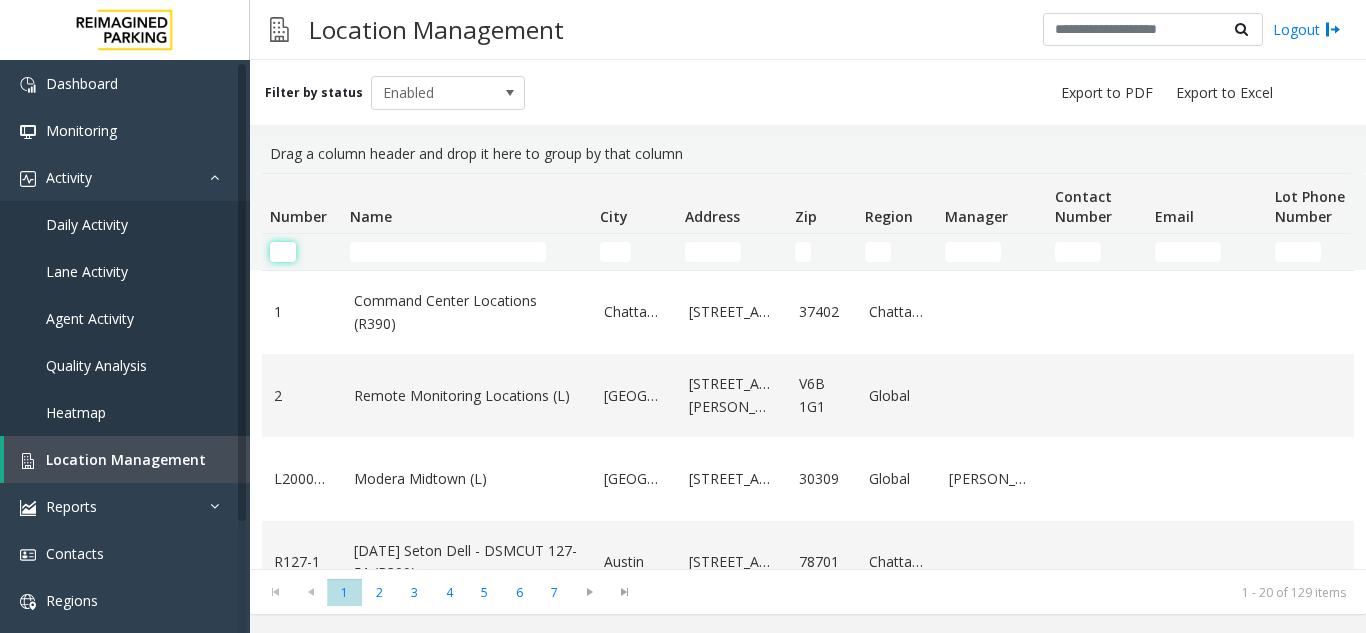 click 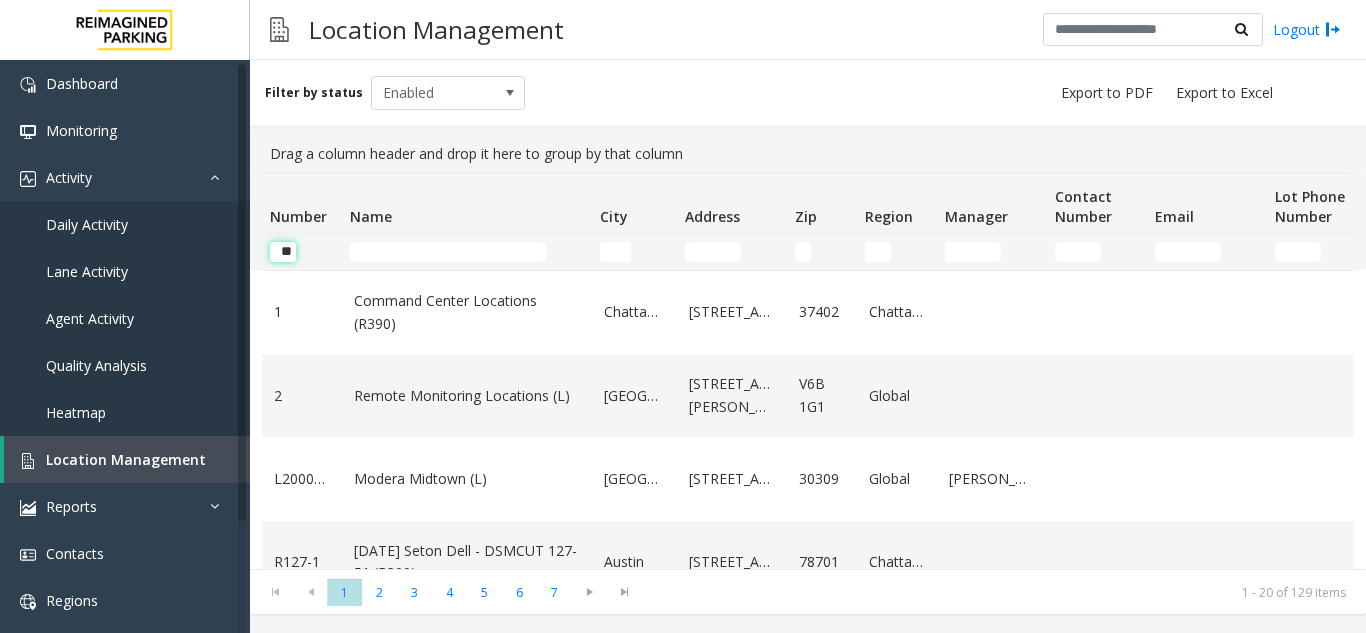 scroll, scrollTop: 0, scrollLeft: 1, axis: horizontal 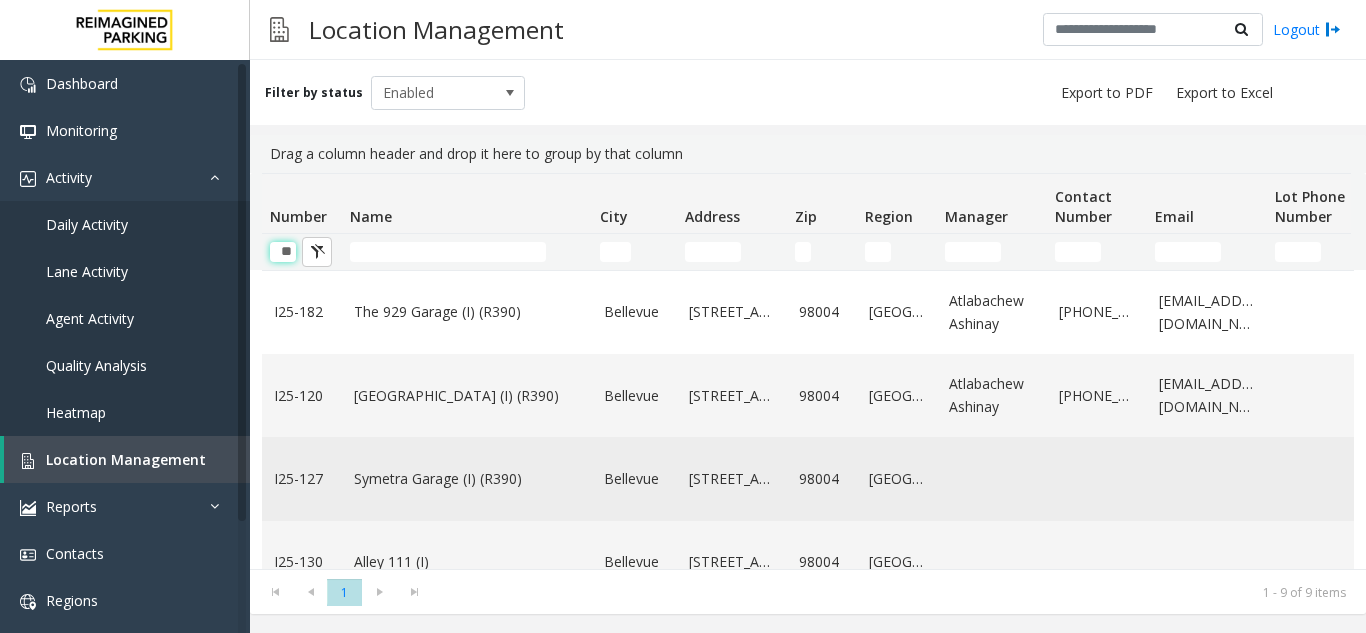 type on "**" 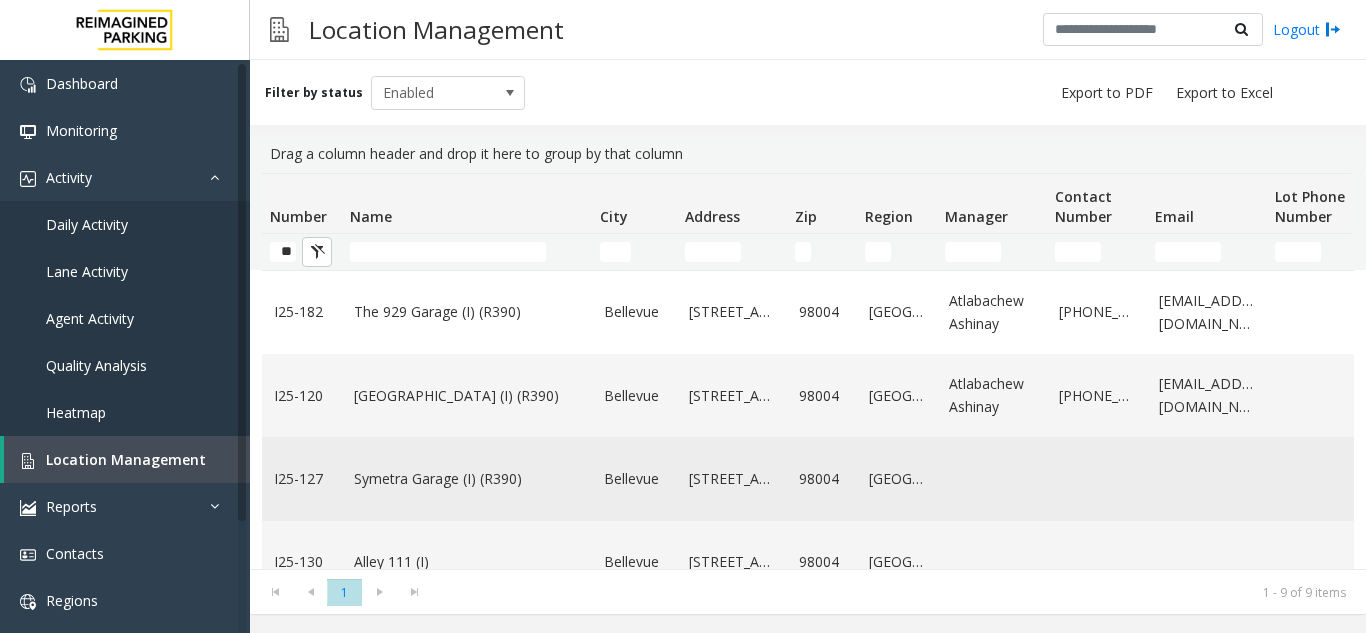 scroll, scrollTop: 0, scrollLeft: 0, axis: both 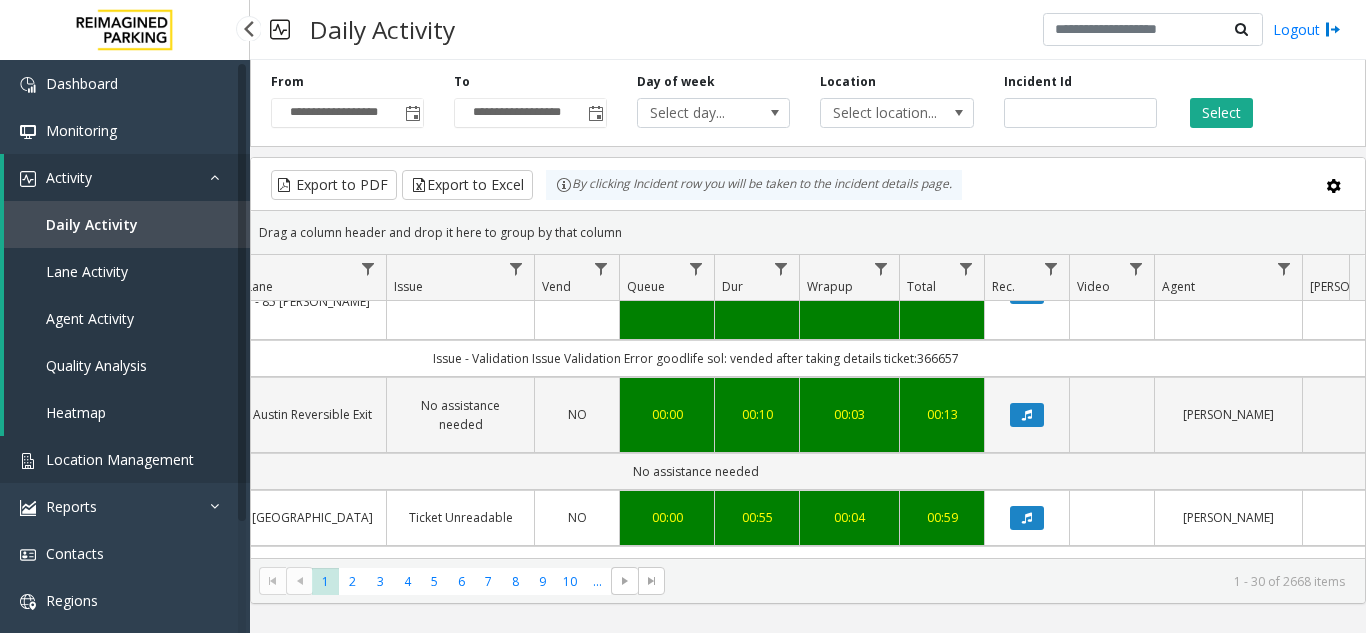 click on "Location Management" at bounding box center (125, 459) 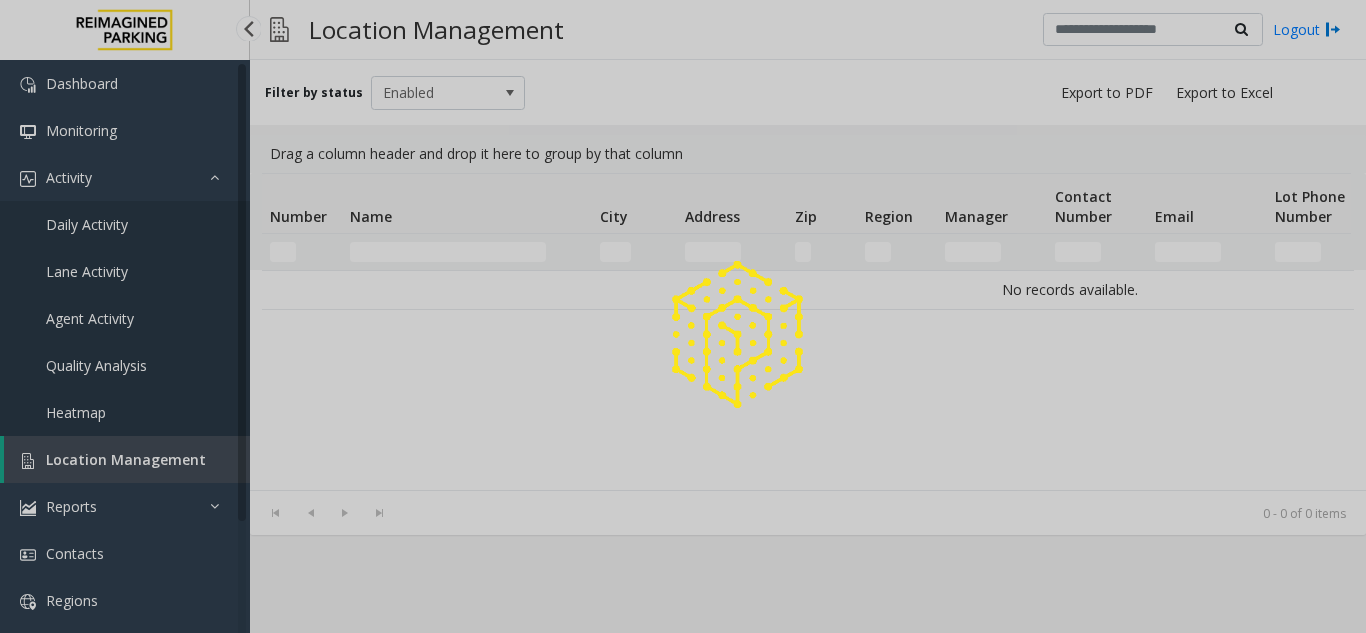 click 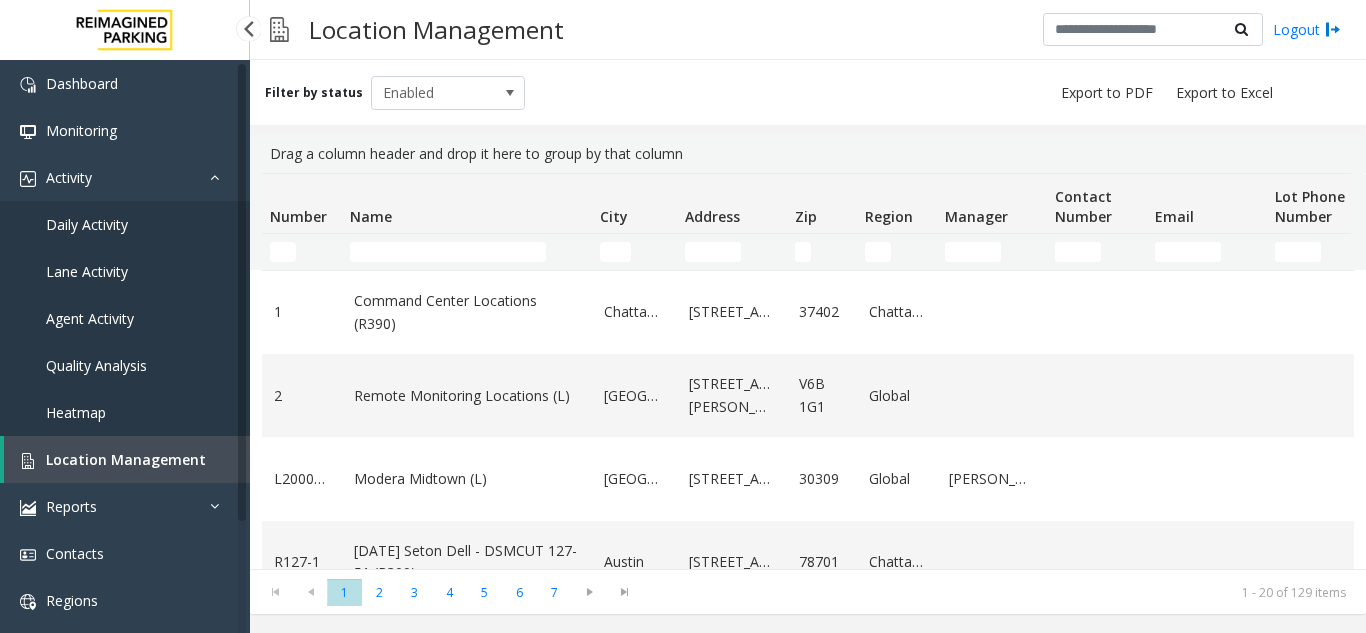 click on "Daily Activity" at bounding box center (87, 224) 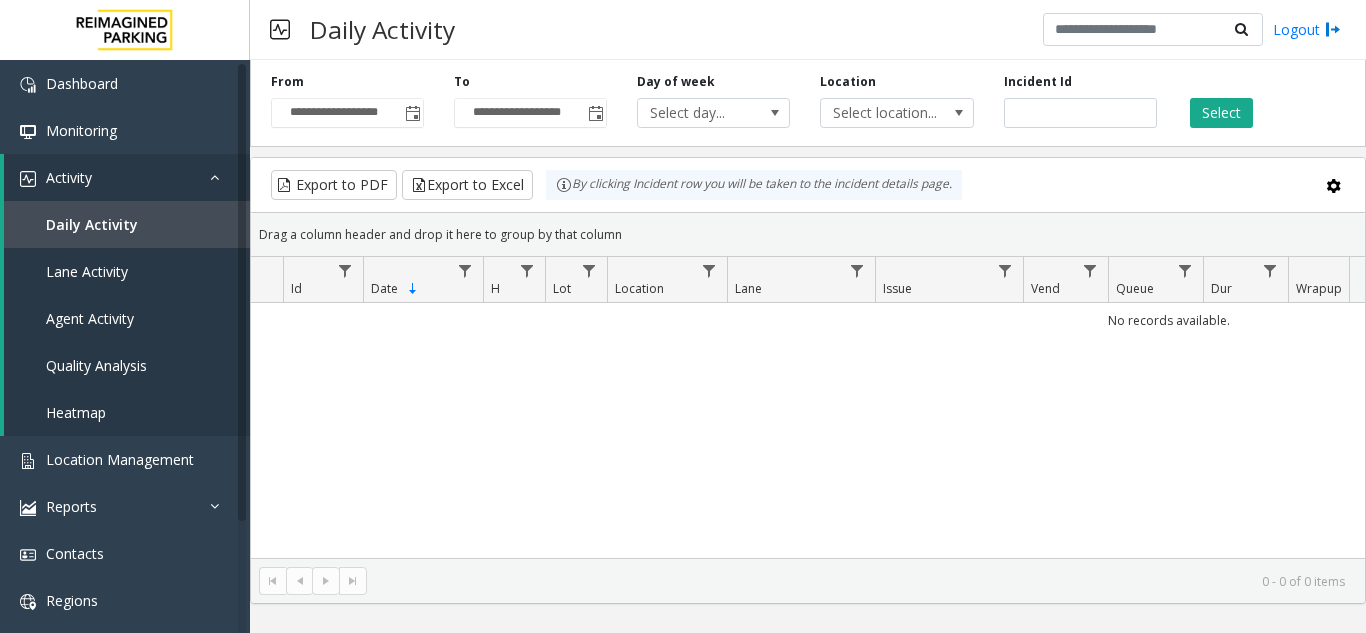 click 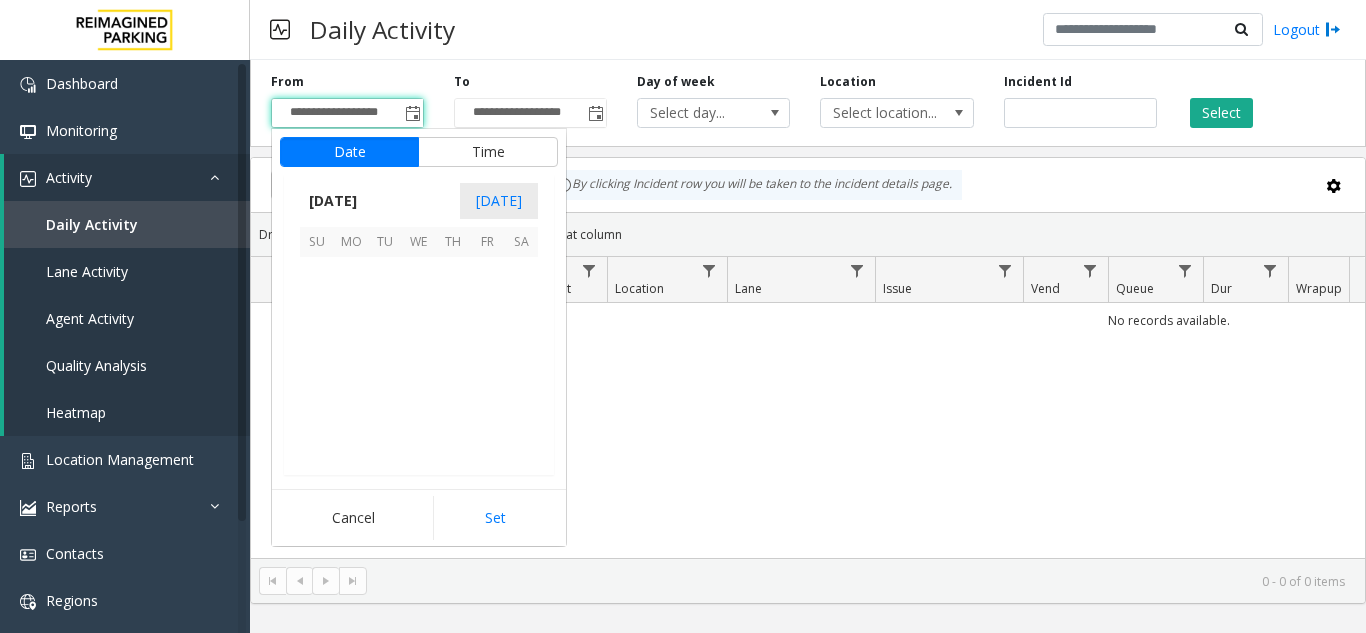 scroll, scrollTop: 358428, scrollLeft: 0, axis: vertical 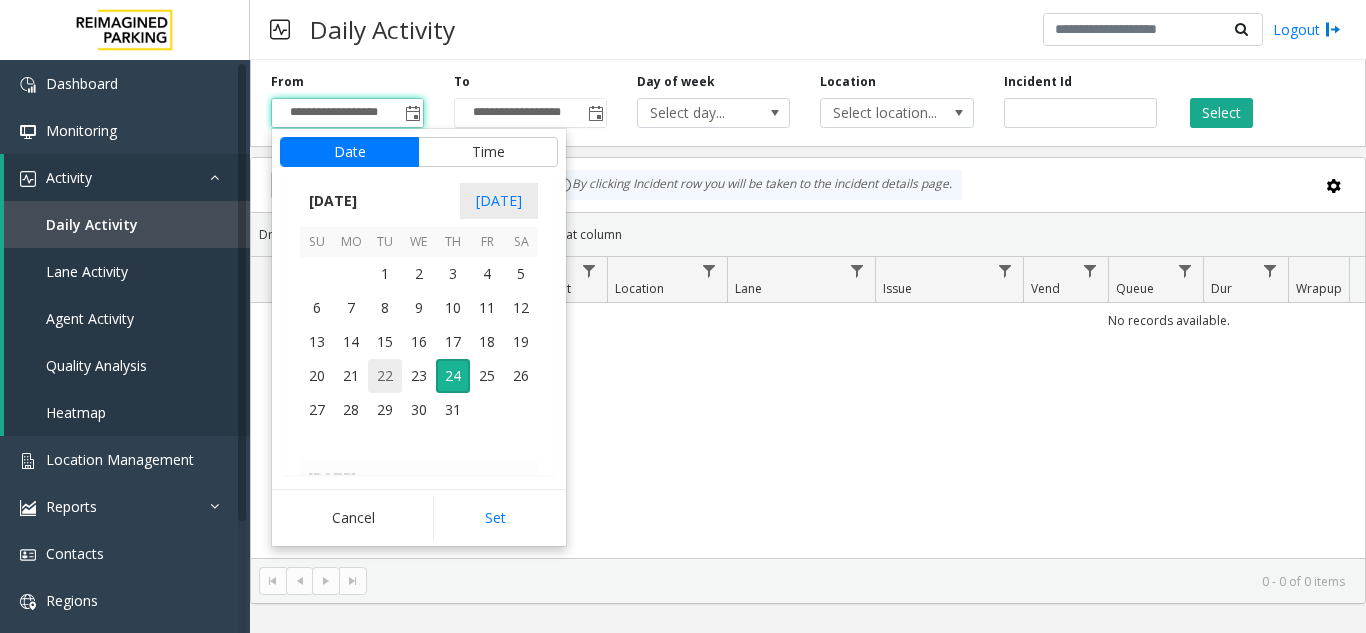 click on "22" at bounding box center (385, 376) 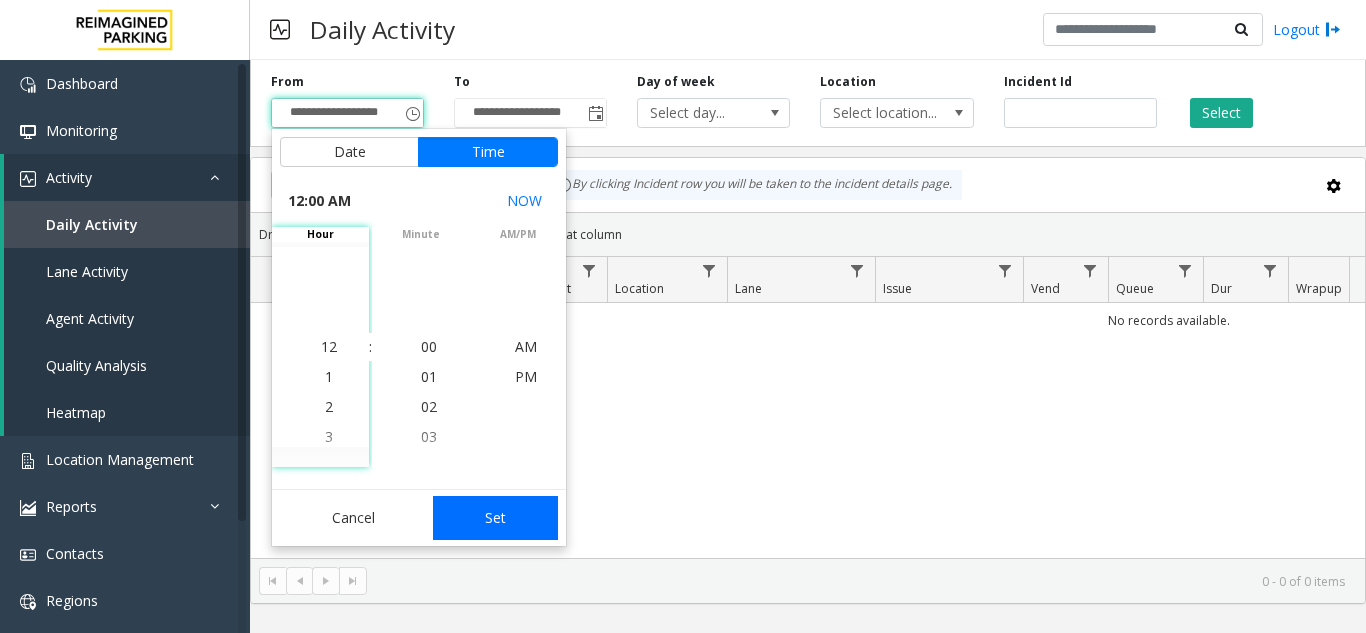 click on "Set" 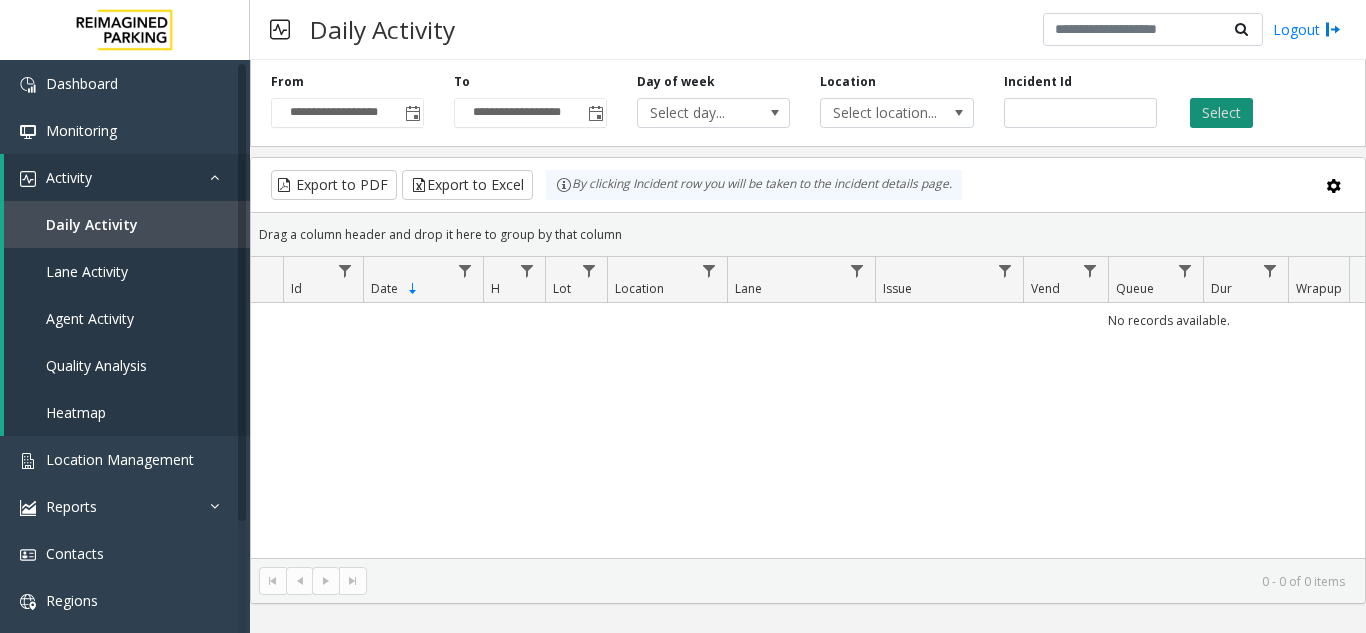 click on "Select" 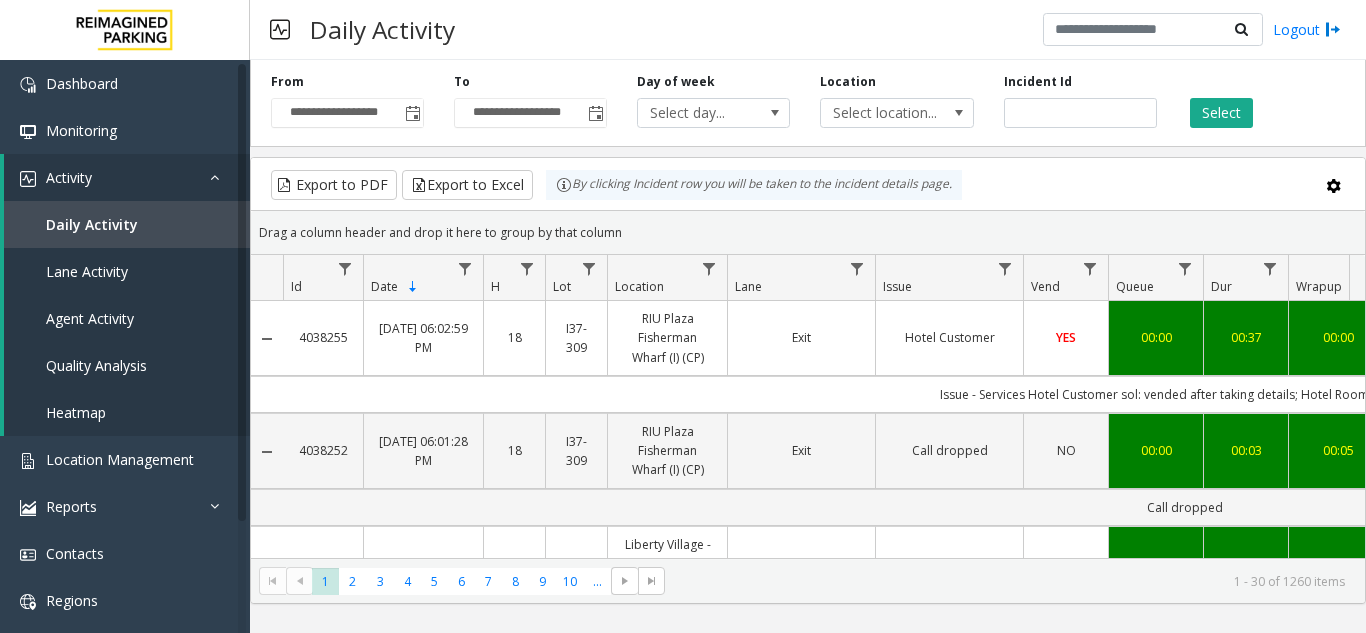 scroll, scrollTop: 0, scrollLeft: 257, axis: horizontal 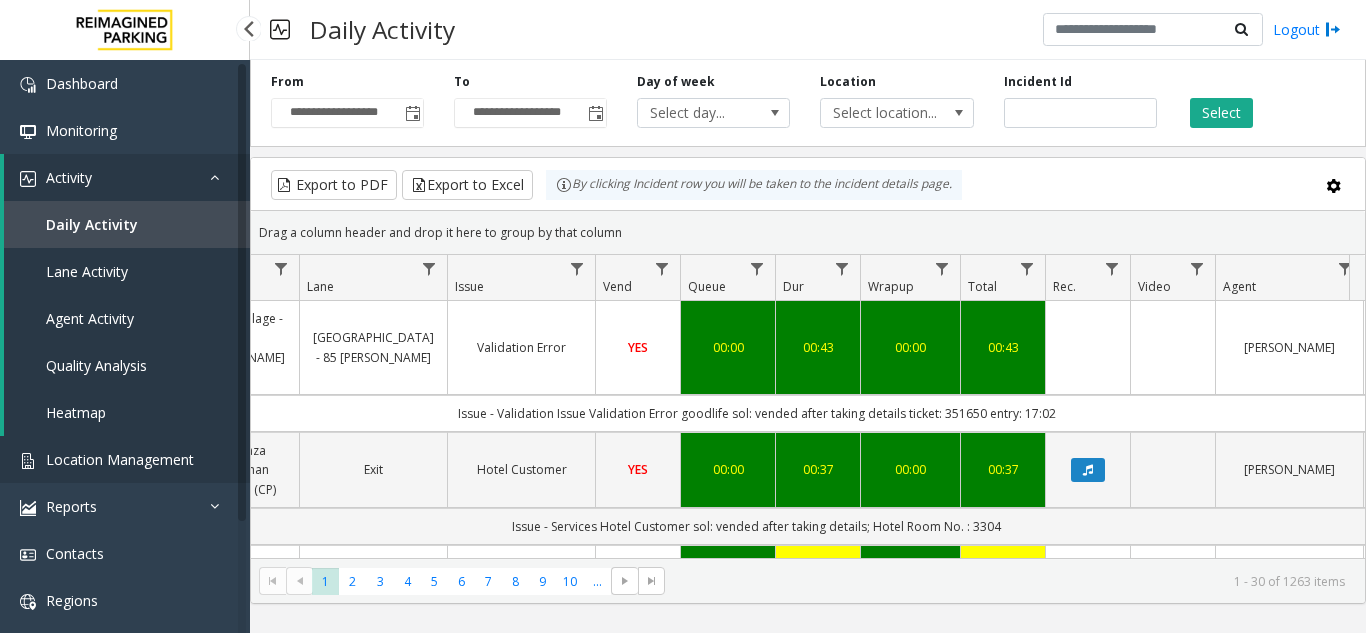click on "Location Management" at bounding box center [125, 459] 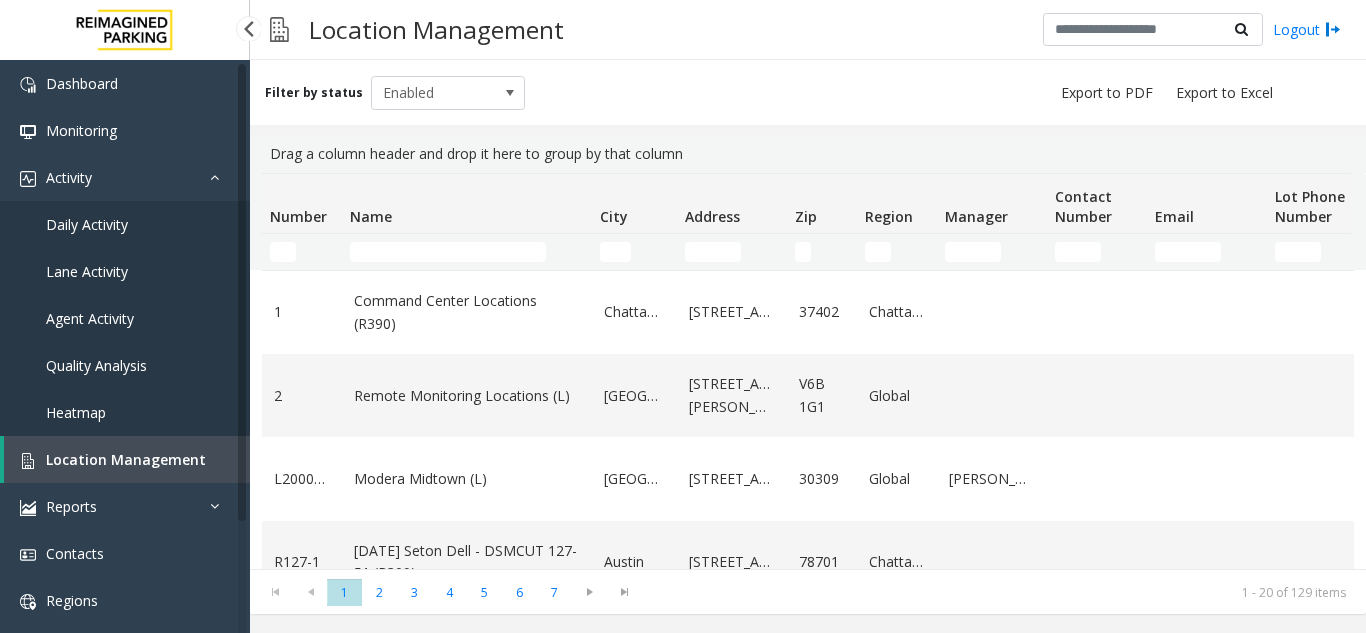 click on "Daily Activity" at bounding box center (125, 224) 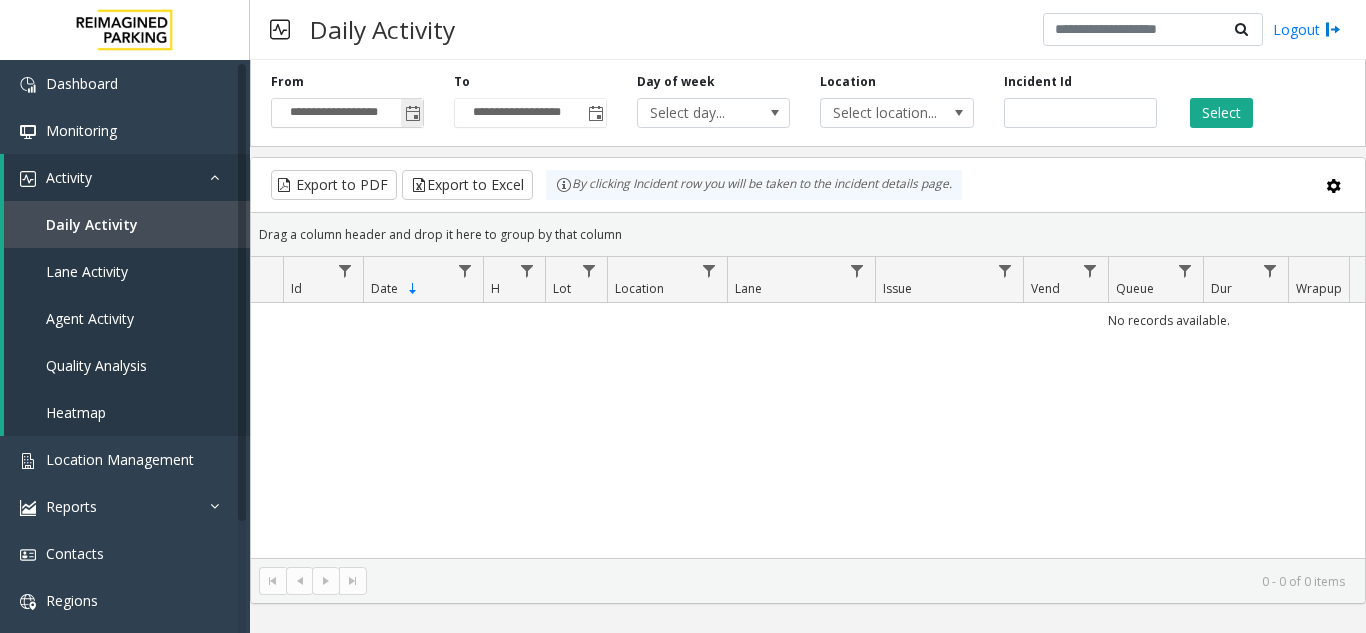 click on "**********" at bounding box center [347, 113] 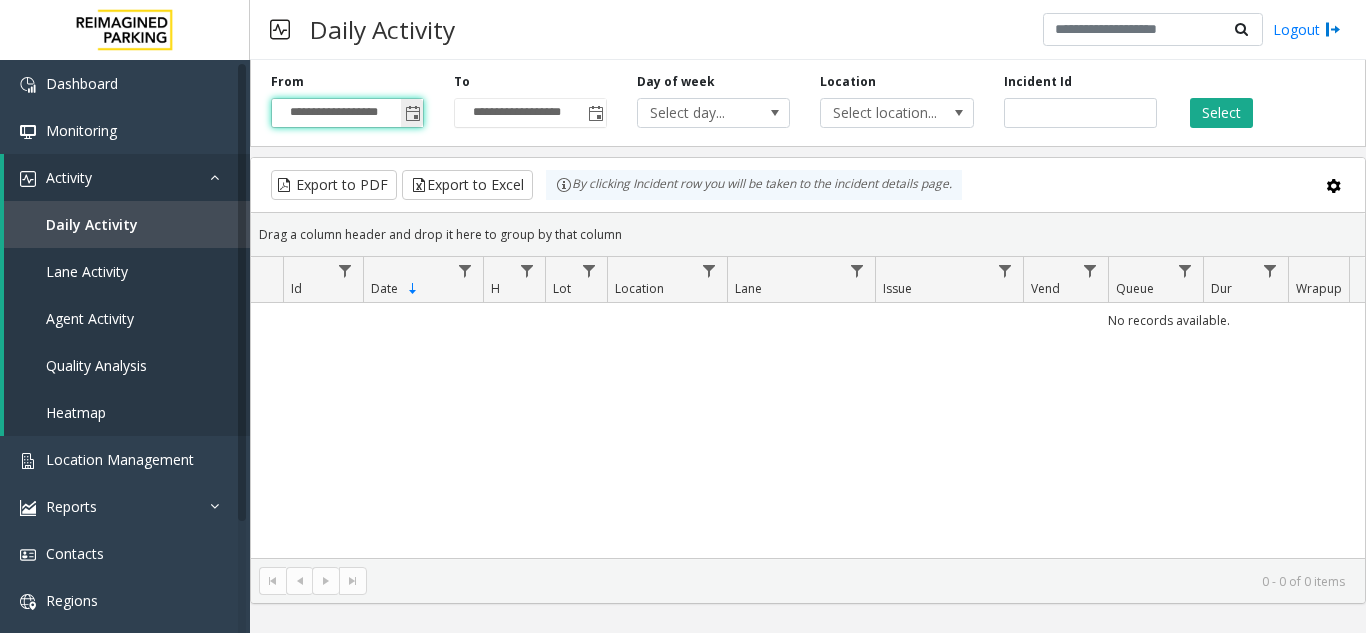 click 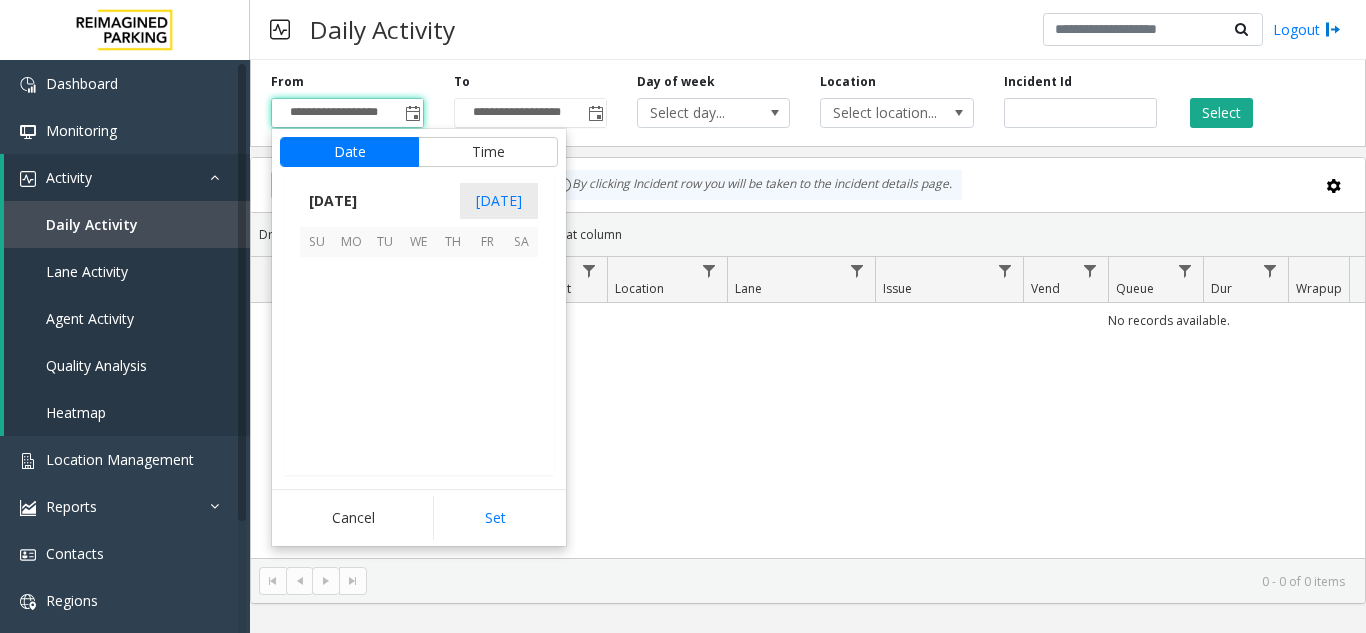 scroll, scrollTop: 358428, scrollLeft: 0, axis: vertical 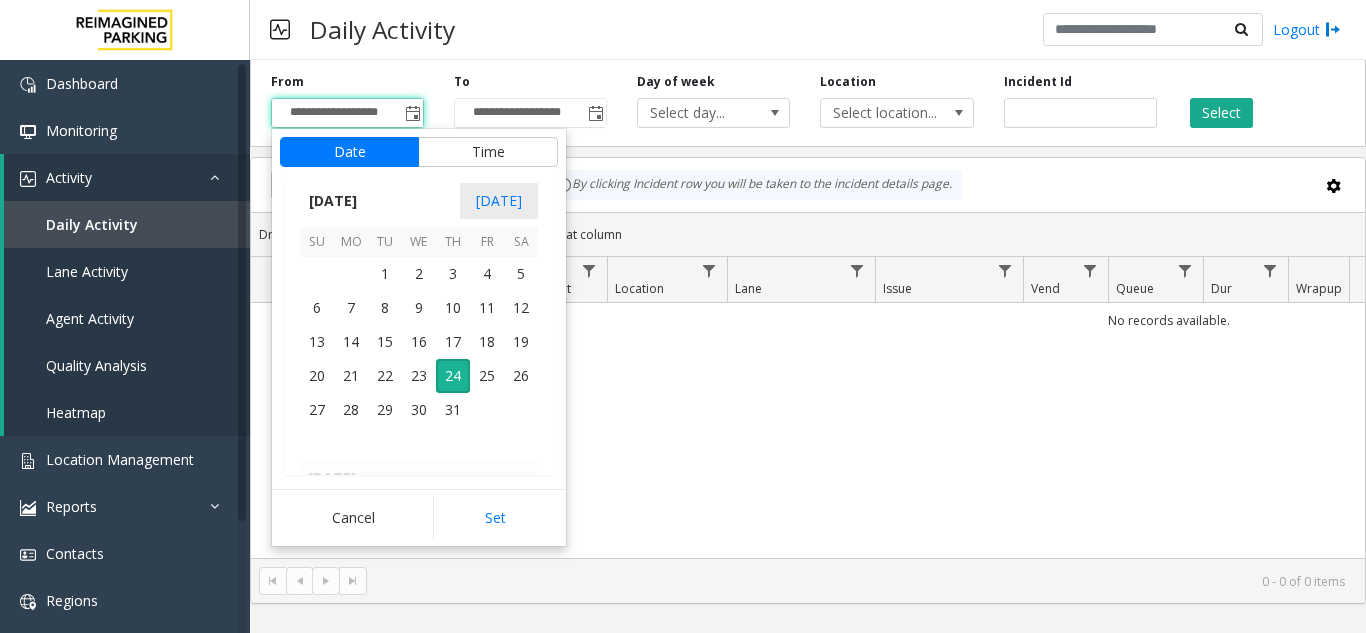 click on "July 2025     1 2 3 4 5 6 7 8 9 10 11 12 13 14 15 16 17 18 19 20 21 22 23 24 25 26 27 28 29 30 31                   August 2025           1 2 3 4 5 6 7 8 9 10 11 12 13 14 15 16 17 18 19 20 21 22 23 24 25 26 27 28 29 30 31             September 2025   1 2 3 4 5 6 7 8 9 10 11 12 13 14 15 16 17 18 19 20 21 22 23 24 25 26 27 28 29 30                       October 2025       1 2 3 4 5 6 7 8 9 10 11 12 13 14 15 16 17 18 19 20 21 22 23 24 25 26 27 28 29 30 31                 November 2025             1 2 3 4 5 6 7 8 9 10 11 12 13 14 15 16 17 18 19 20 21 22 23 24 25 26 27 28 29 30" 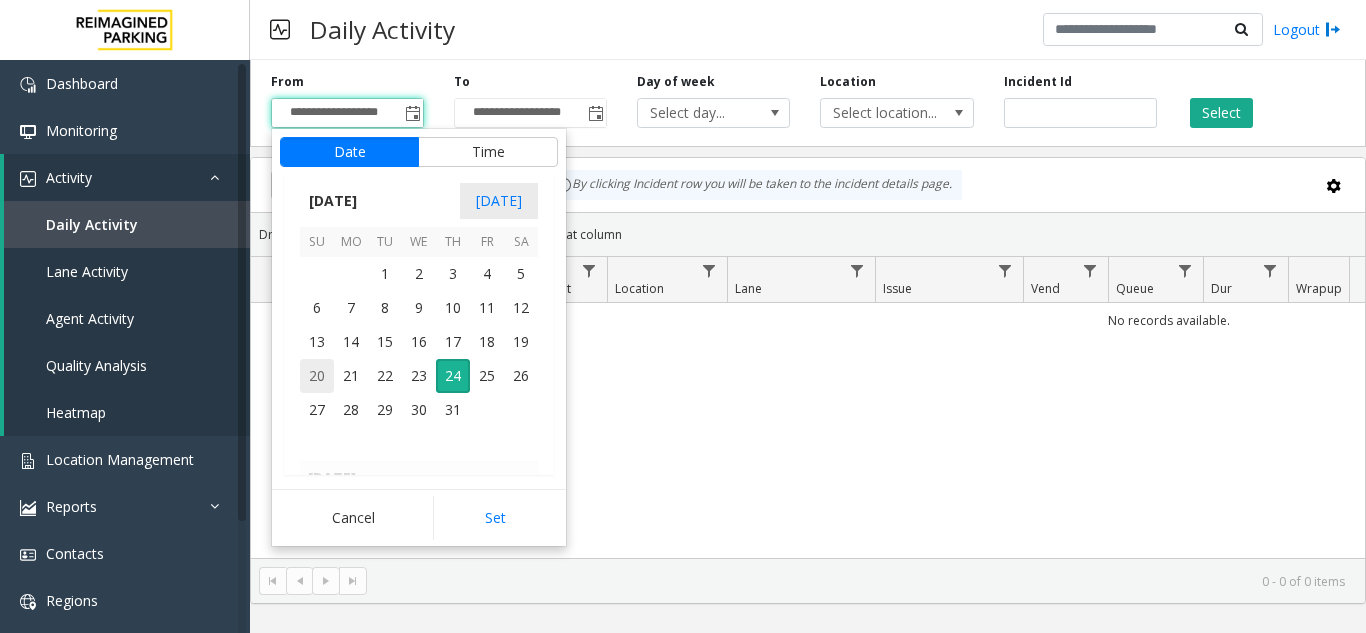 click on "20" at bounding box center (317, 376) 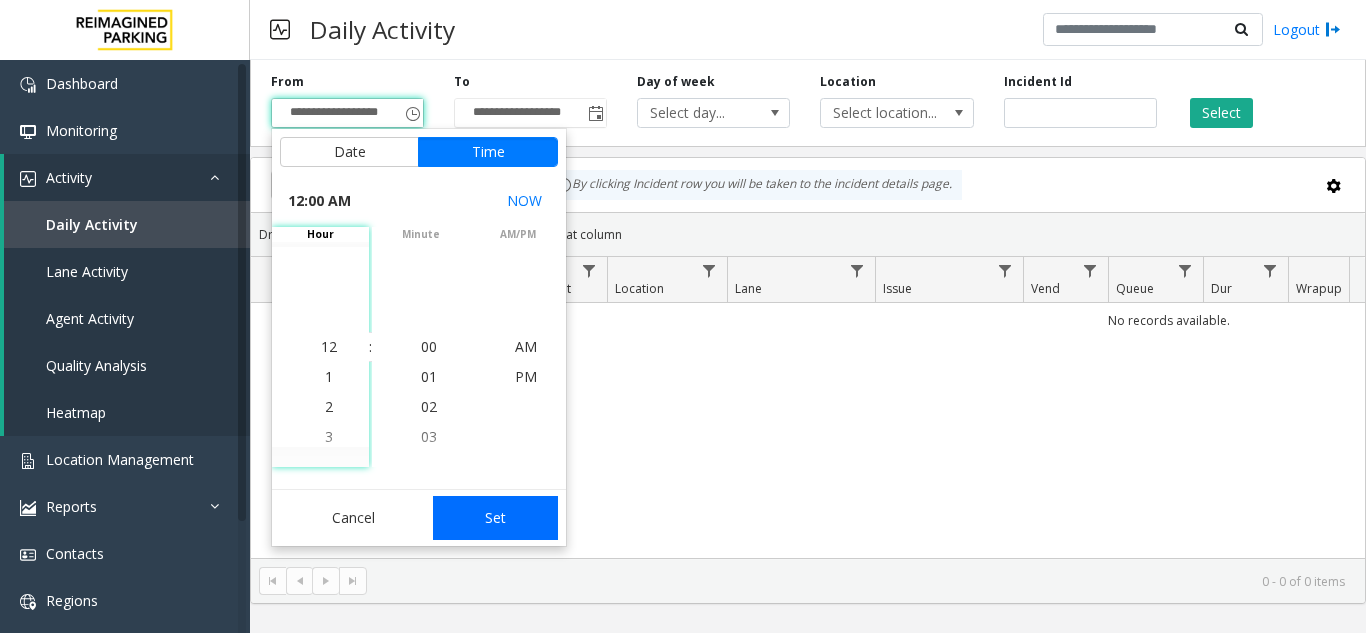 click on "Set" 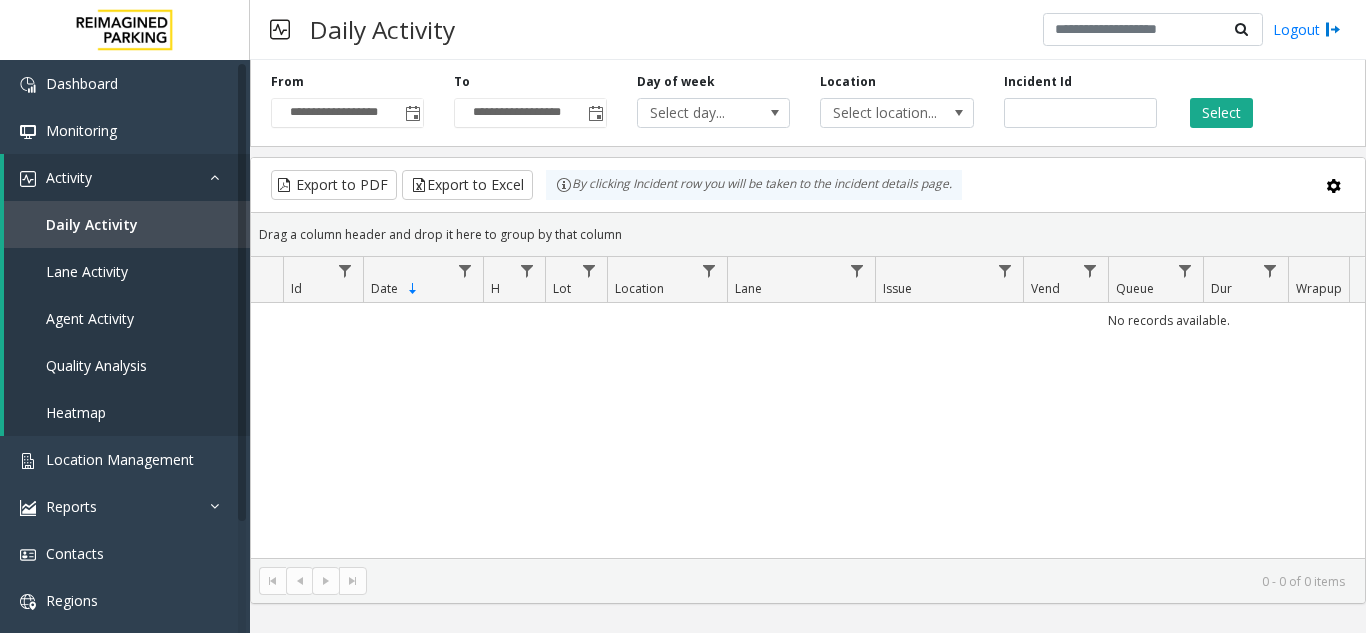 click on "Select" 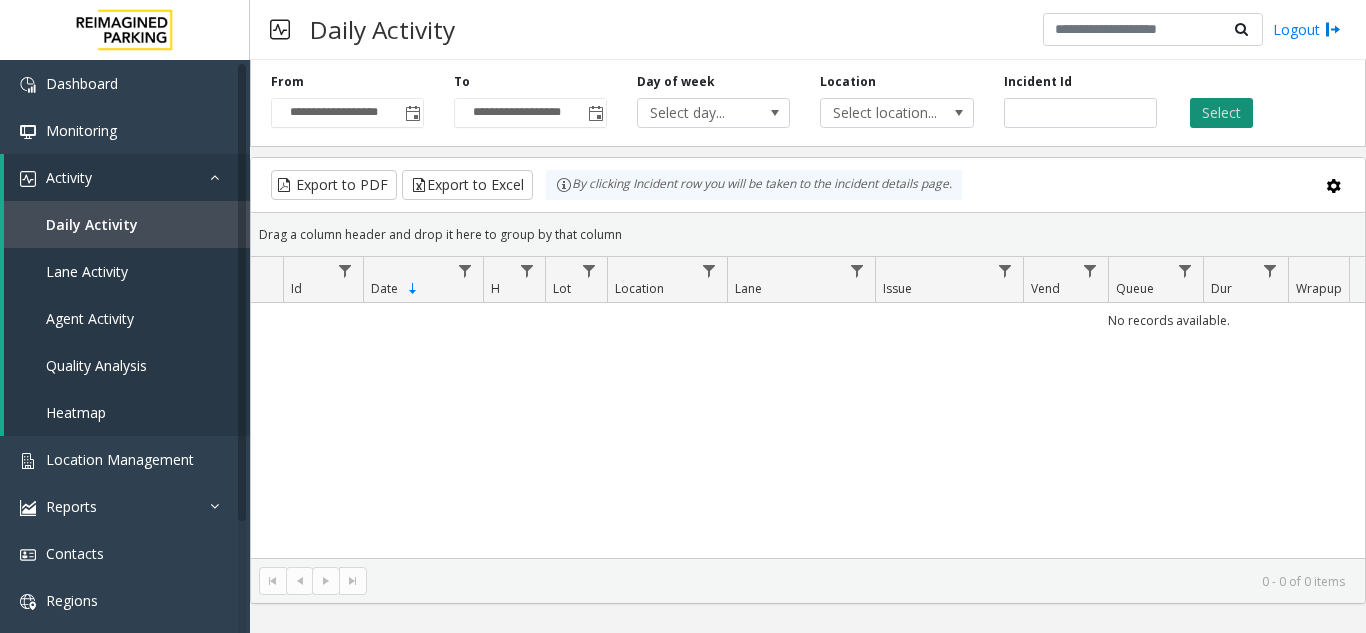 click on "Select" 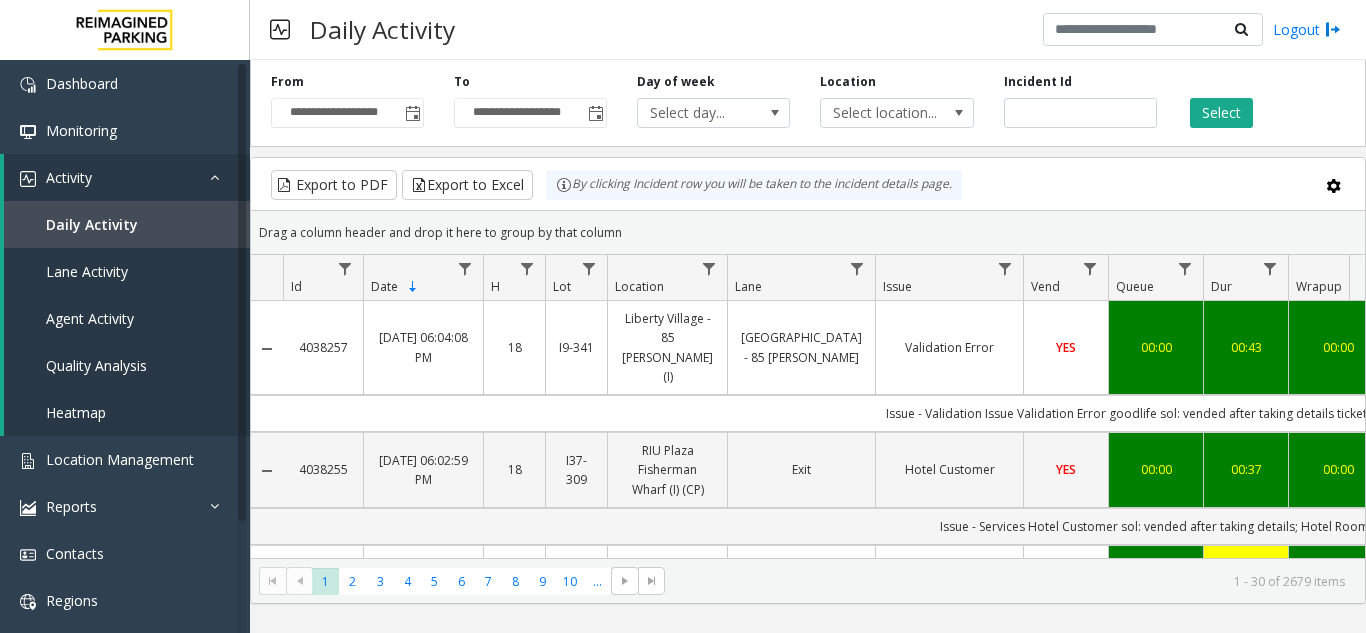 scroll, scrollTop: 0, scrollLeft: 266, axis: horizontal 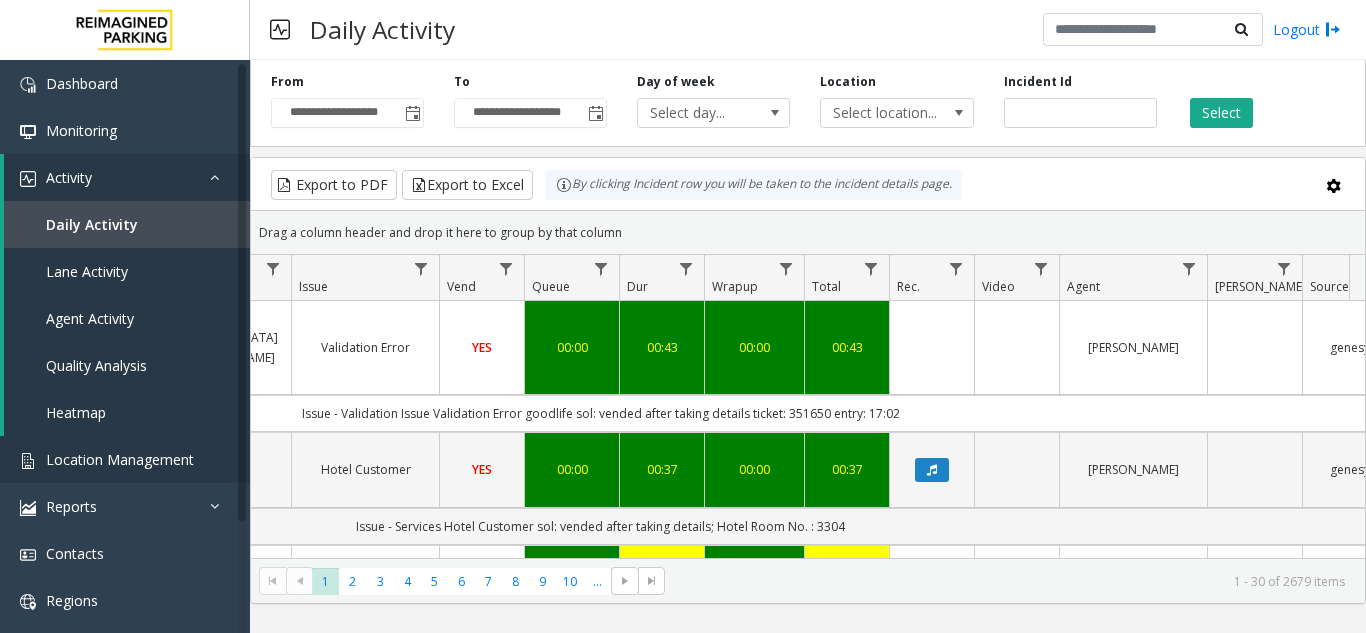 click on "Location Management" at bounding box center (125, 459) 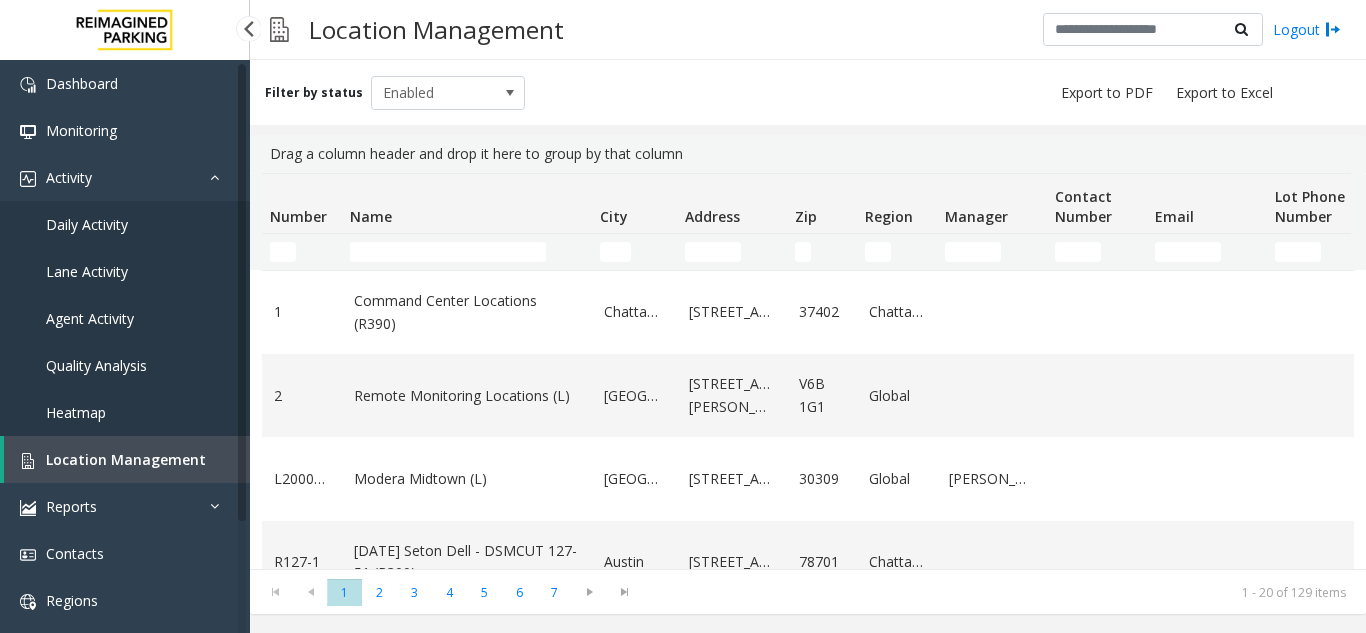 click on "Daily Activity" at bounding box center [125, 224] 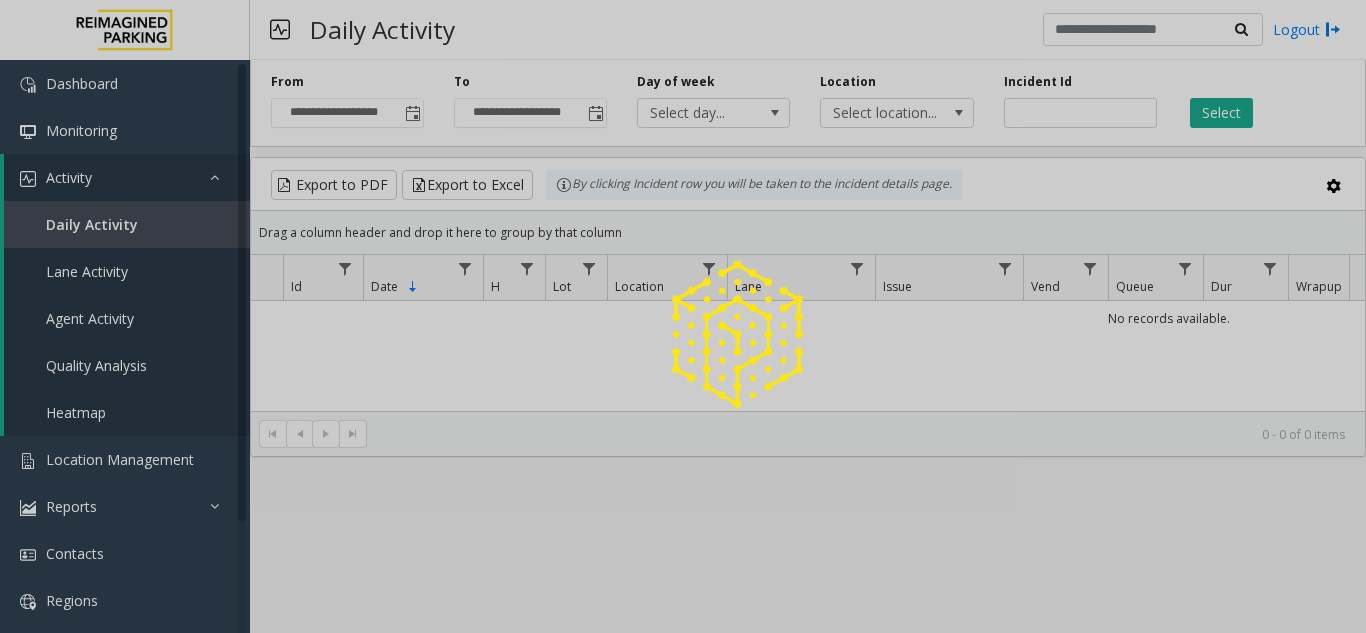 click 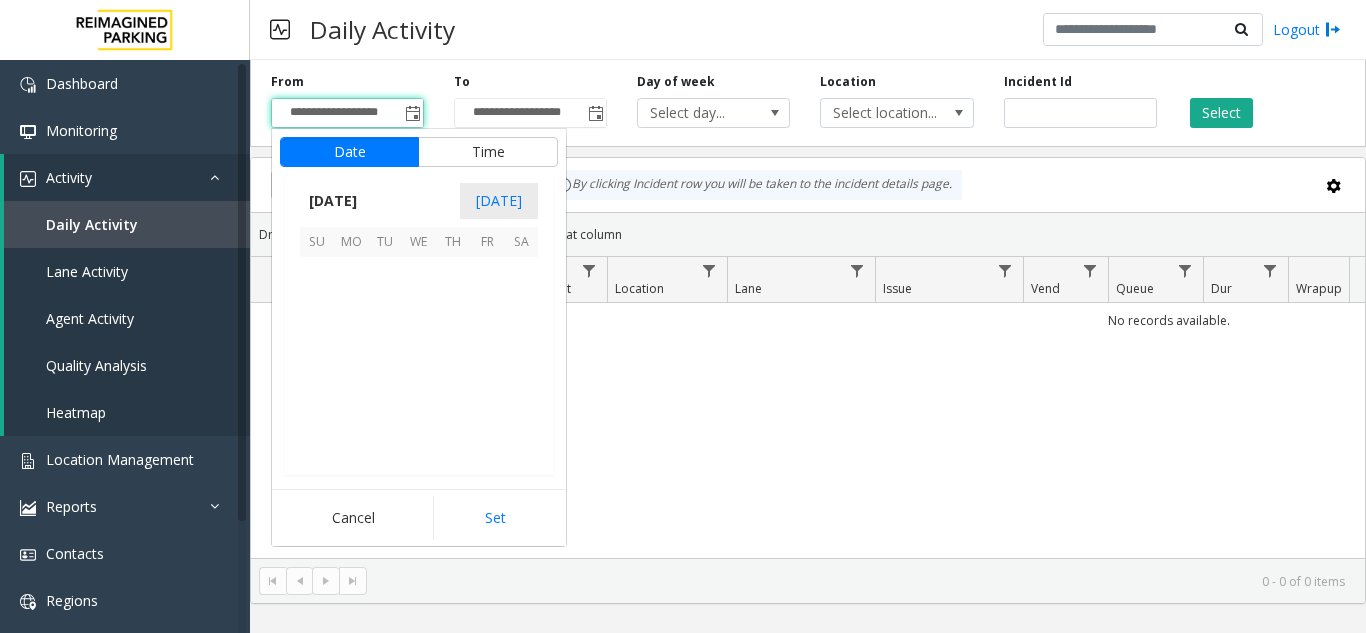 click 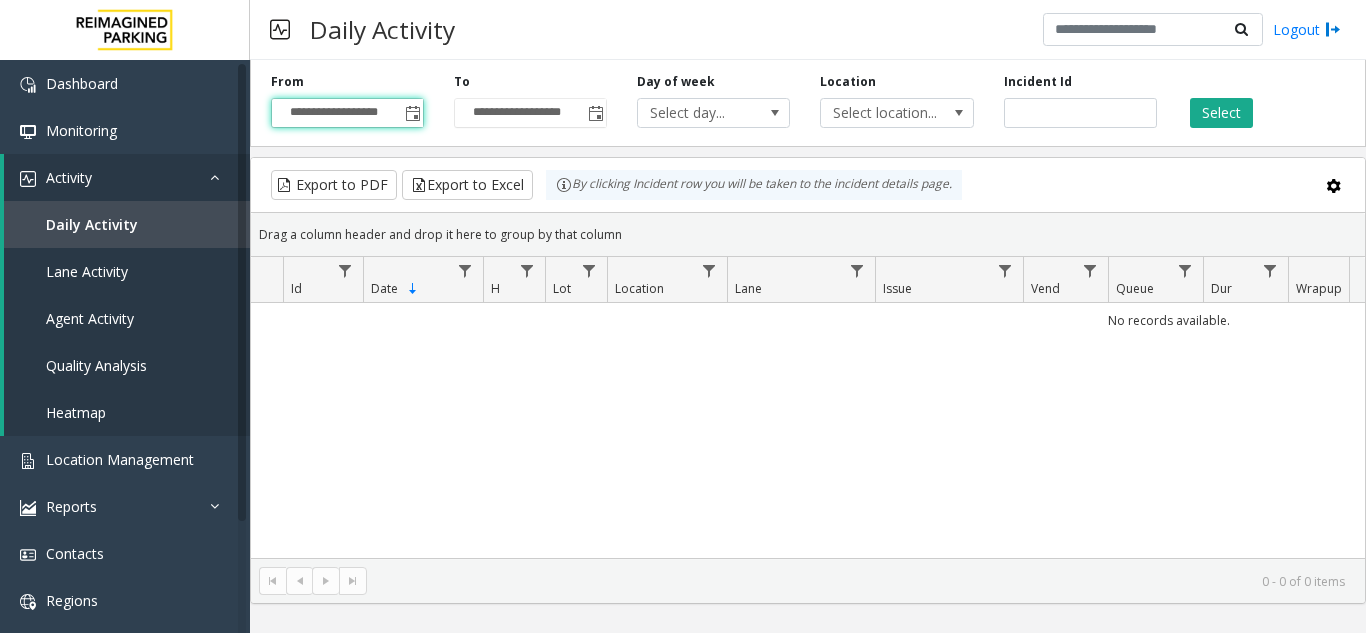 click on "**********" 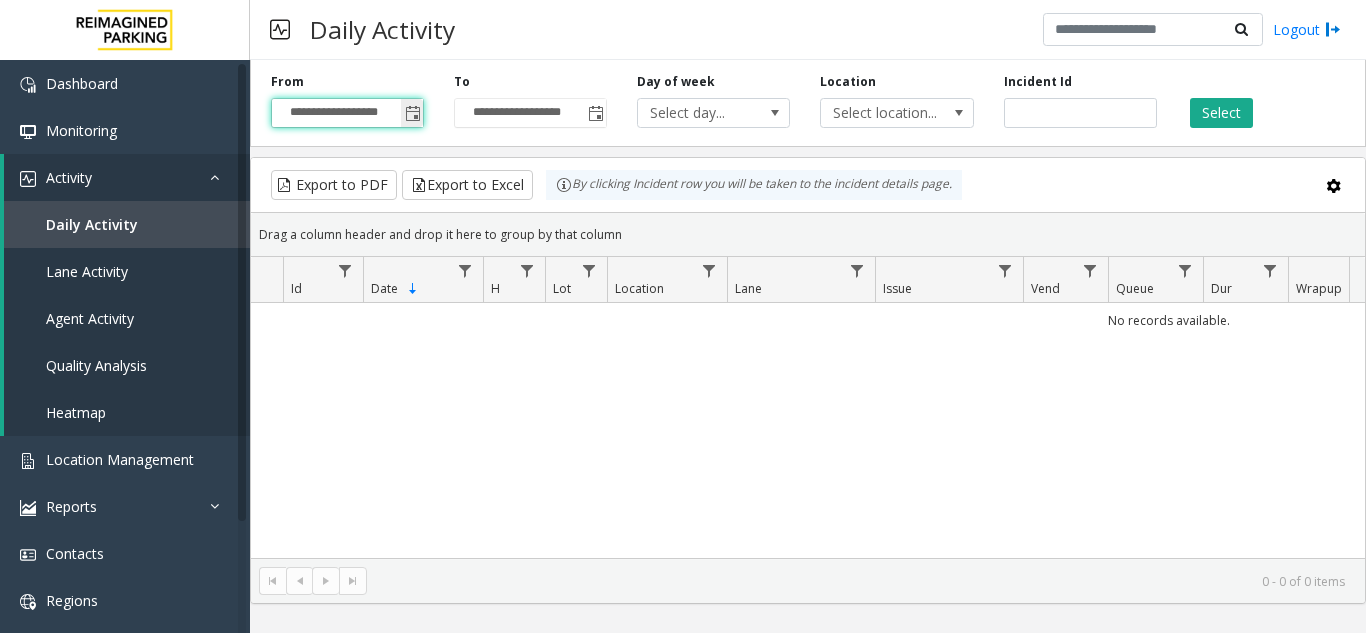 click 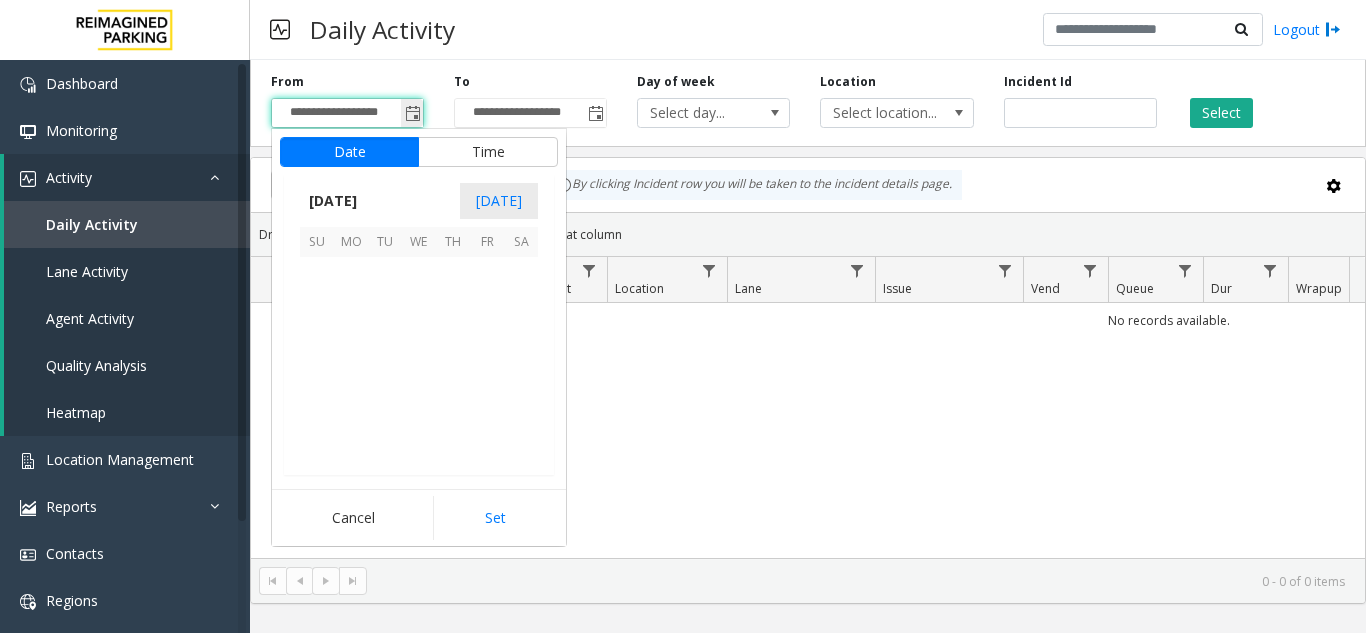 scroll, scrollTop: 358428, scrollLeft: 0, axis: vertical 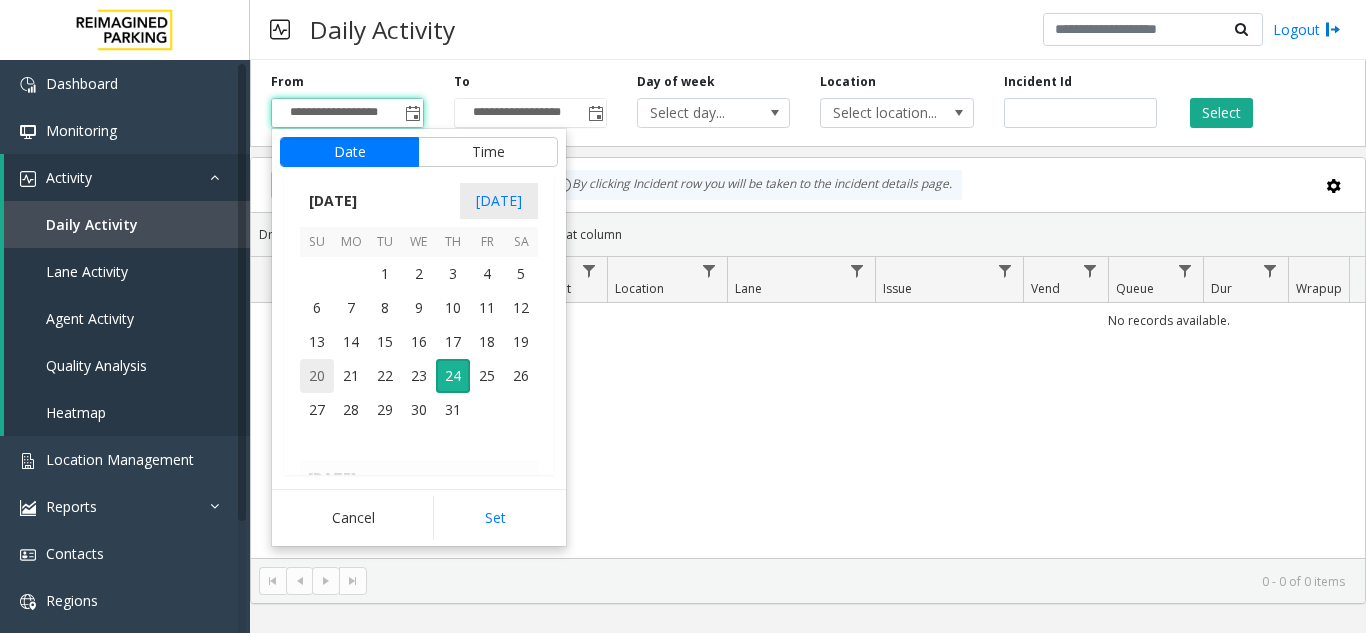 click on "20" at bounding box center [317, 376] 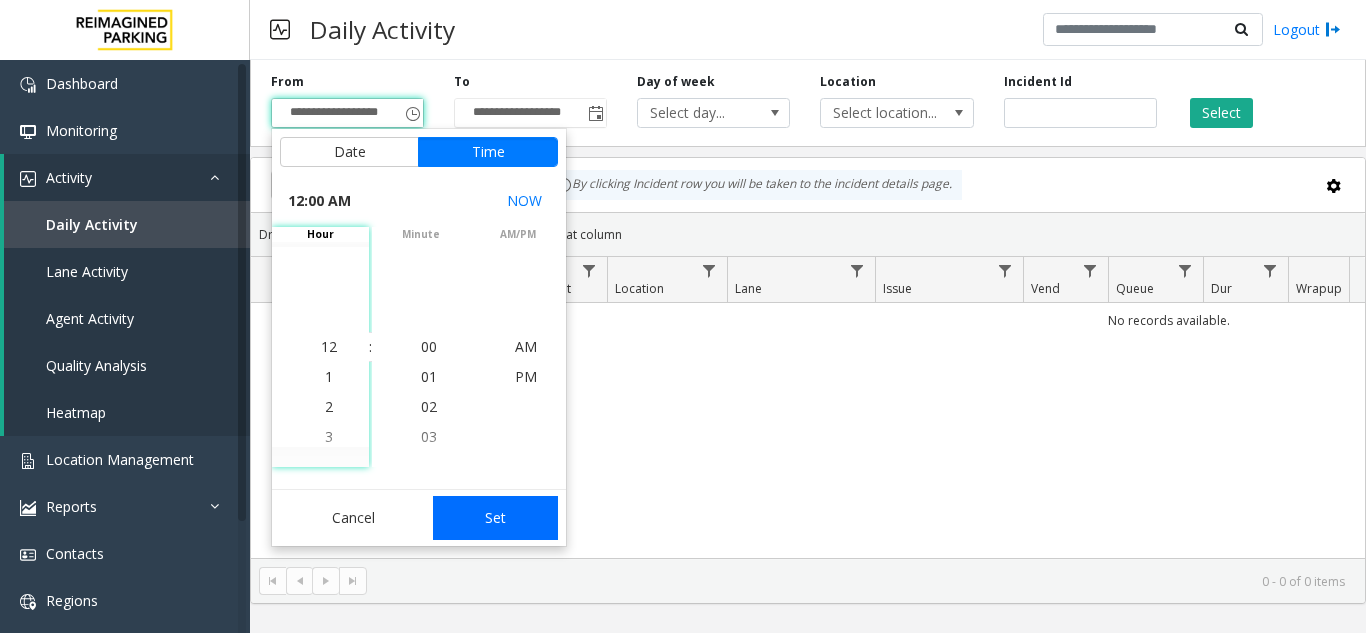 click on "Set" 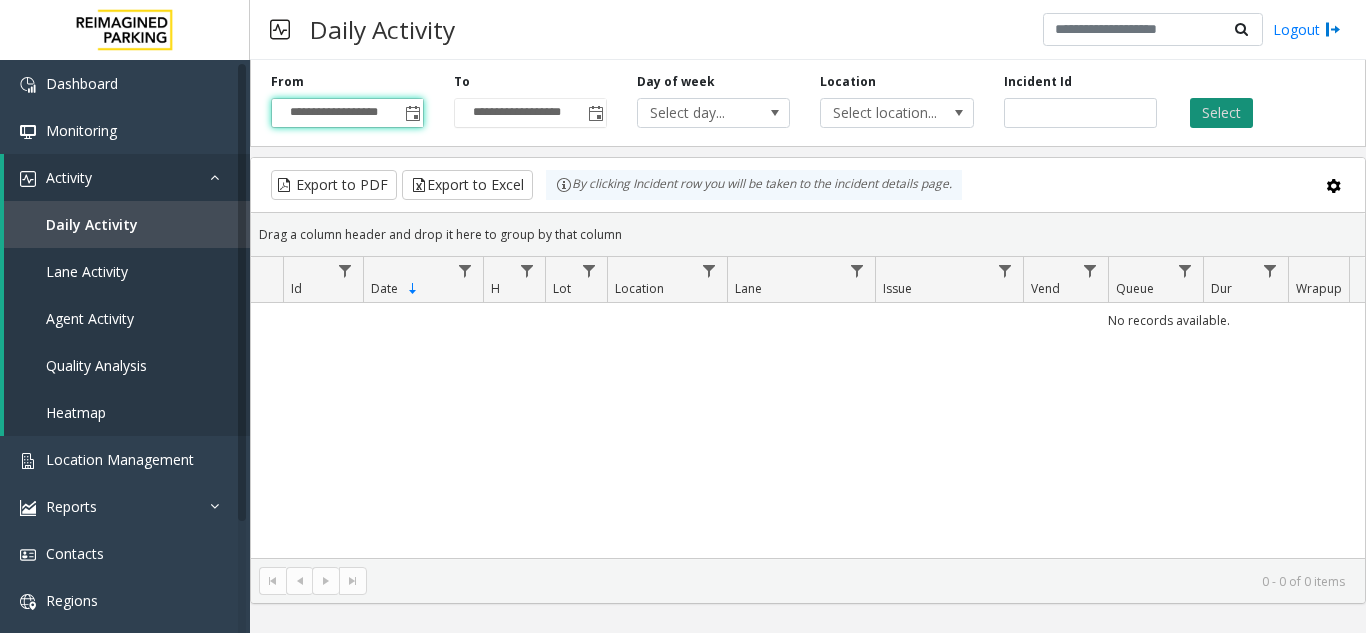 click on "Select" 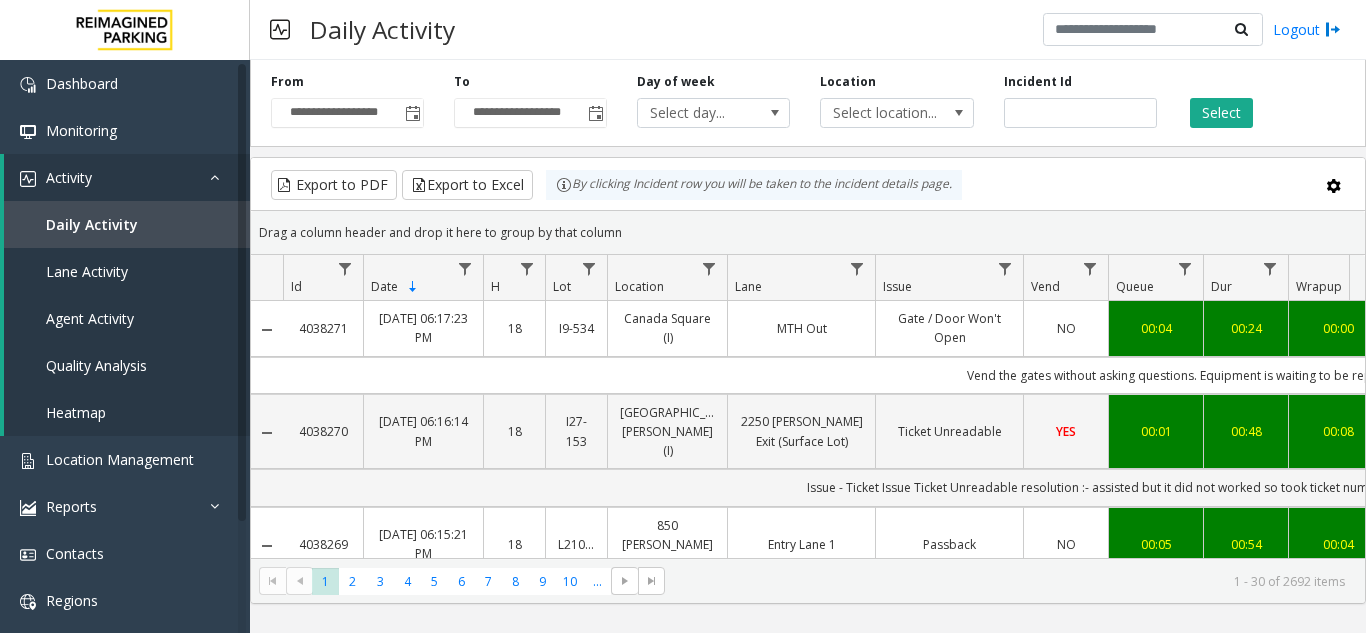 scroll, scrollTop: 0, scrollLeft: 316, axis: horizontal 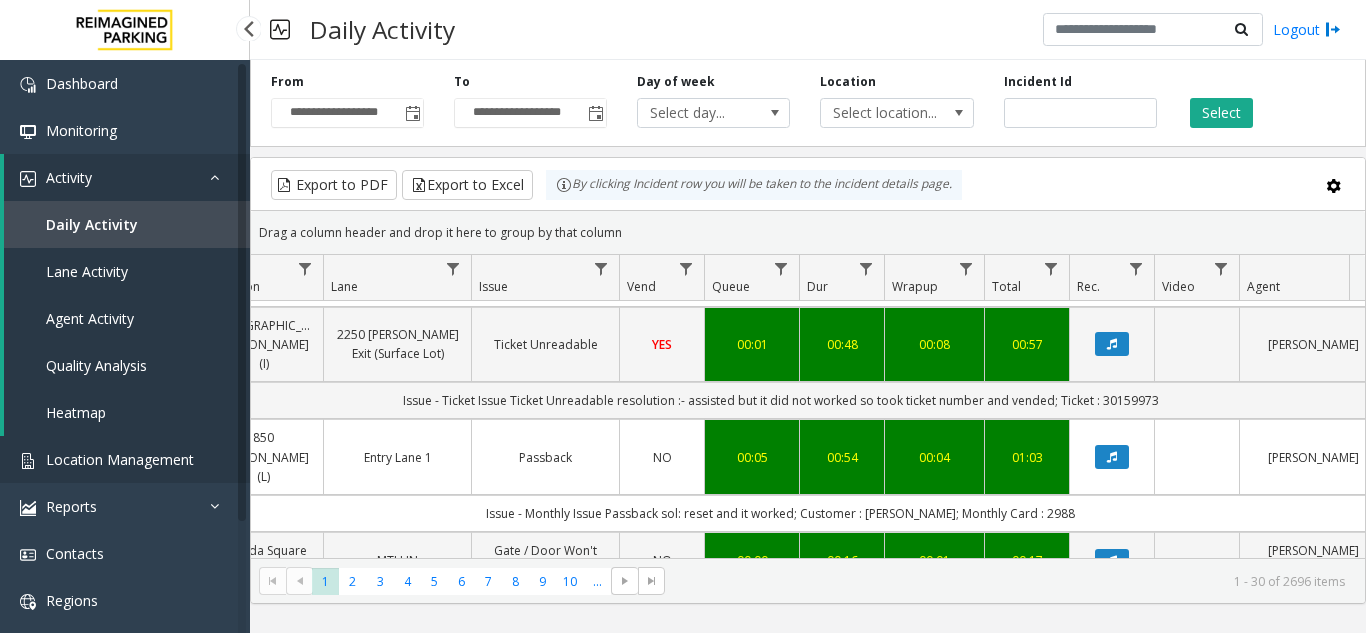 click on "Location Management" at bounding box center [120, 459] 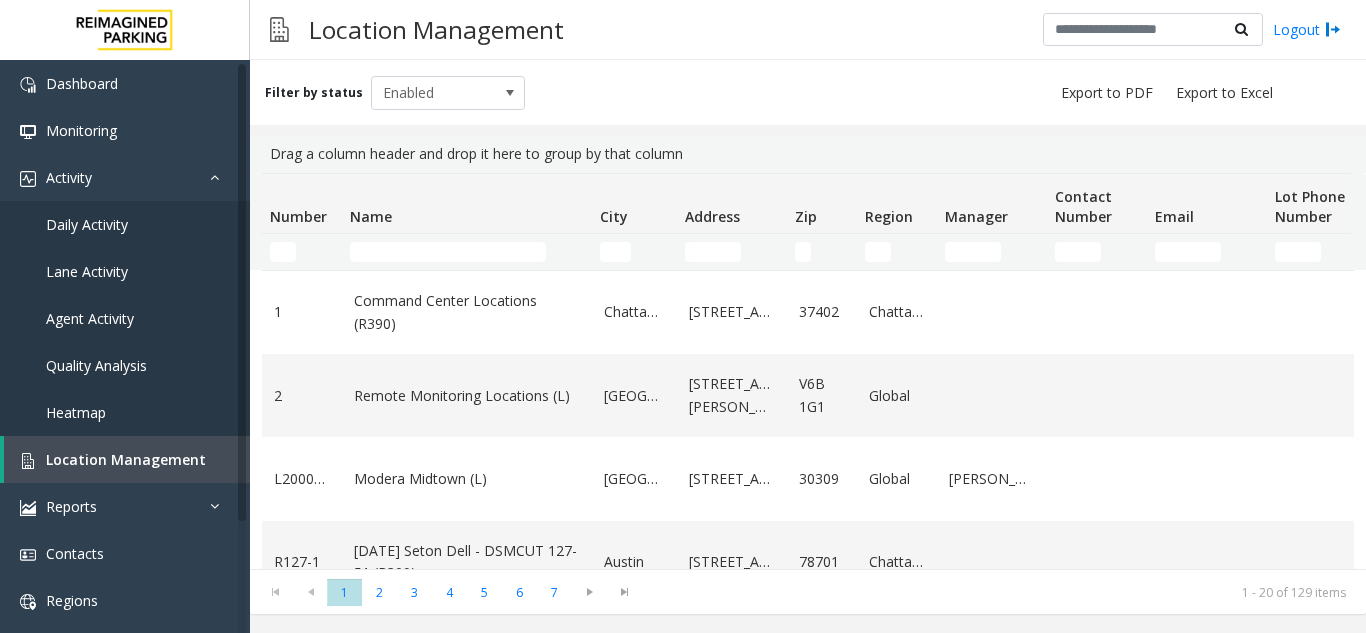 click 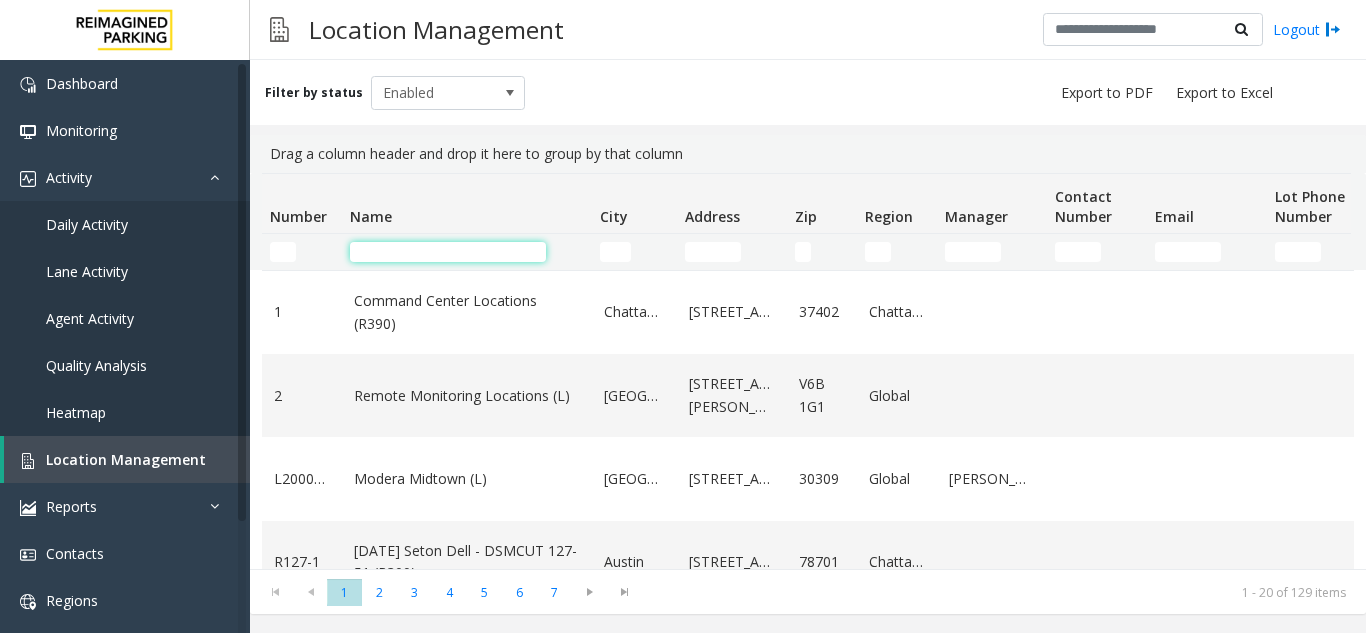 click 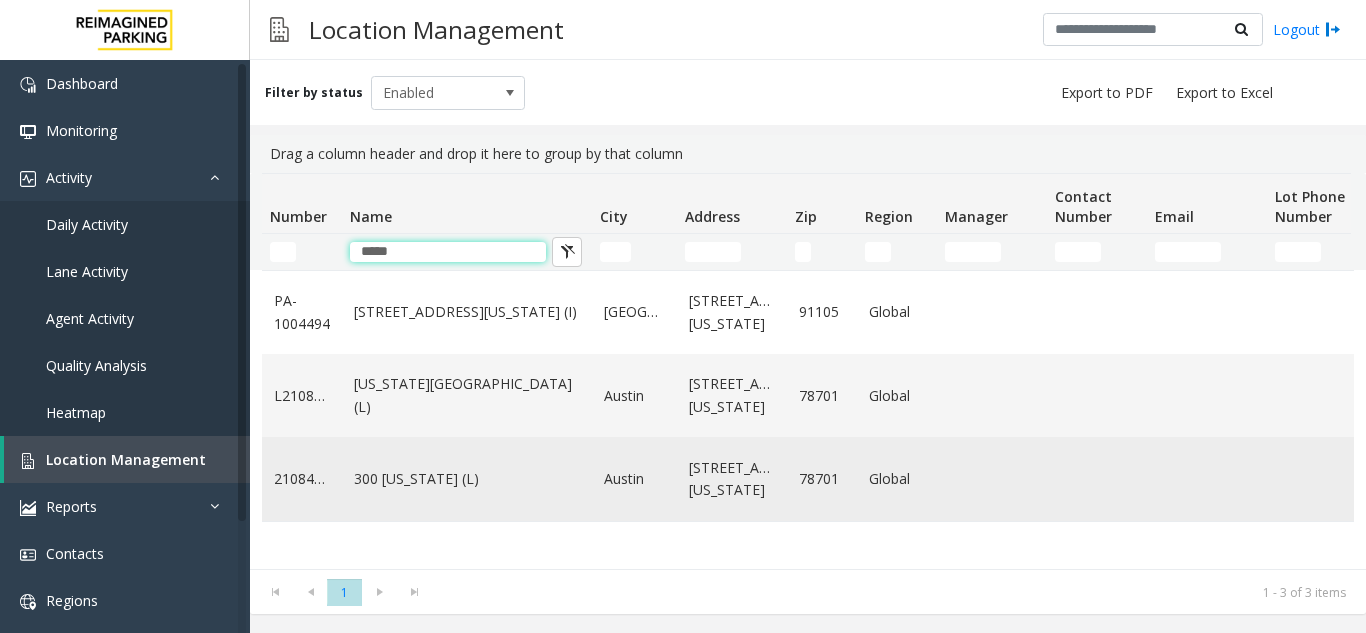 type on "*****" 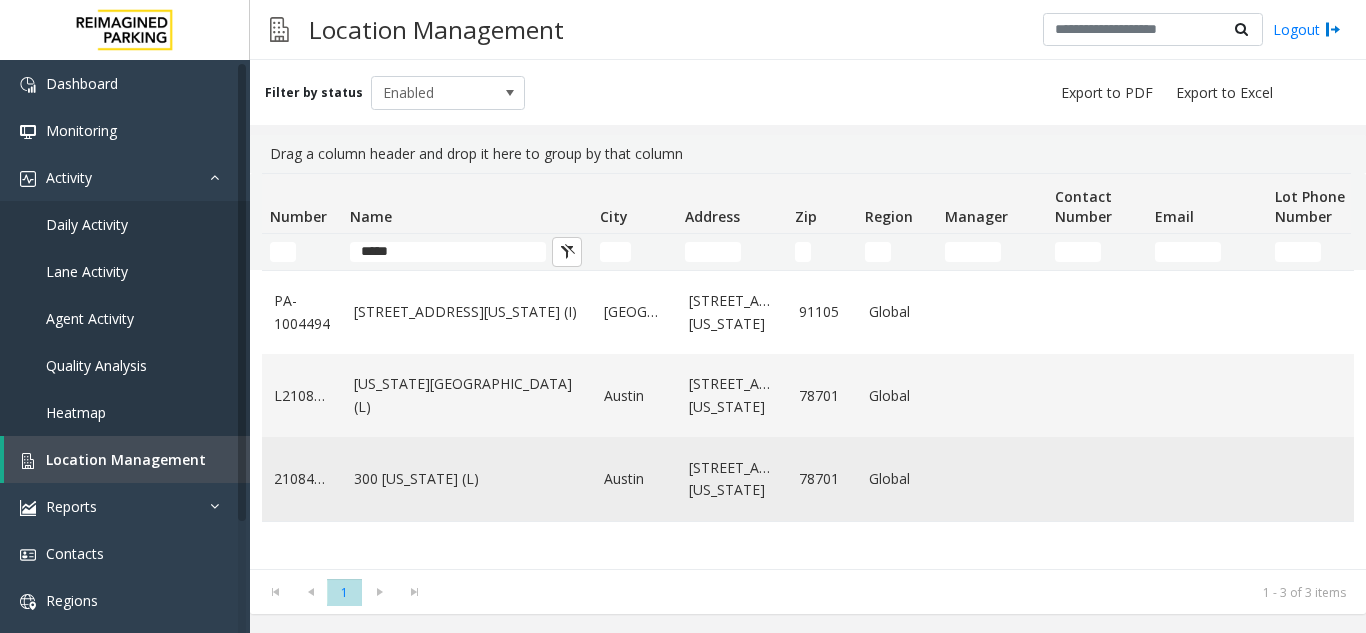 click on "300 [US_STATE] (L)" 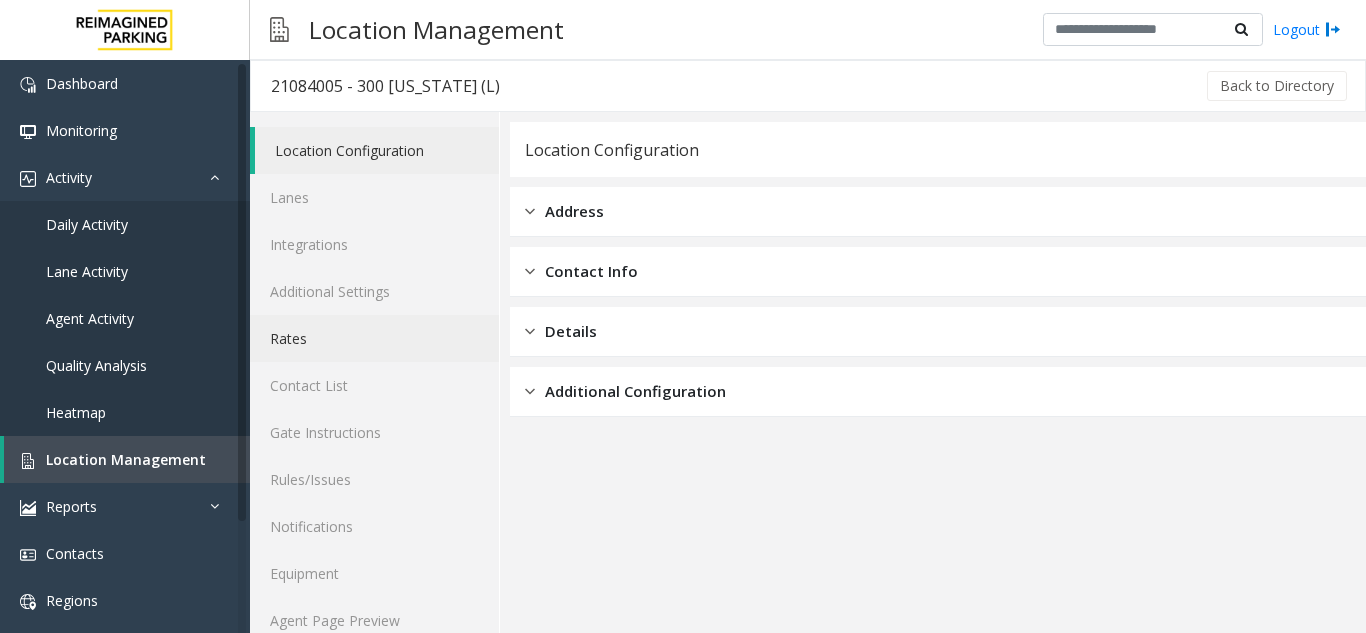 click on "Rates" 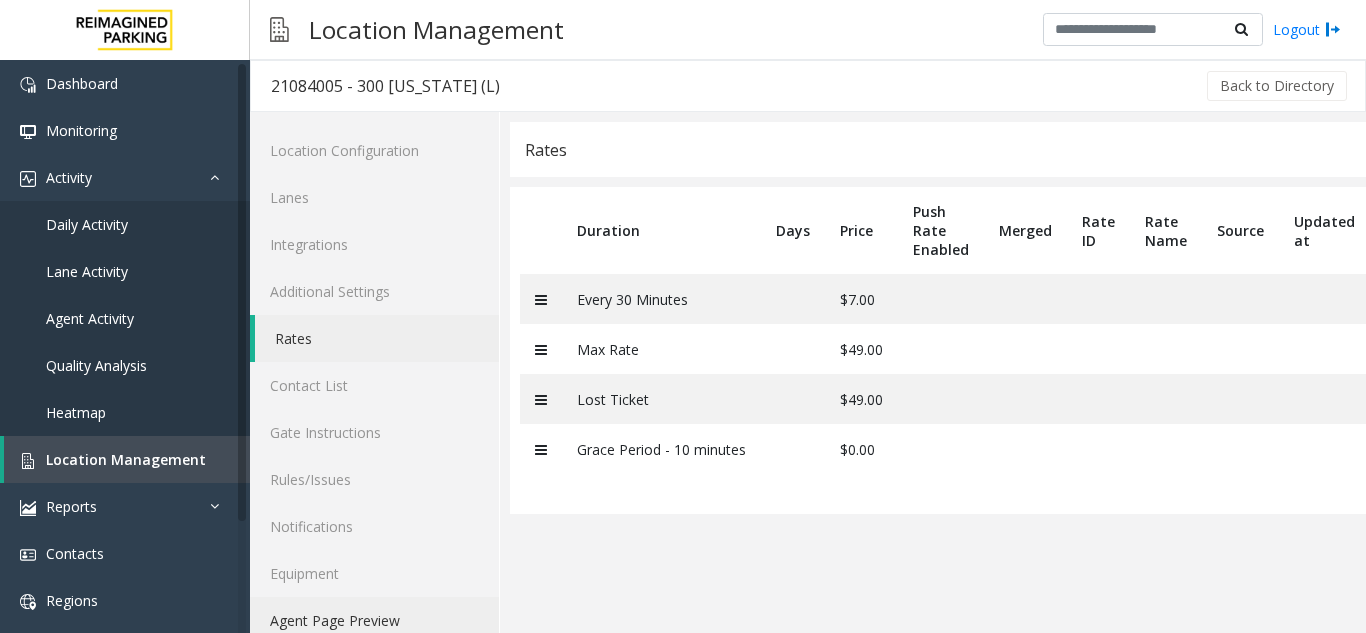 click on "Agent Page Preview" 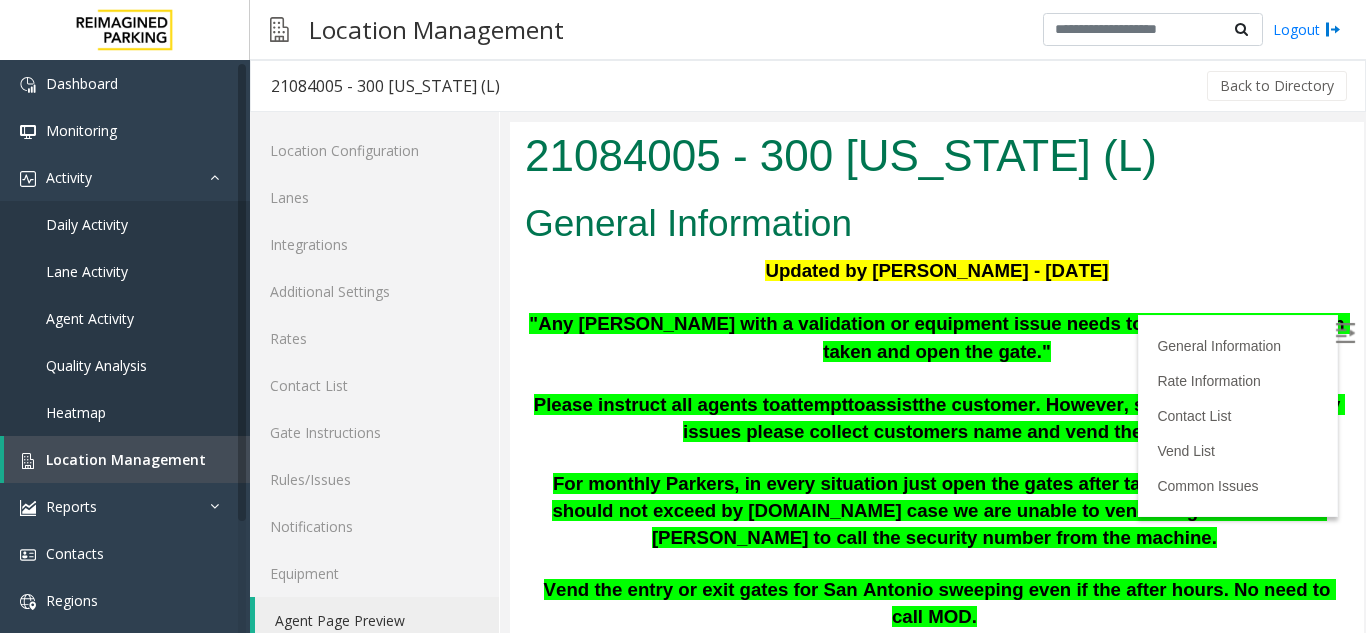 scroll, scrollTop: 0, scrollLeft: 0, axis: both 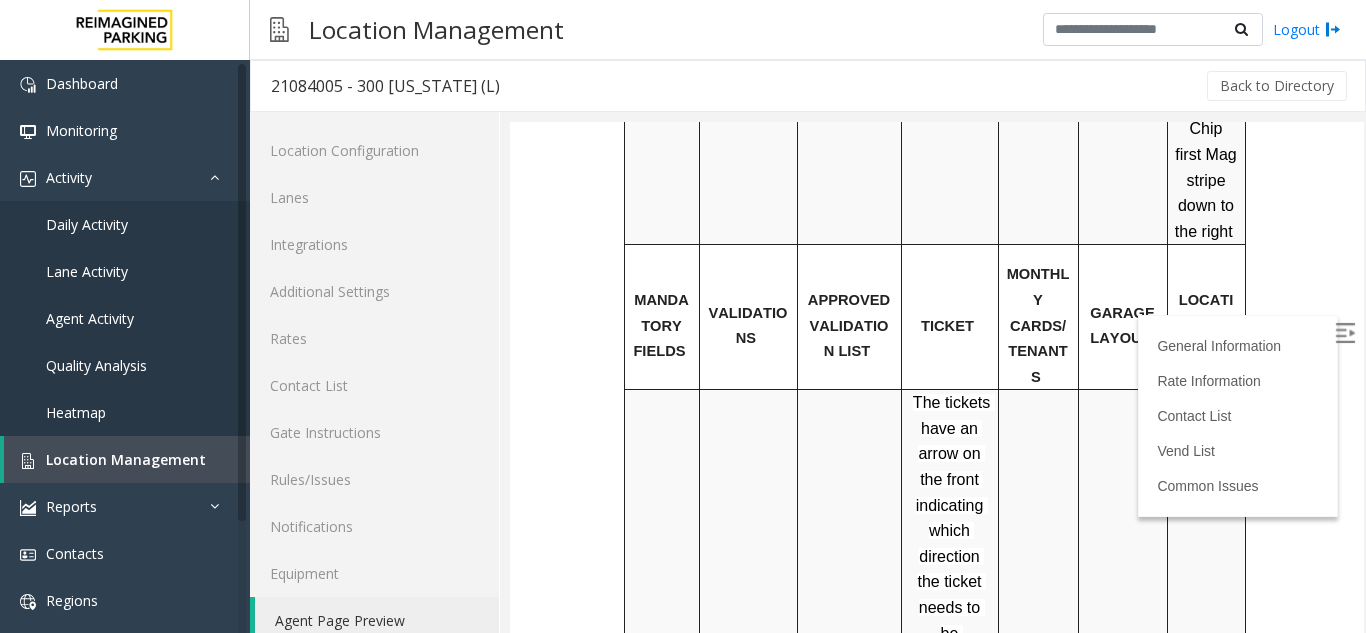 click on "Click Here for the local time" at bounding box center [1208, 453] 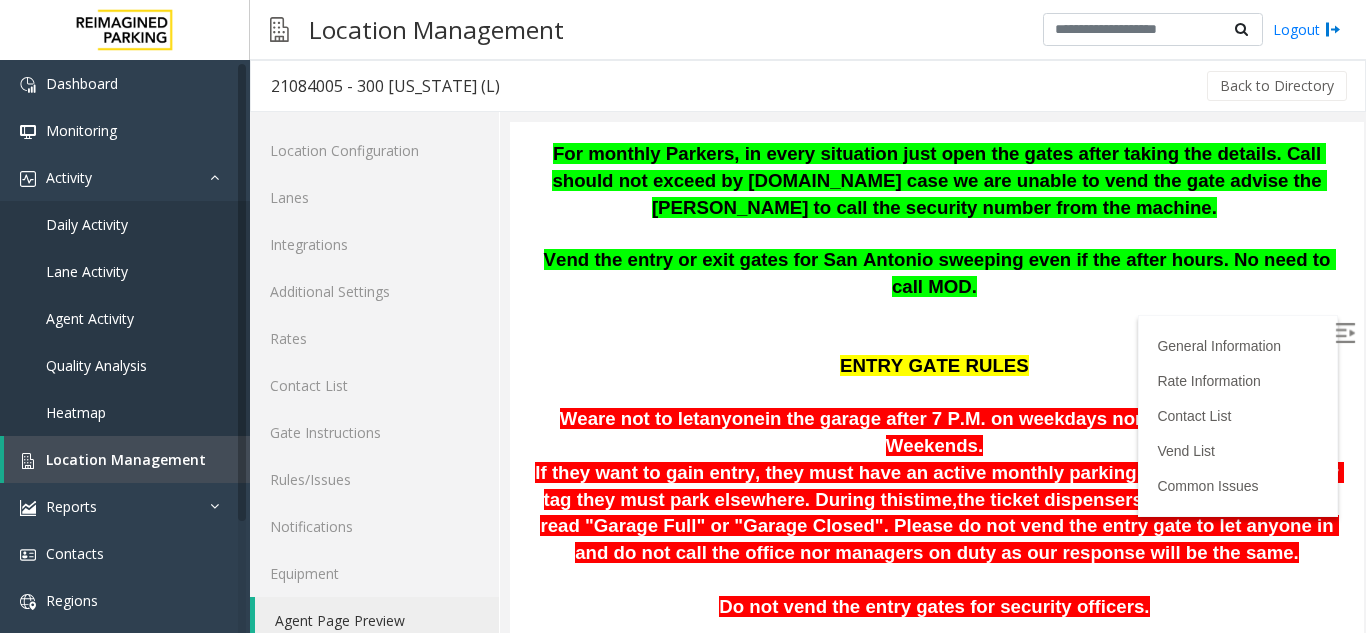 scroll, scrollTop: 300, scrollLeft: 0, axis: vertical 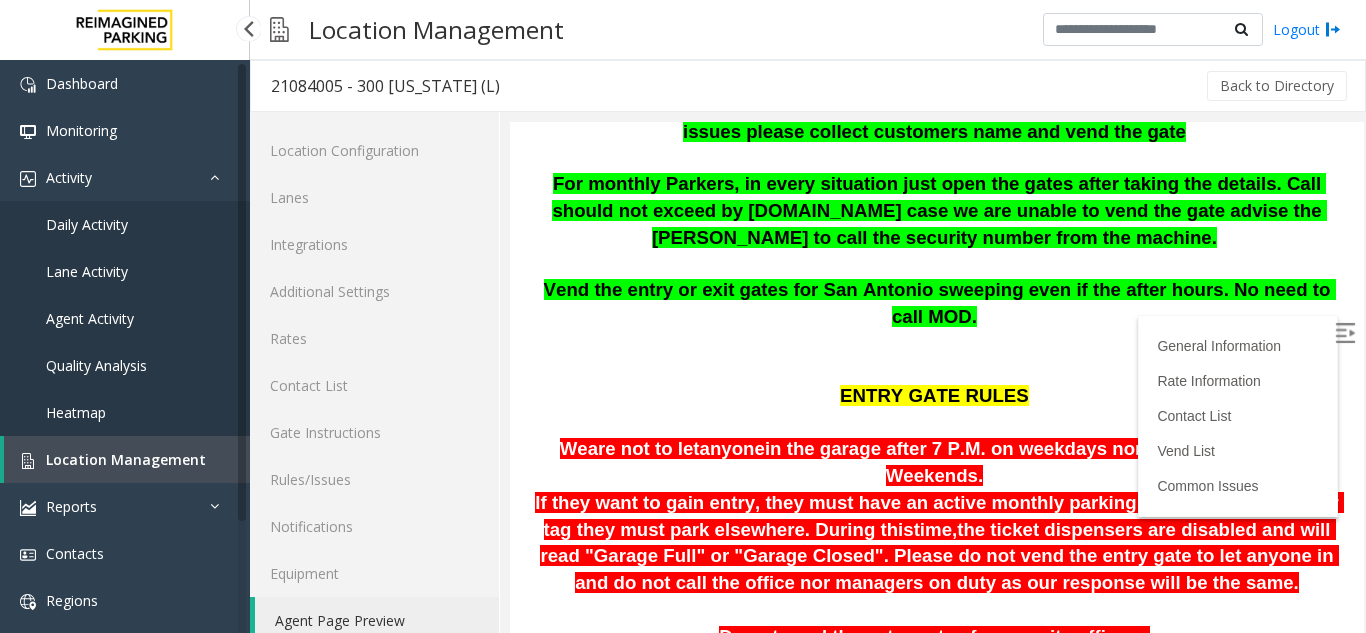 click on "Location Management" at bounding box center (126, 459) 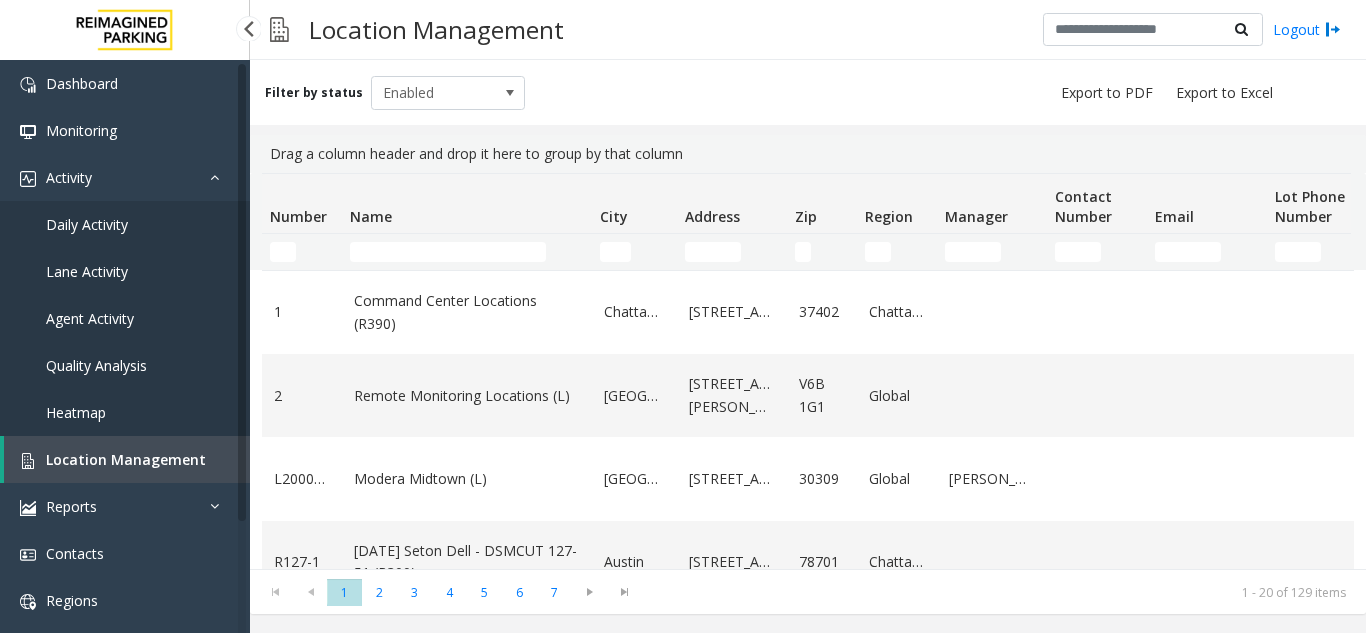 click on "Daily Activity" at bounding box center [125, 224] 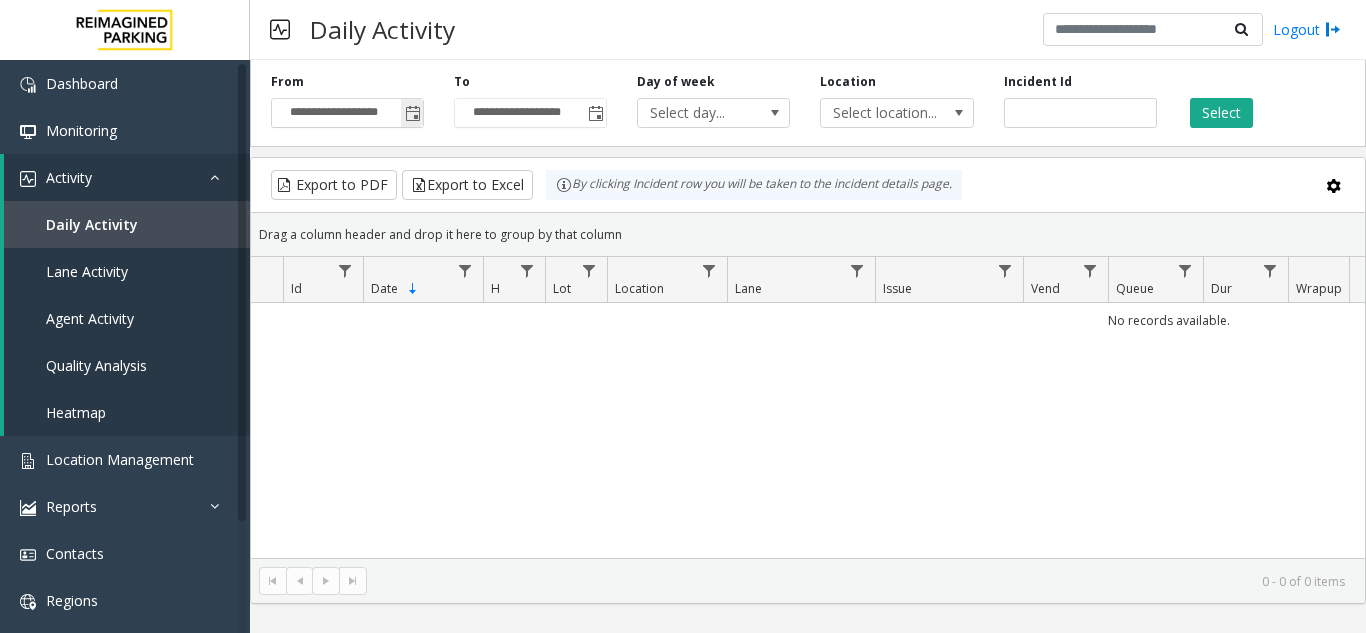 click 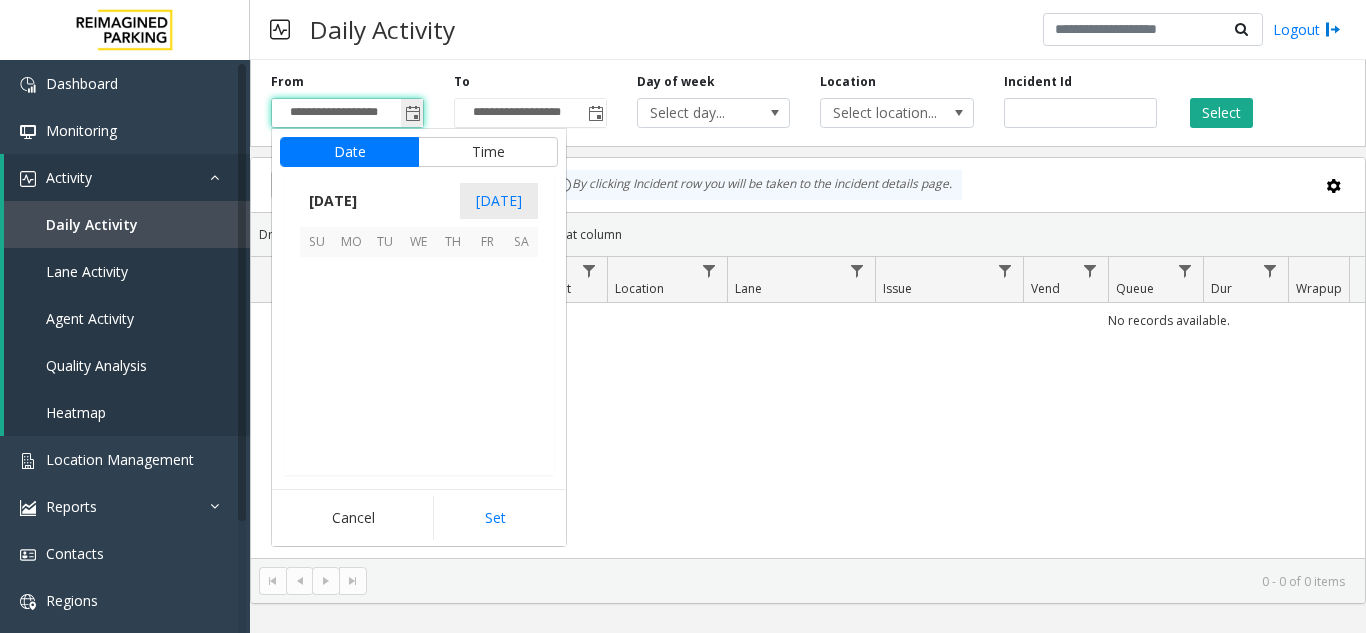 scroll, scrollTop: 358428, scrollLeft: 0, axis: vertical 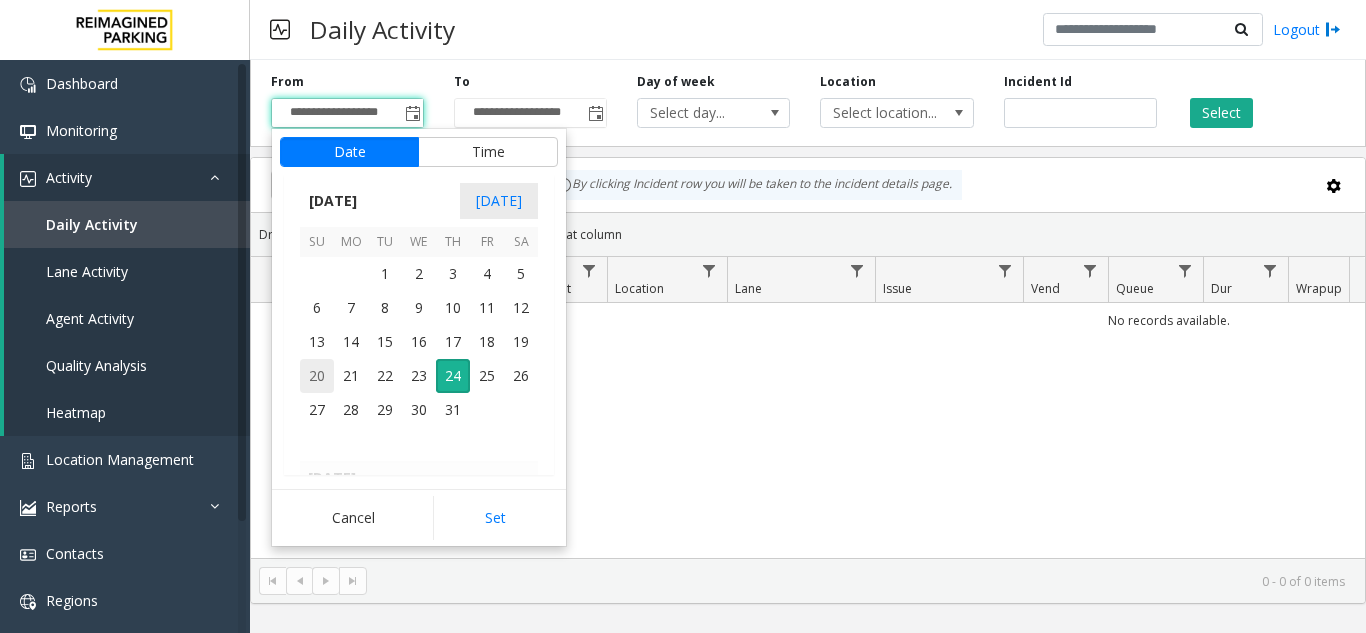 click on "20" at bounding box center (317, 376) 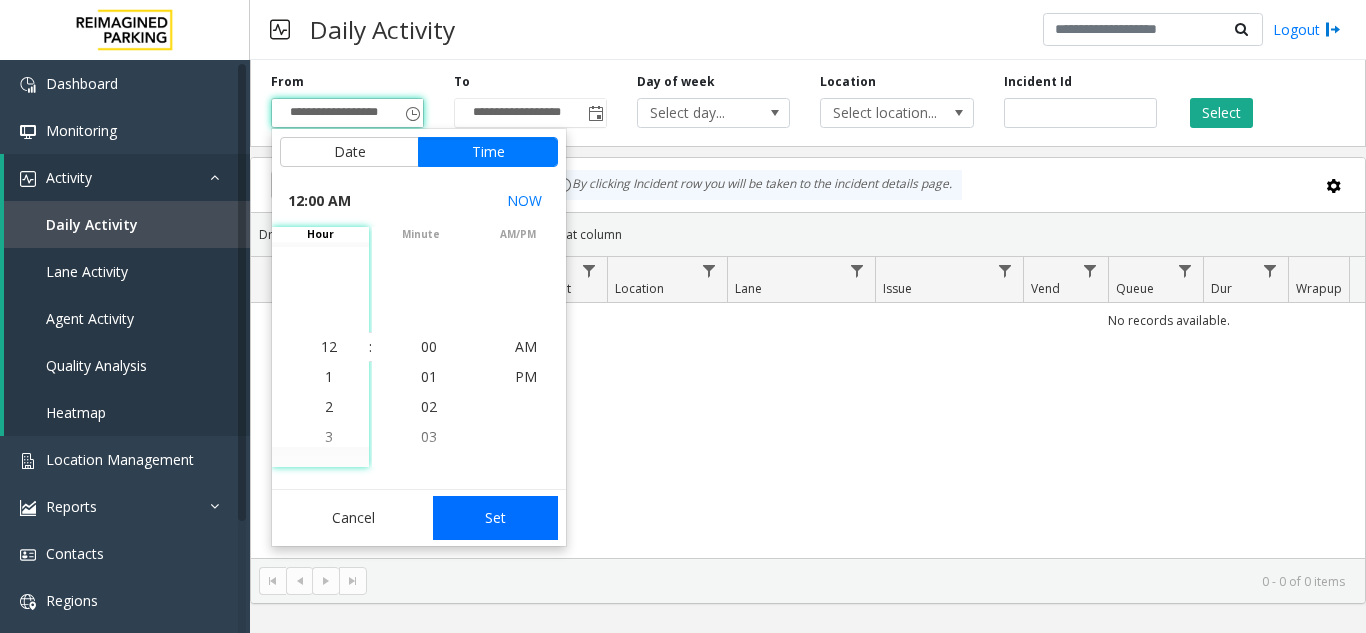 click on "Set" 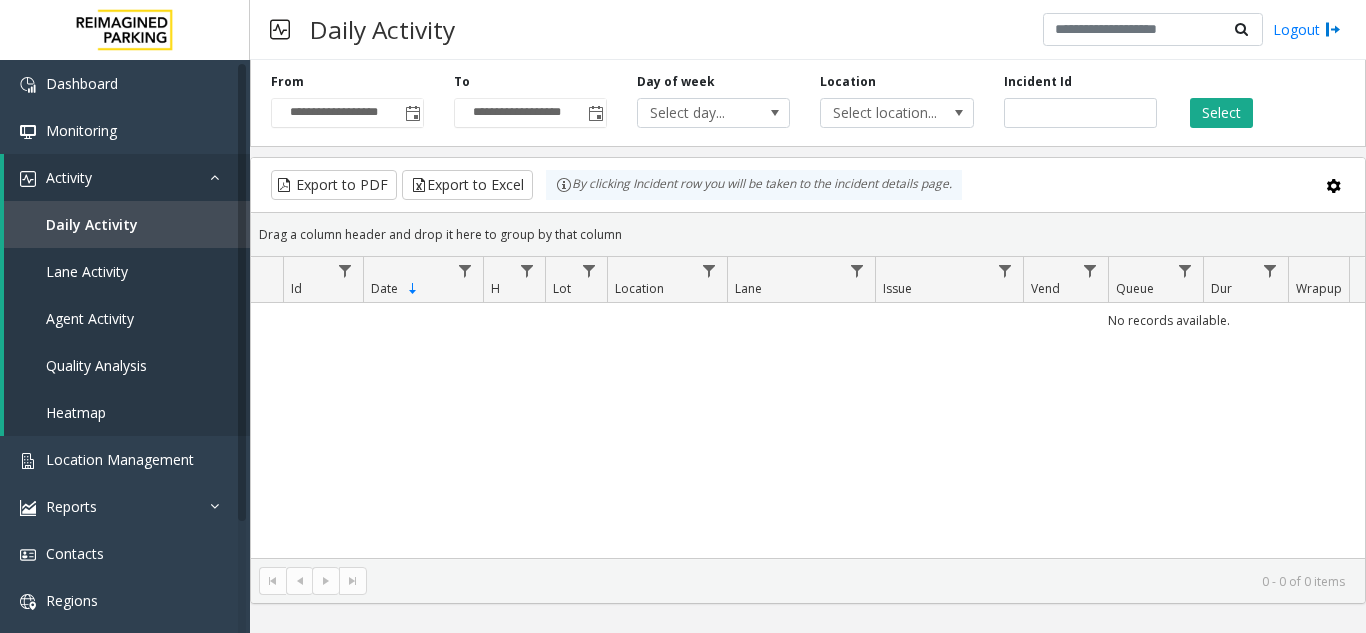 click on "**********" 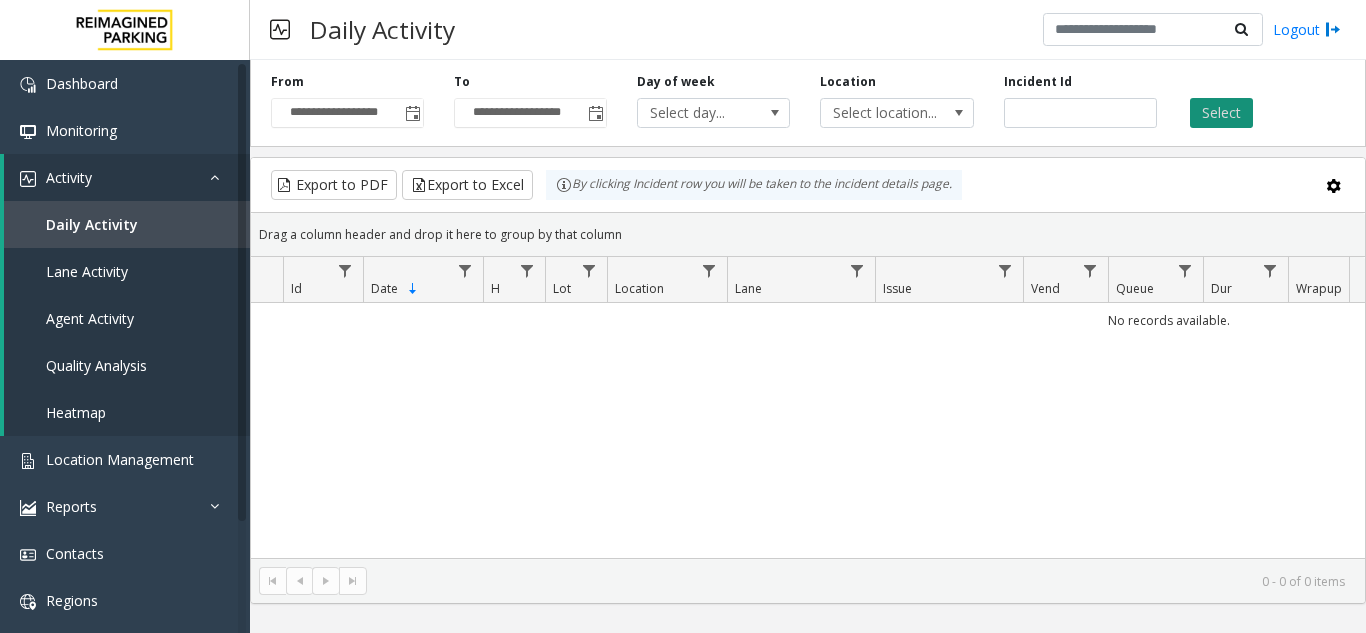 click on "Select" 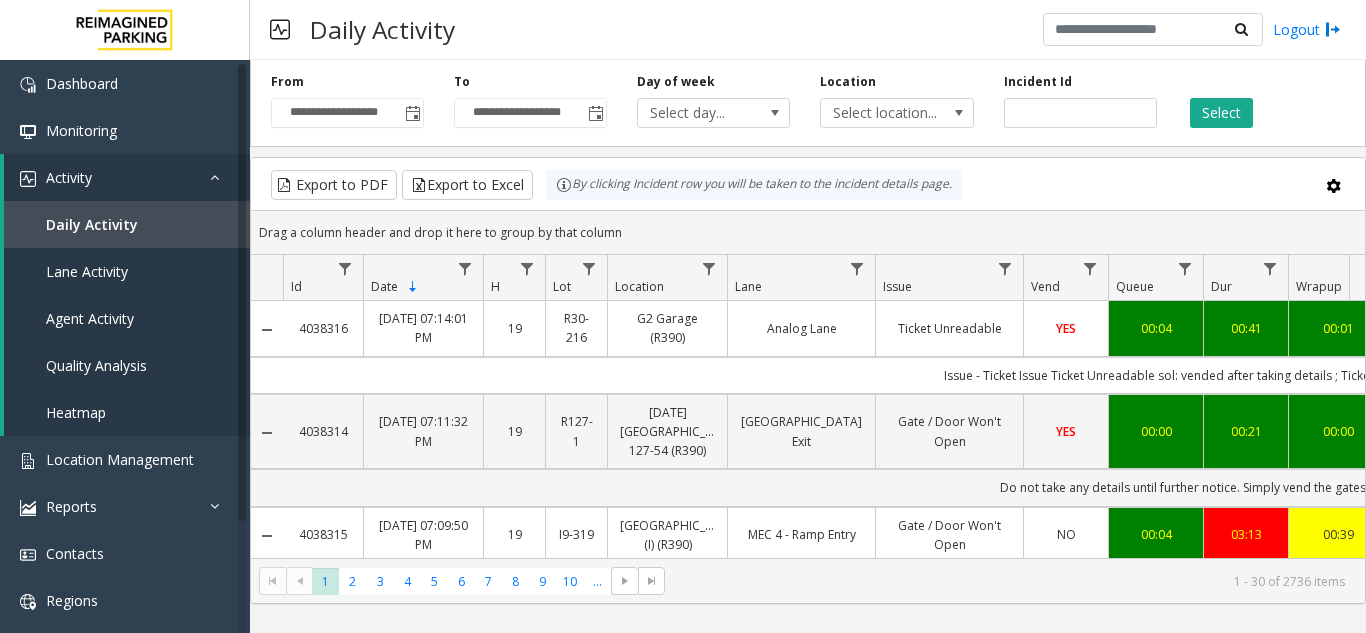 scroll, scrollTop: 0, scrollLeft: 444, axis: horizontal 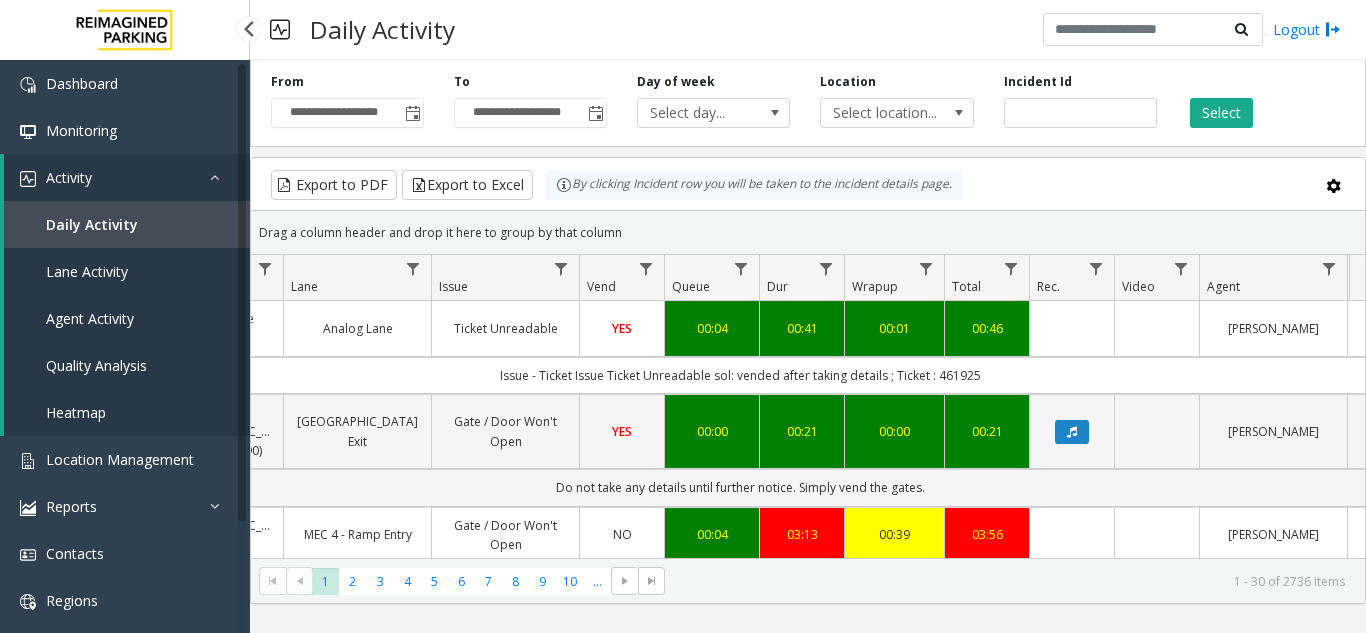 click on "Heatmap" at bounding box center [127, 412] 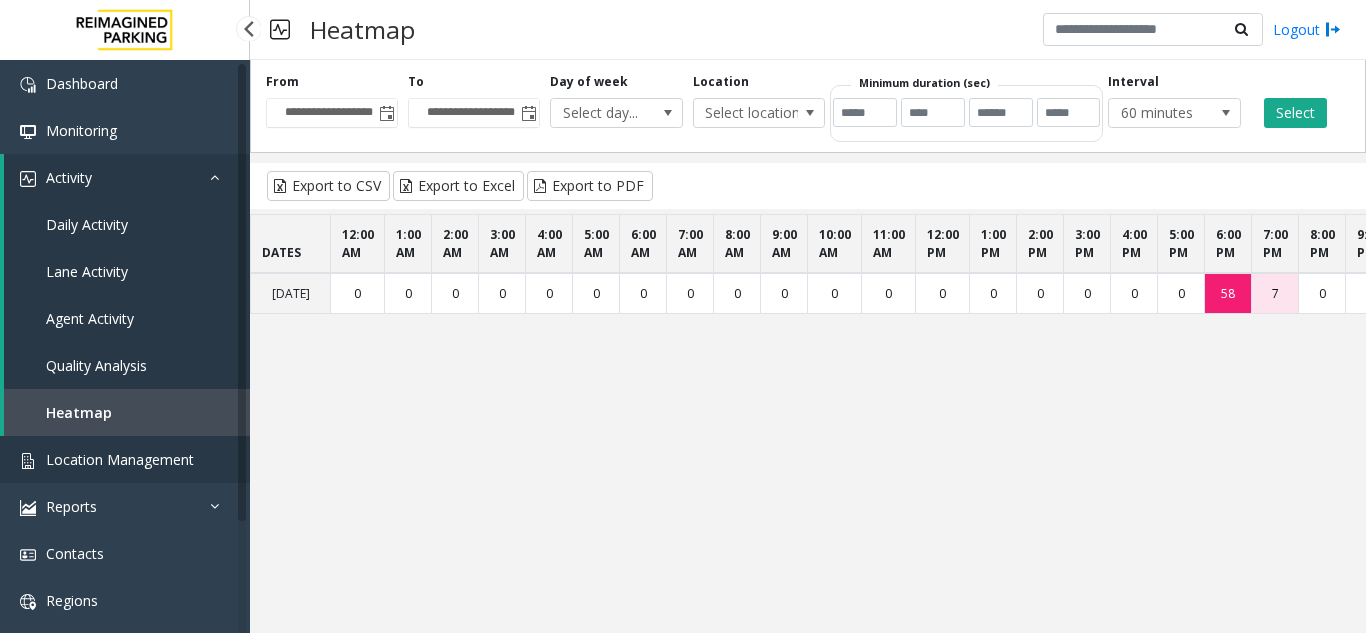 click on "Location Management" at bounding box center [125, 459] 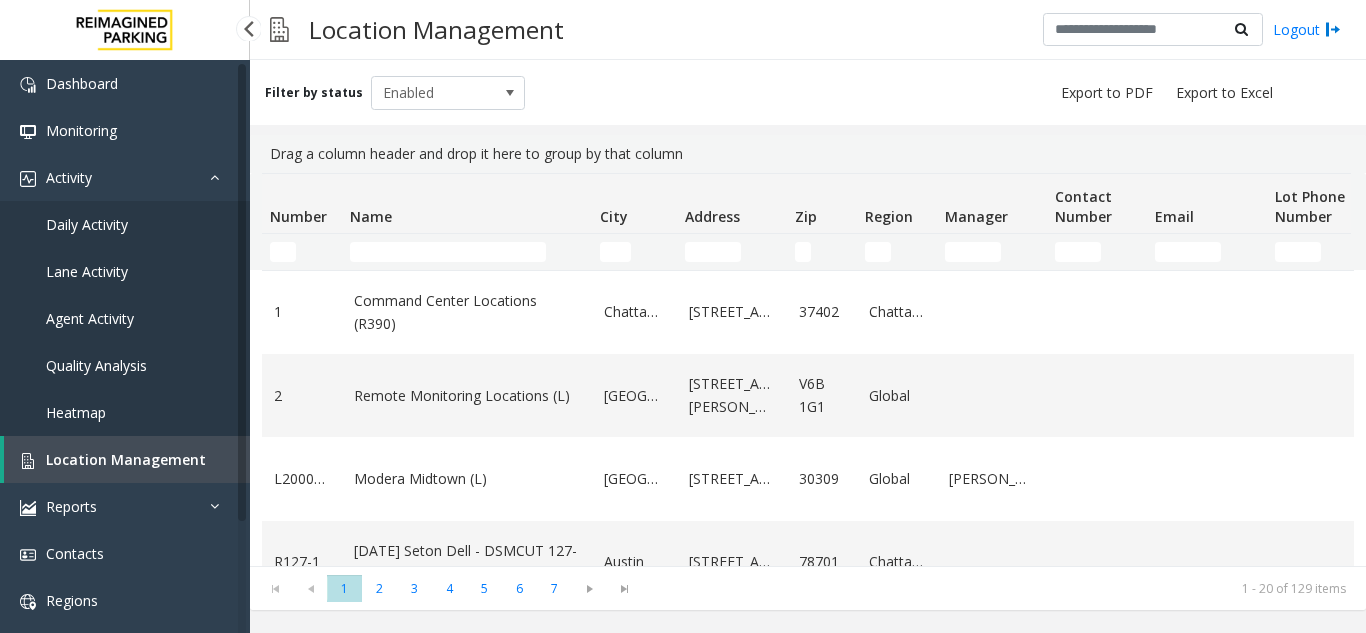 click on "Daily Activity" at bounding box center (125, 224) 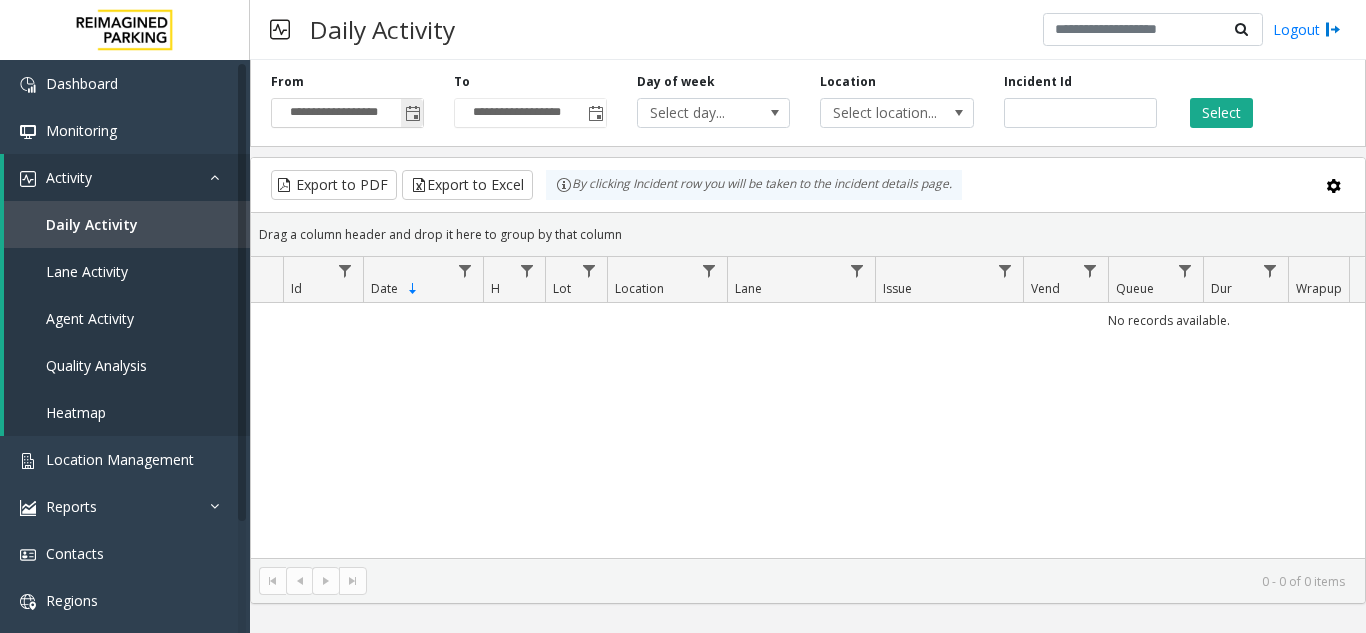 click 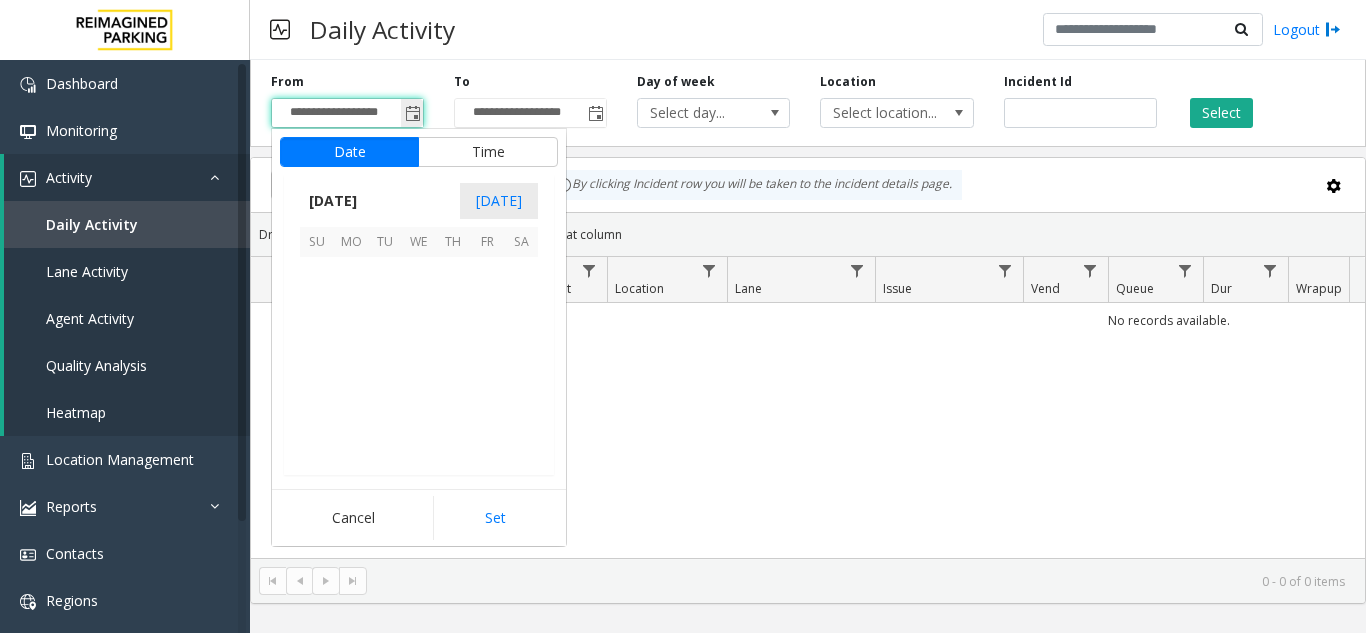 scroll, scrollTop: 358428, scrollLeft: 0, axis: vertical 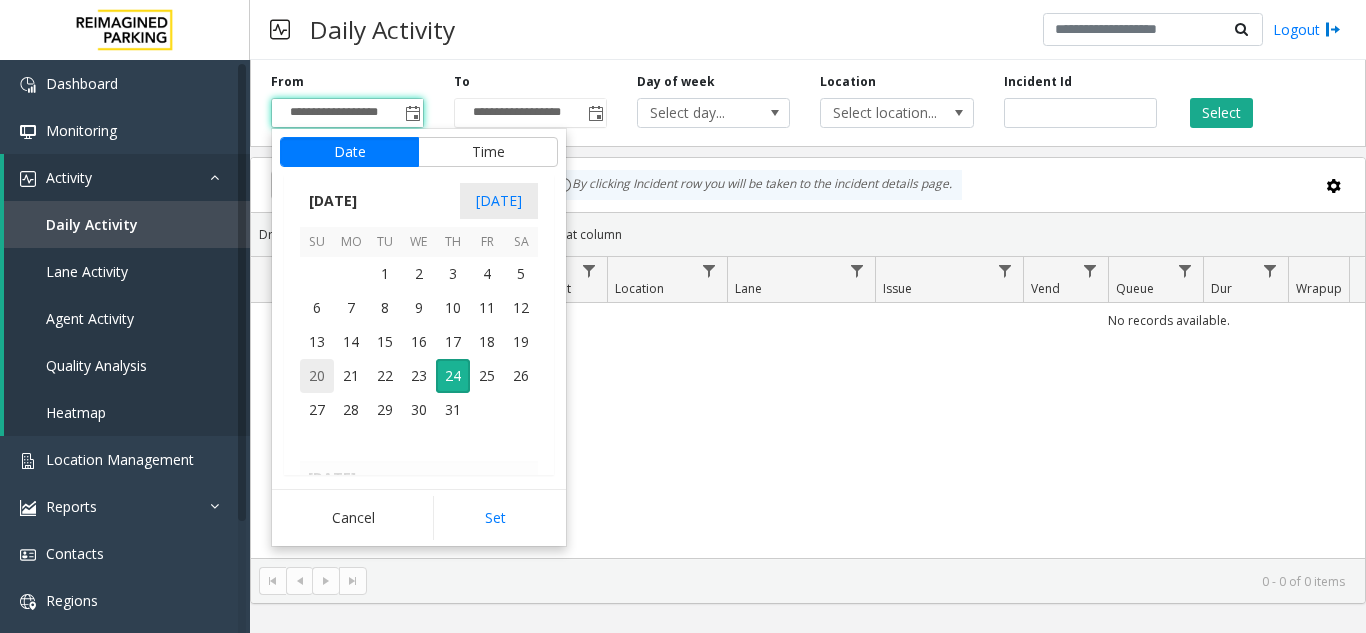 click on "20" at bounding box center [317, 376] 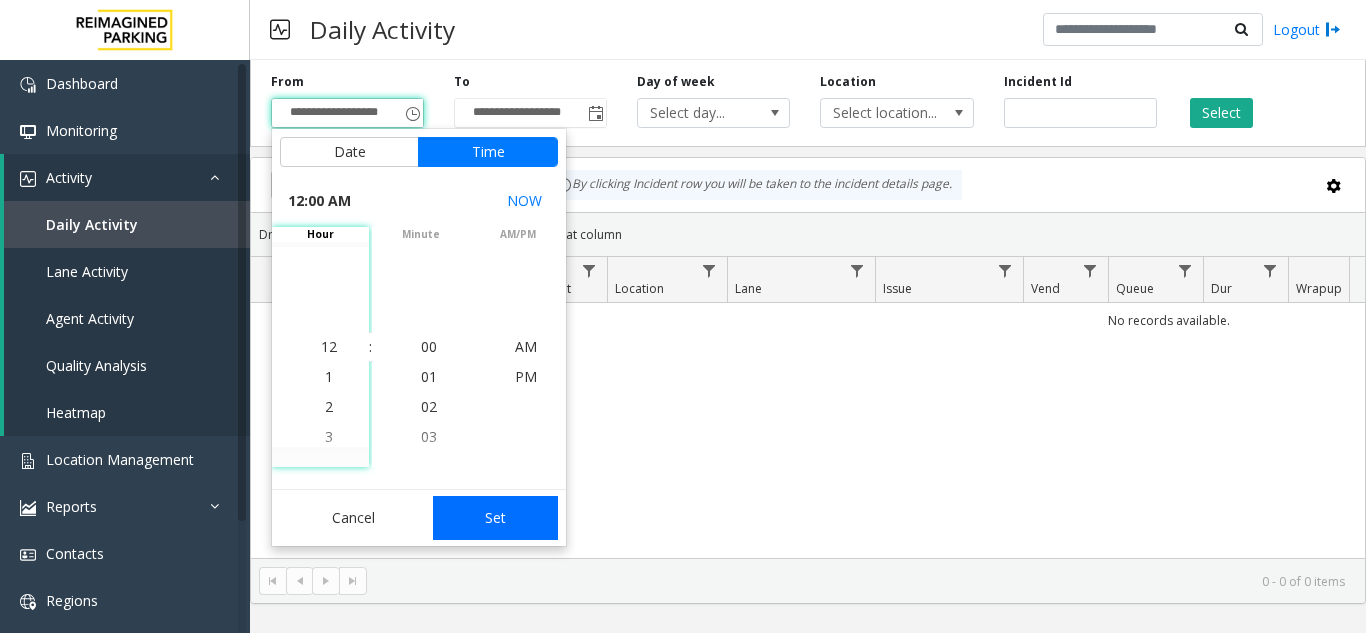 click on "Set" 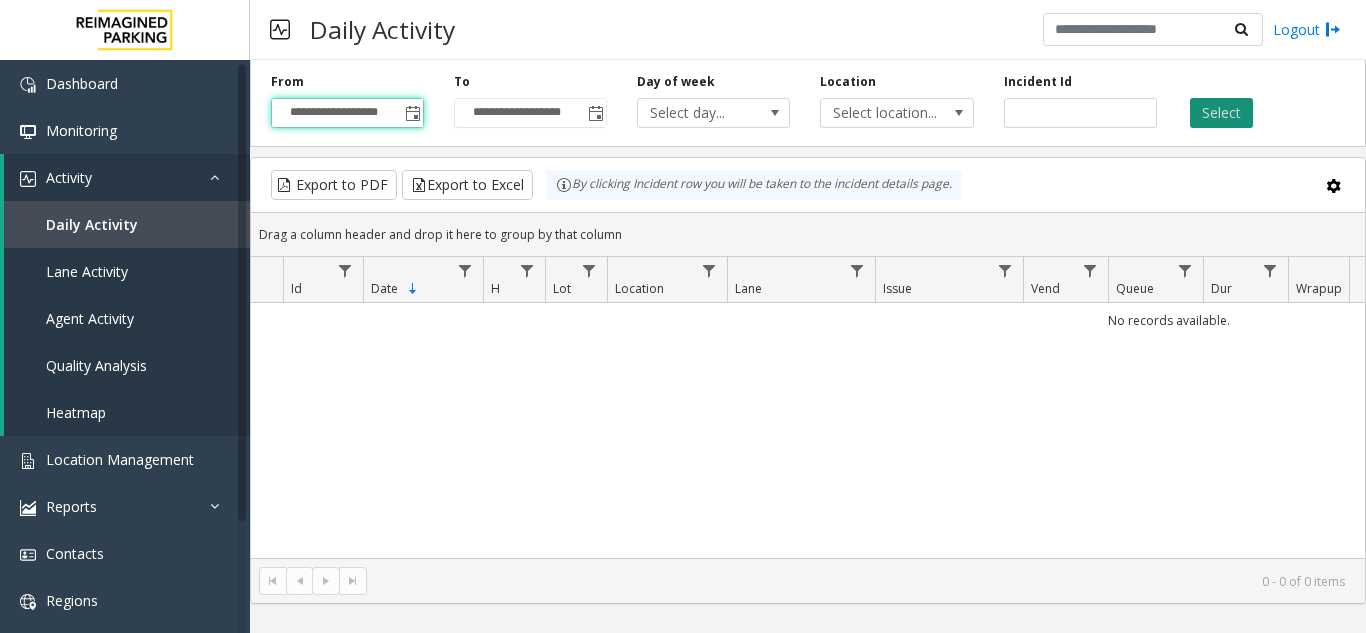 click on "Select" 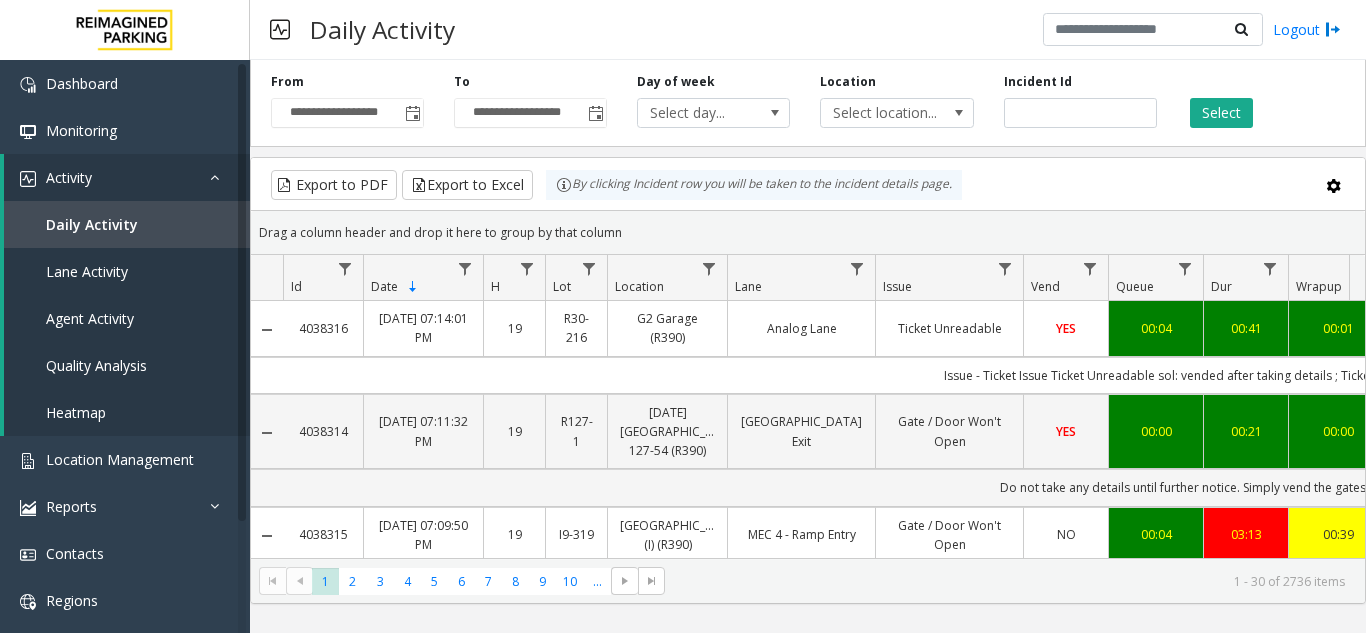 scroll, scrollTop: 0, scrollLeft: 154, axis: horizontal 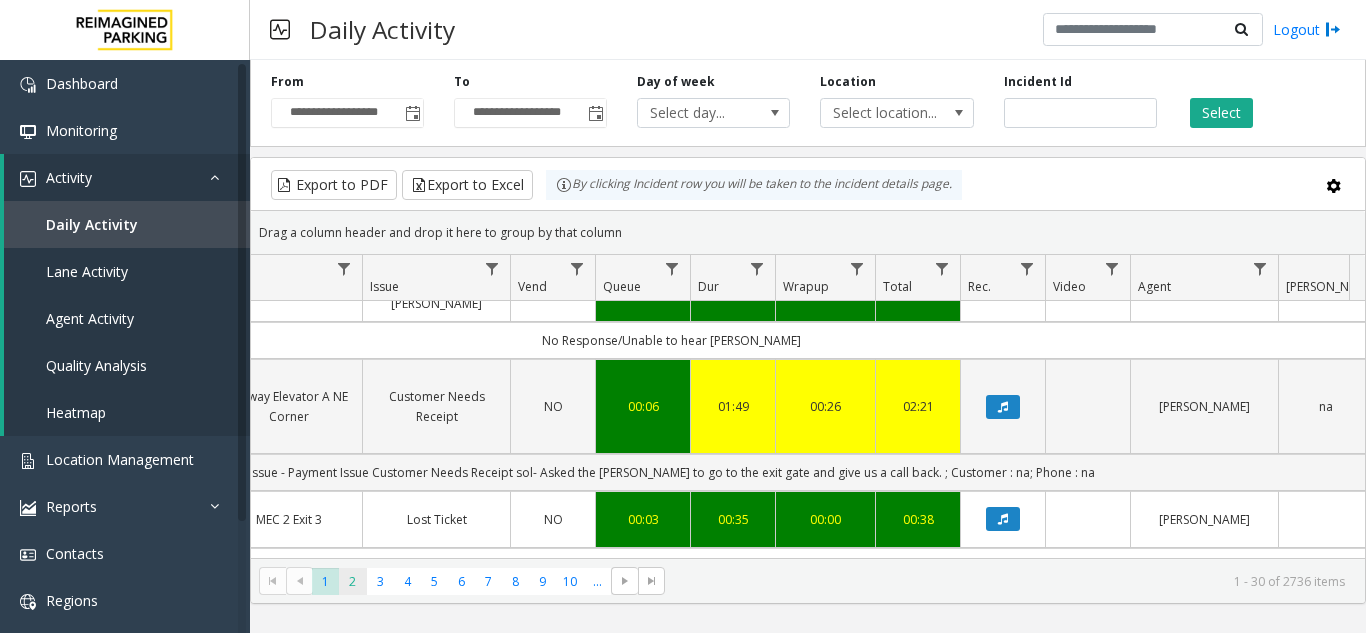 click on "2" 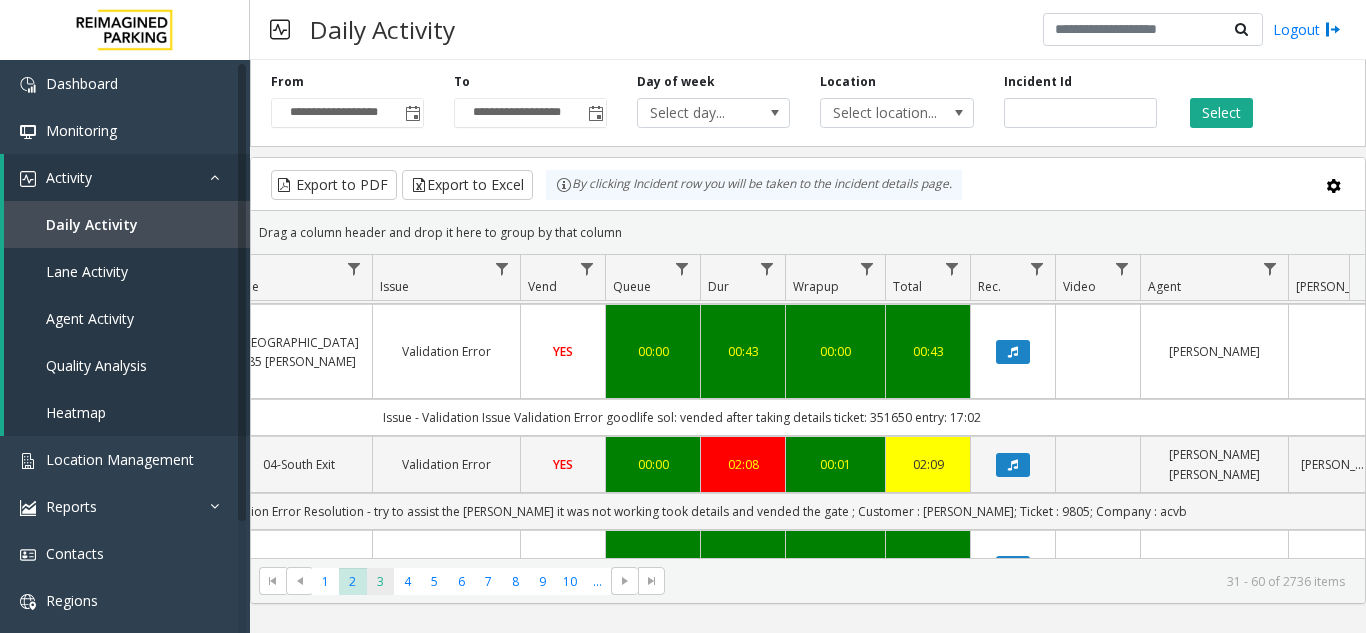 click on "3" 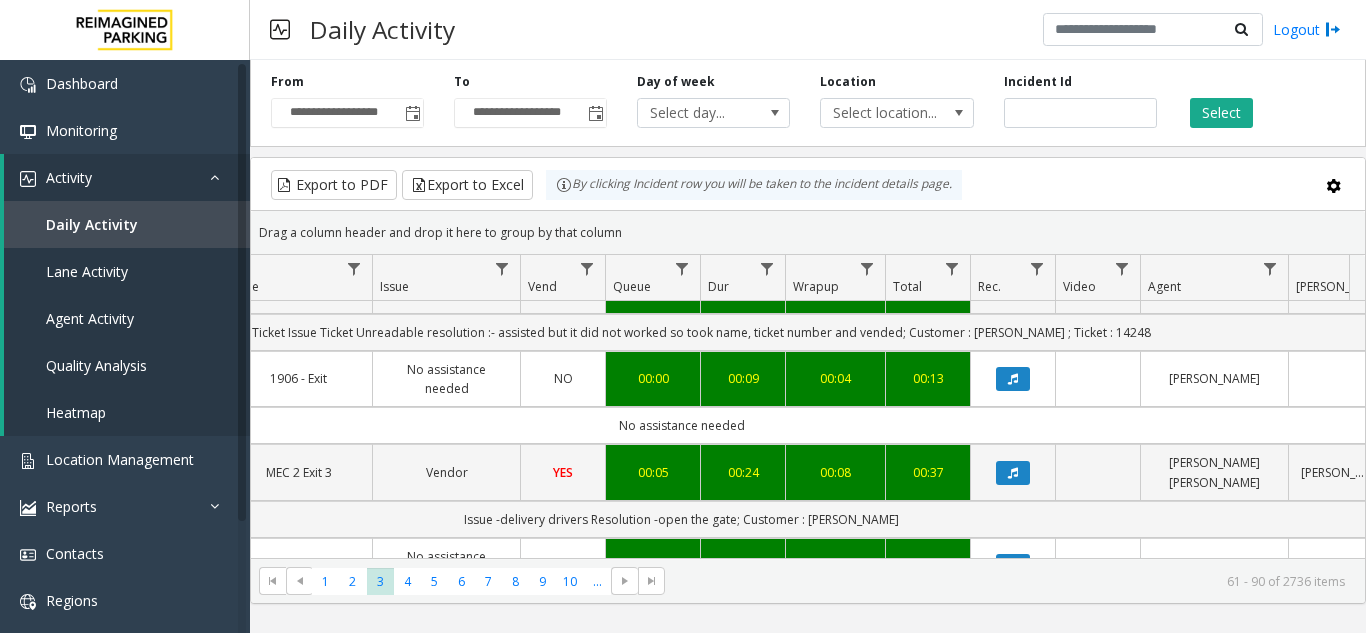 scroll, scrollTop: 2833, scrollLeft: 503, axis: both 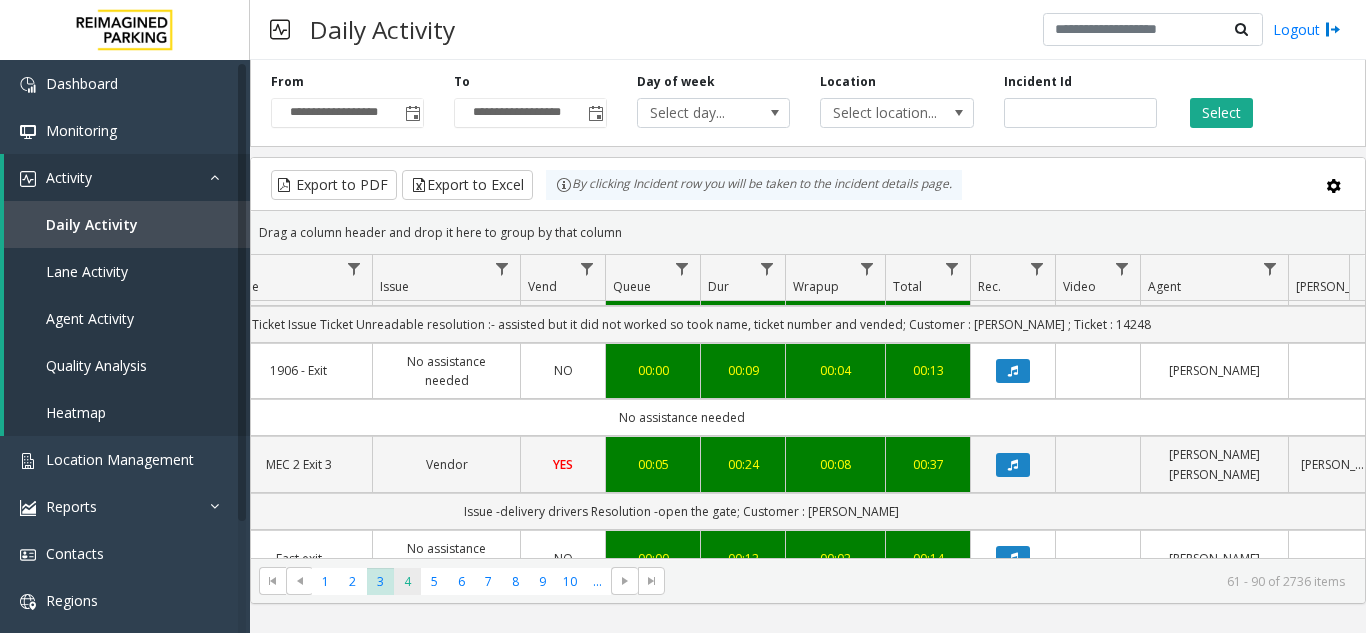 click on "4" 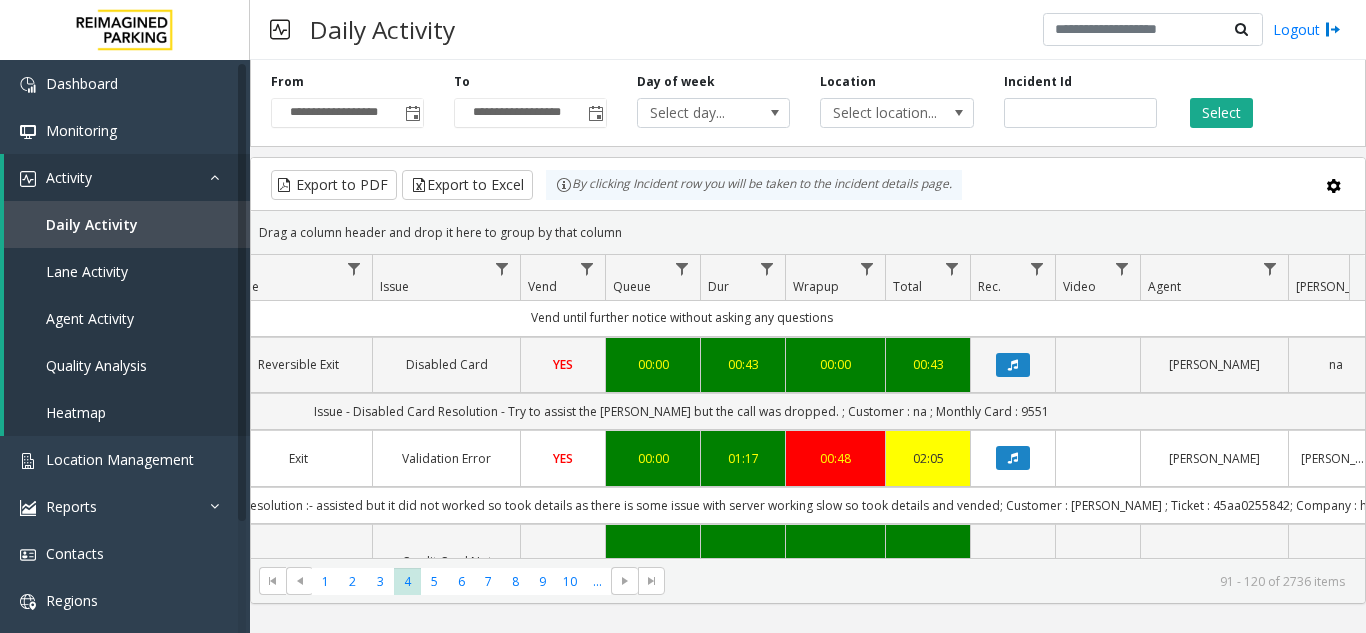 scroll, scrollTop: 500, scrollLeft: 503, axis: both 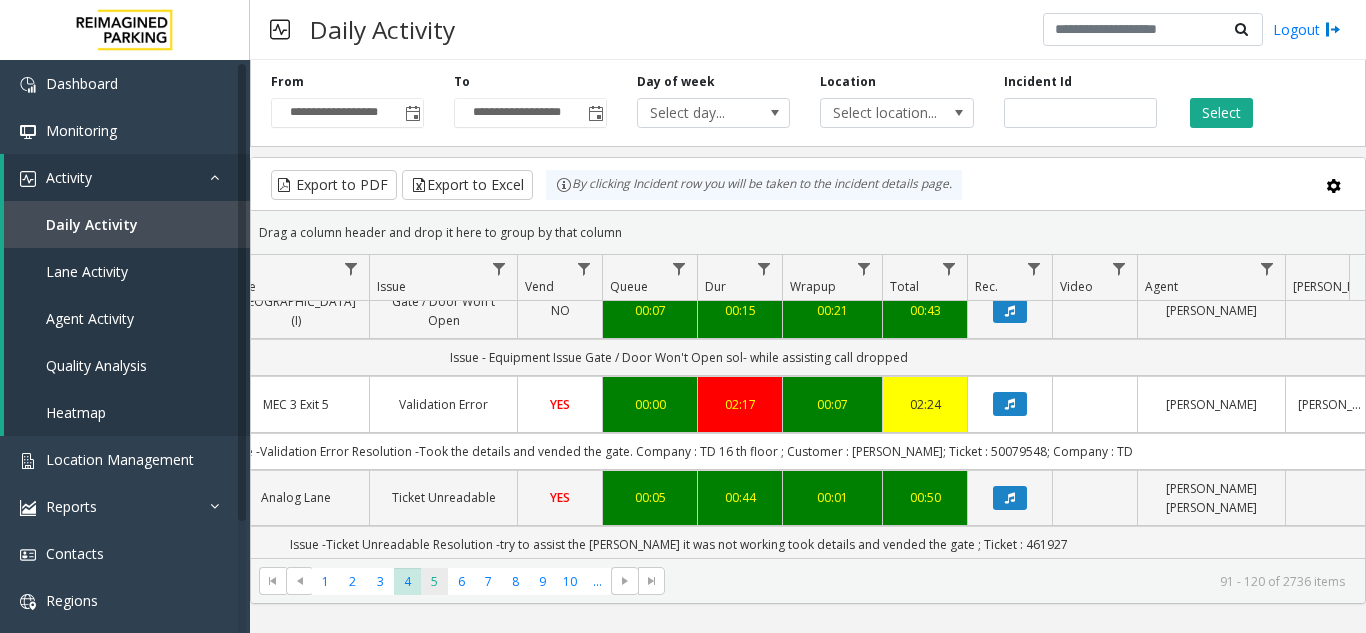 click on "5" 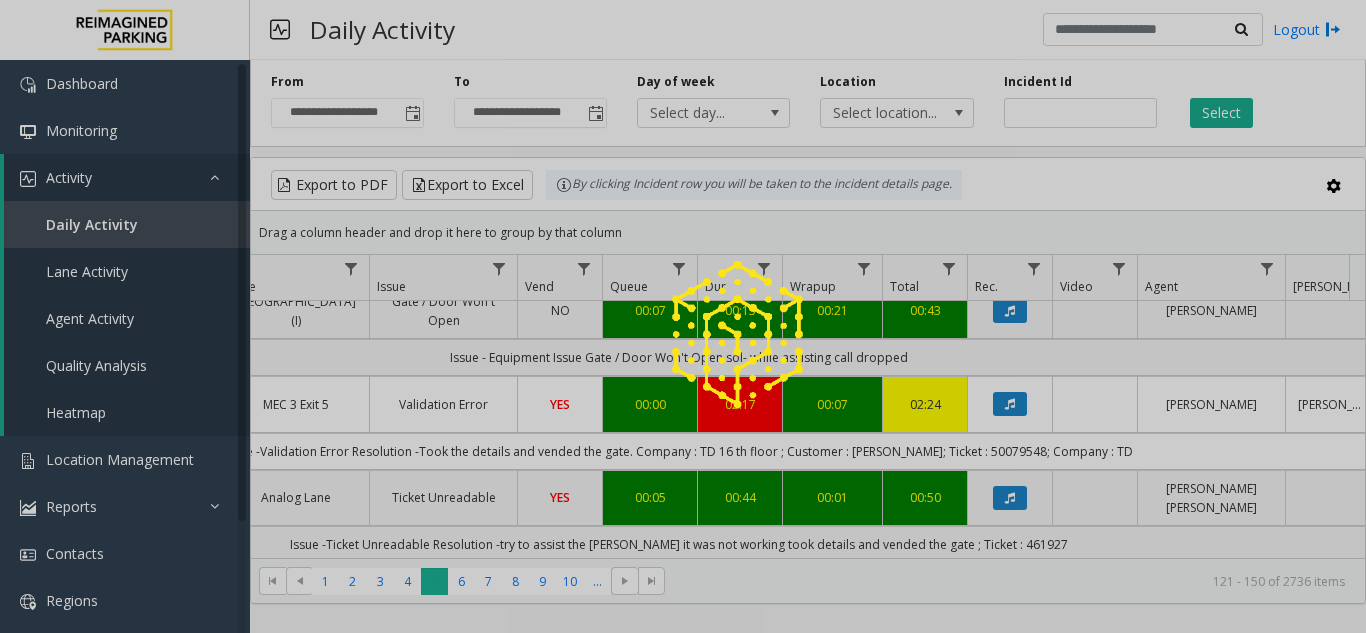 scroll, scrollTop: 0, scrollLeft: 506, axis: horizontal 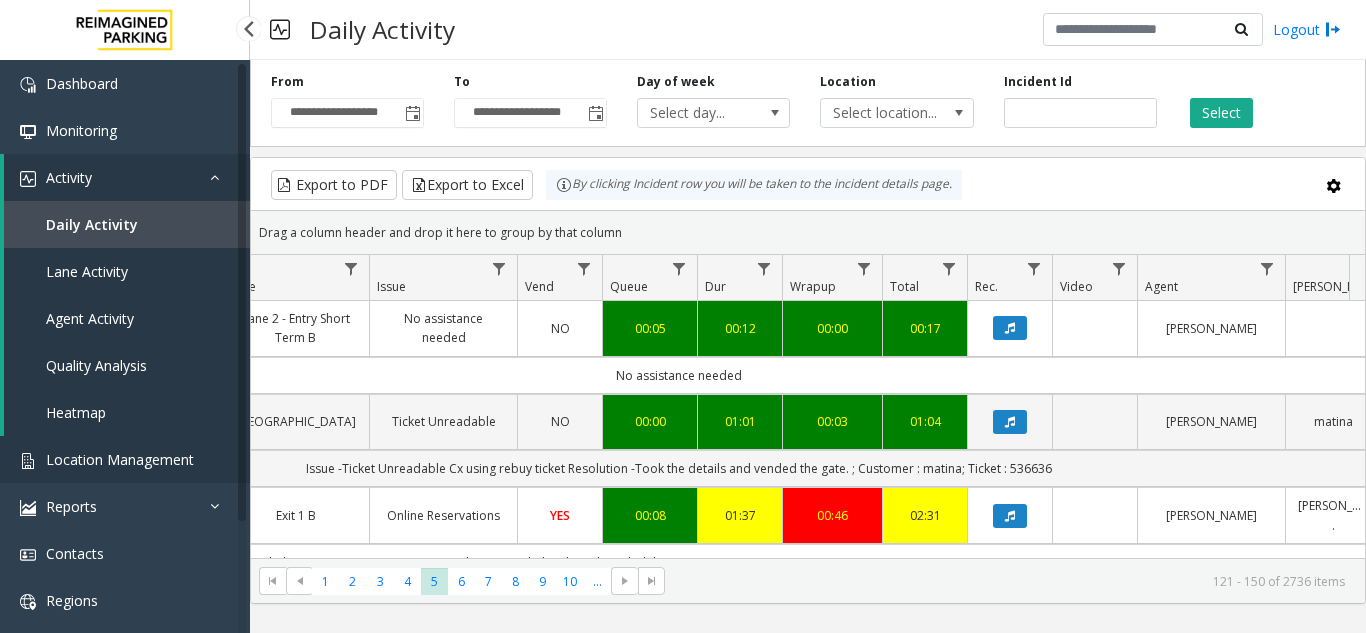 click on "Location Management" at bounding box center [120, 459] 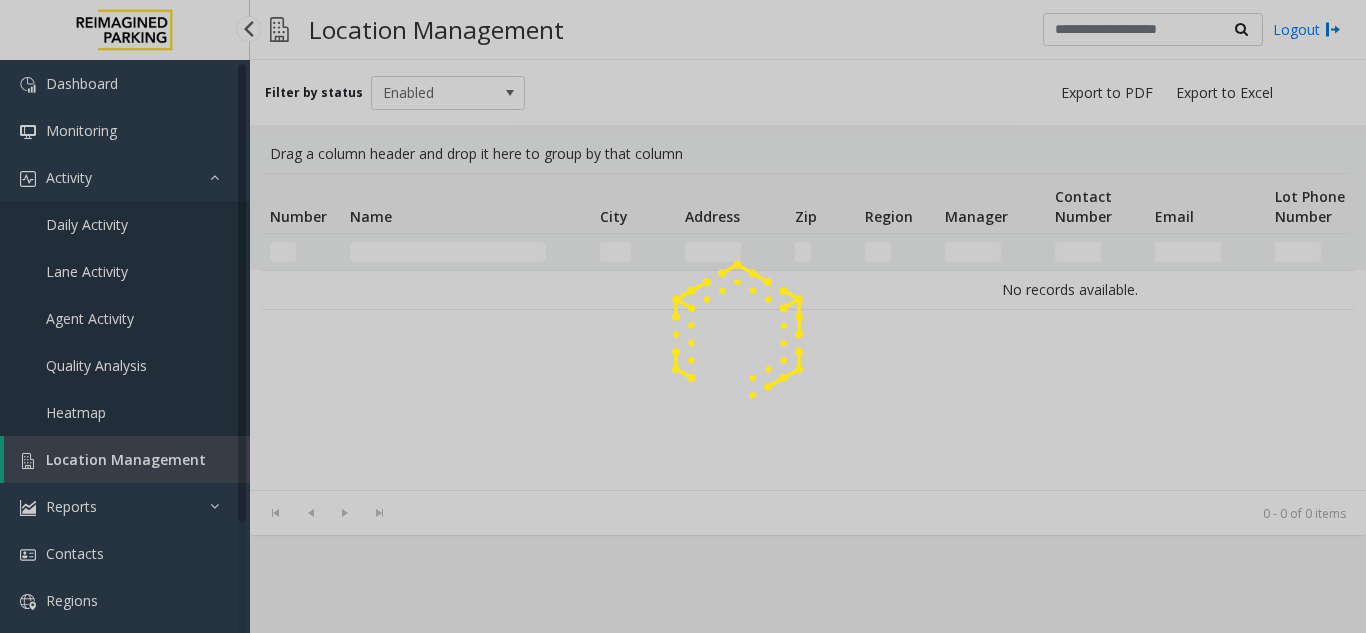 click 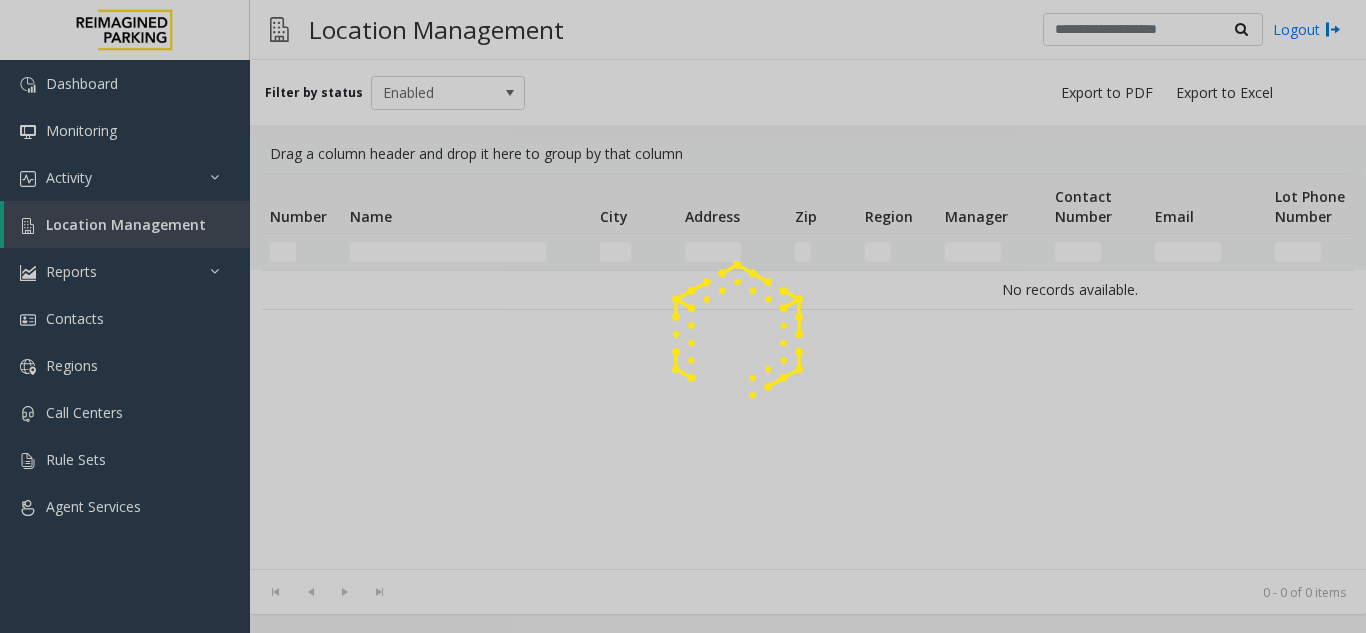 scroll, scrollTop: 0, scrollLeft: 0, axis: both 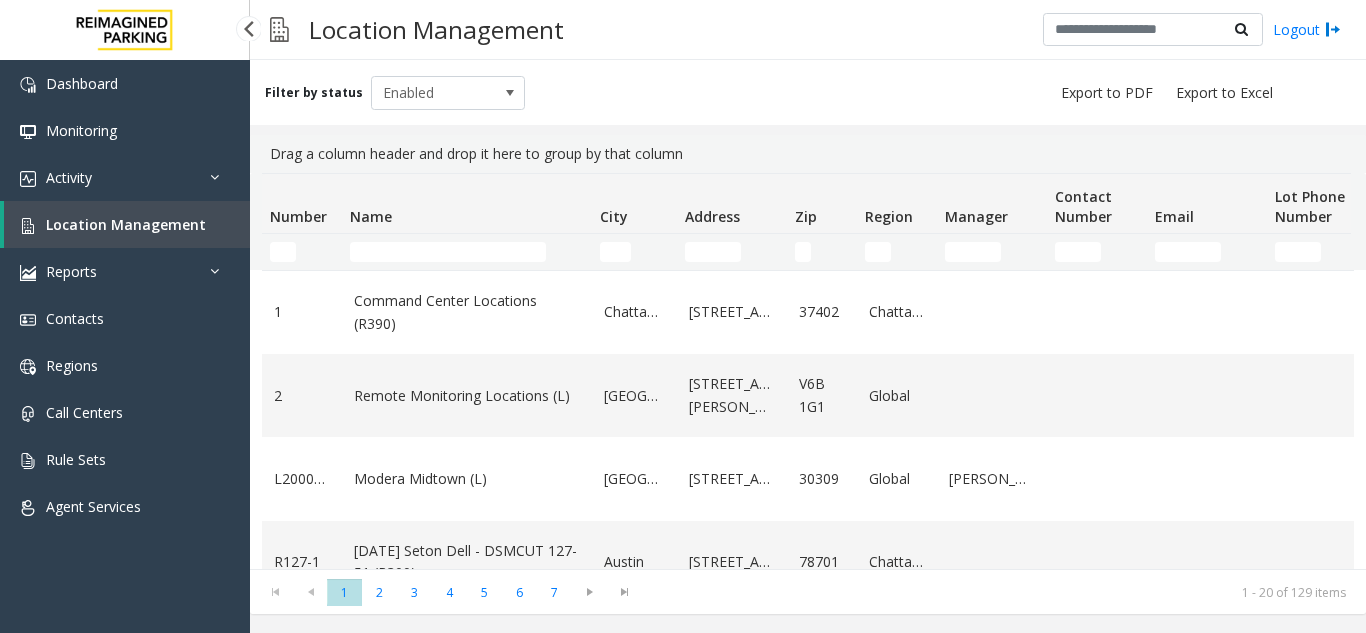 click on "Location Management" at bounding box center [126, 224] 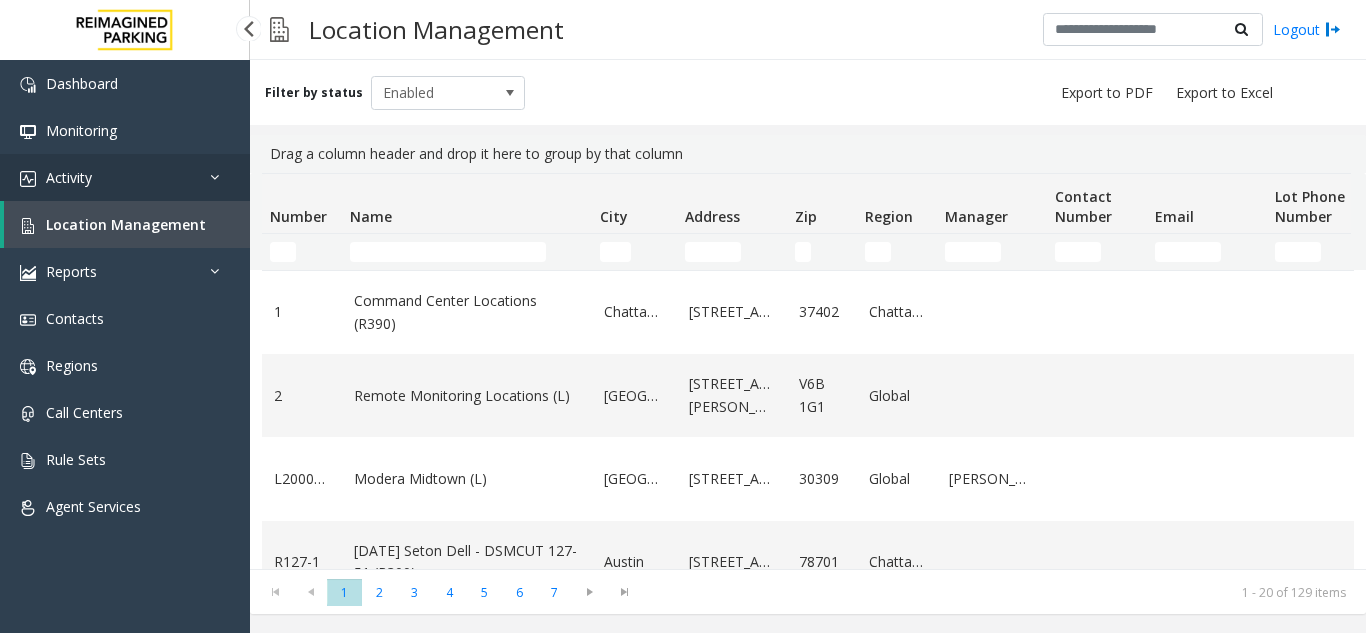 click on "Activity" at bounding box center (125, 177) 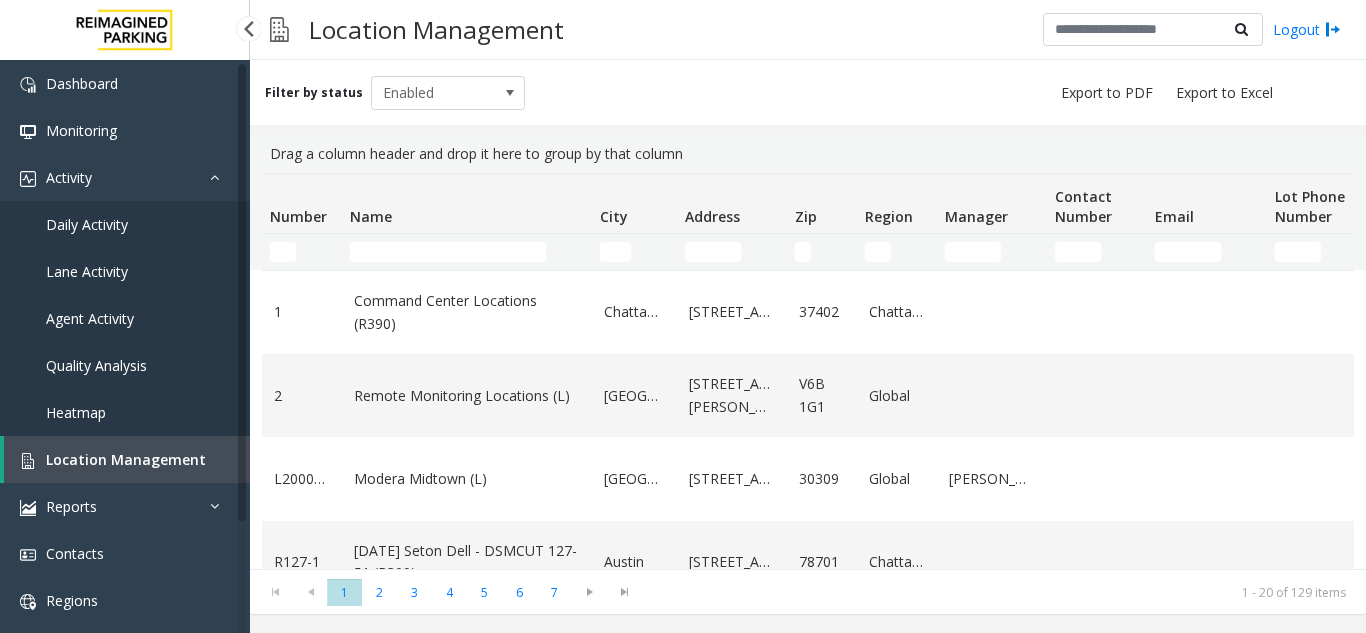 click on "Location Management" at bounding box center (127, 459) 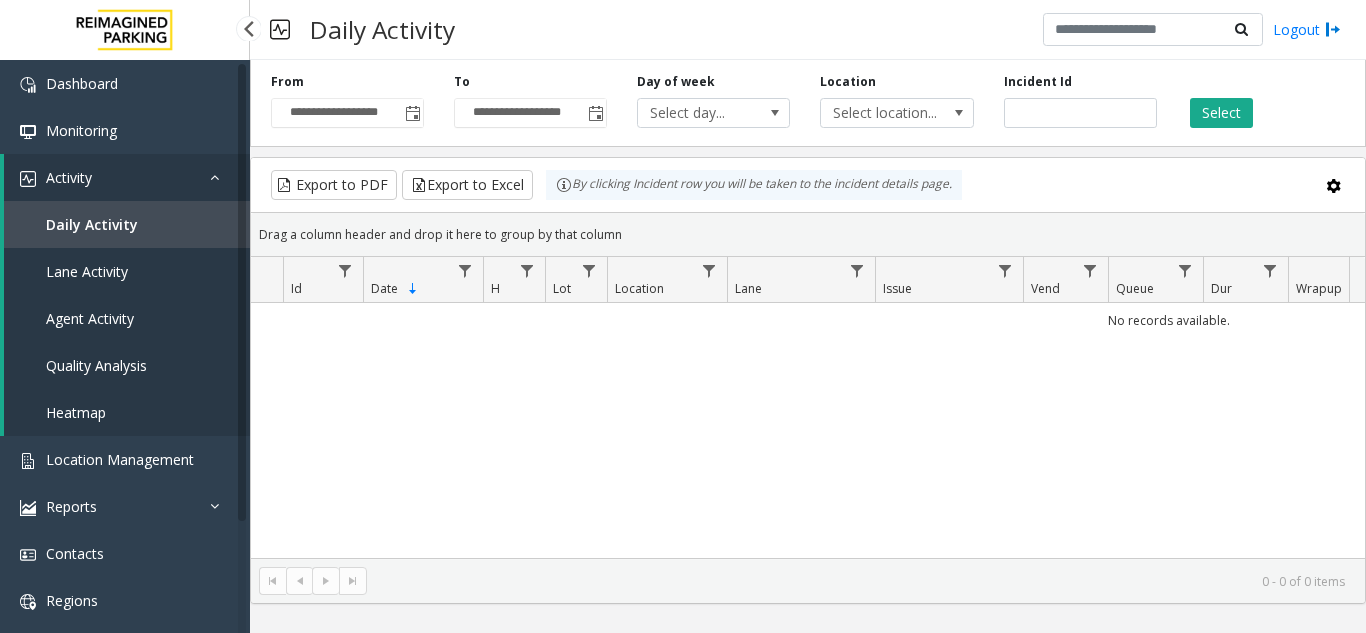 click on "Lane Activity" at bounding box center [87, 271] 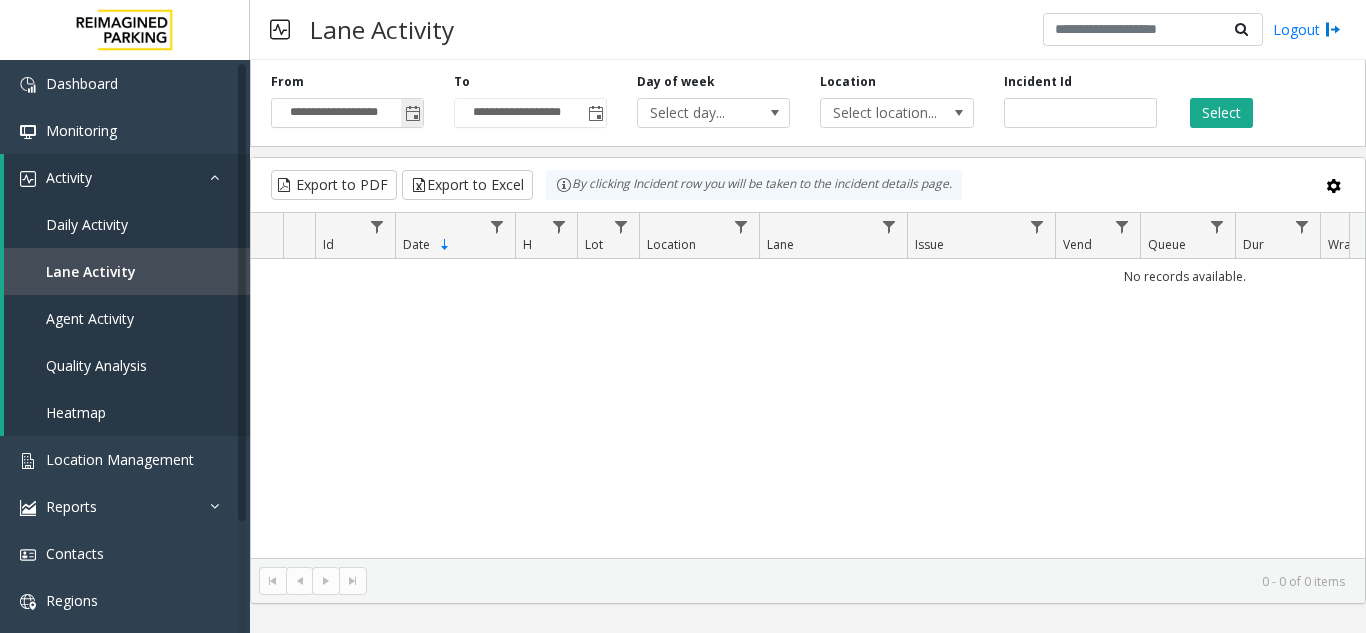 click 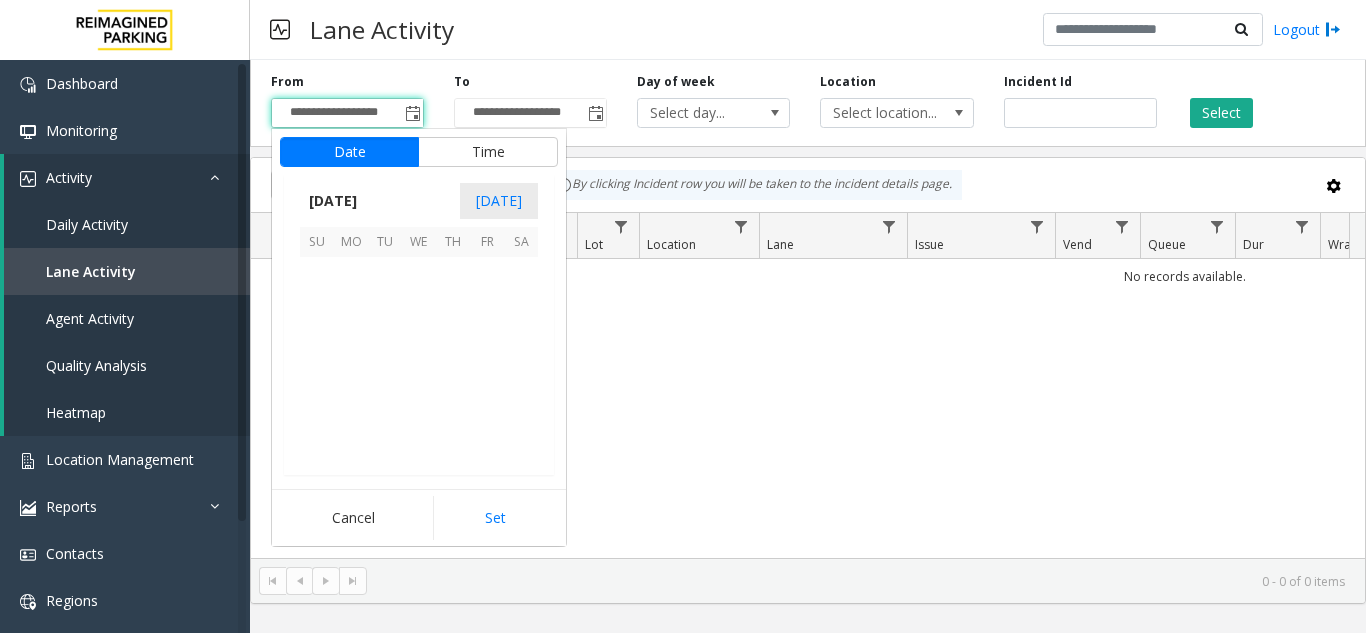 scroll, scrollTop: 358428, scrollLeft: 0, axis: vertical 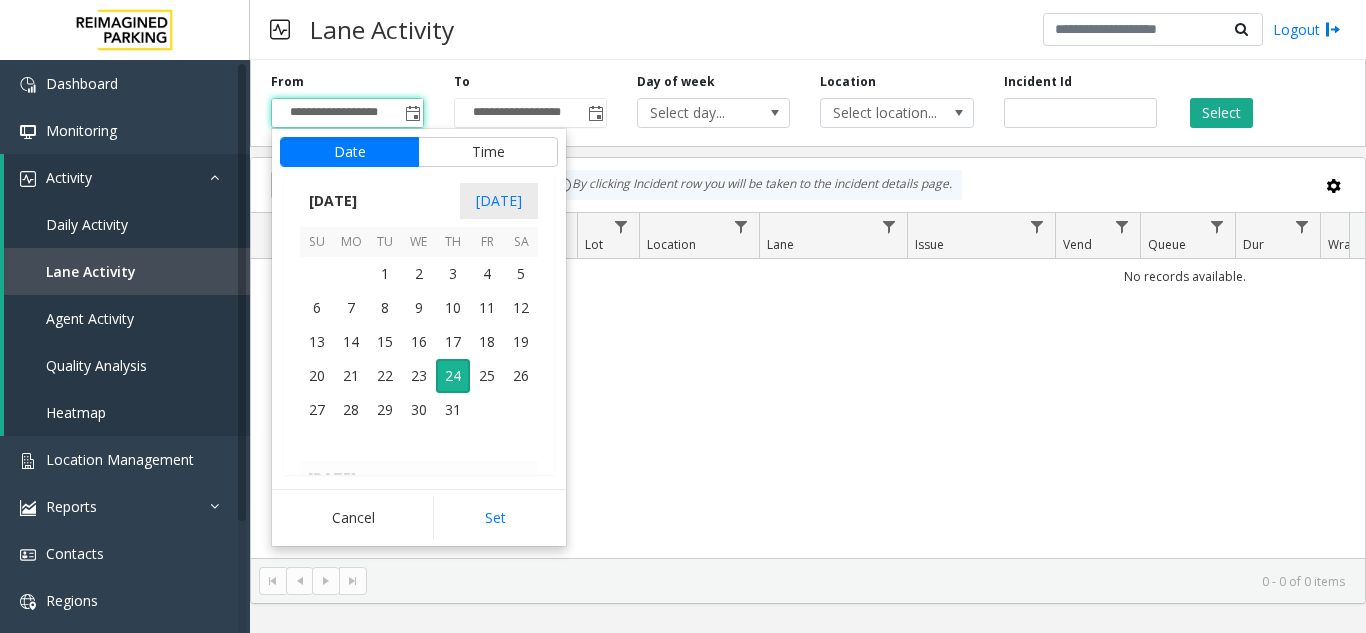 click on "No records available." 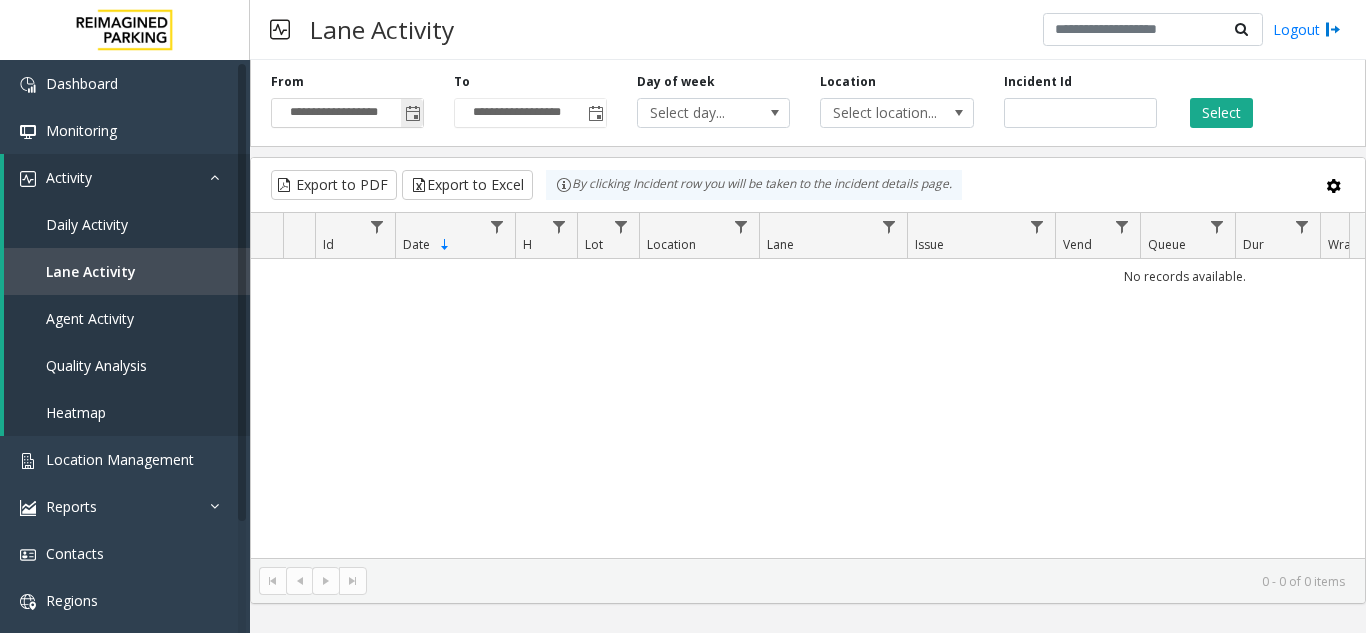 click 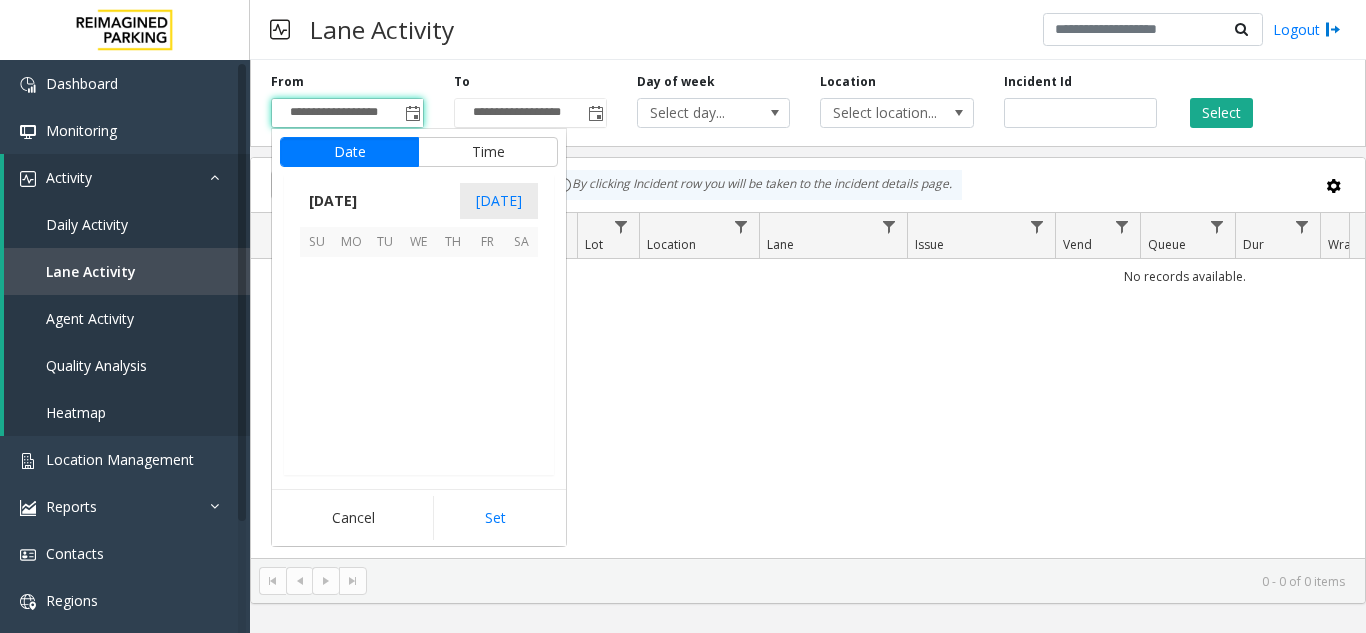 scroll, scrollTop: 358428, scrollLeft: 0, axis: vertical 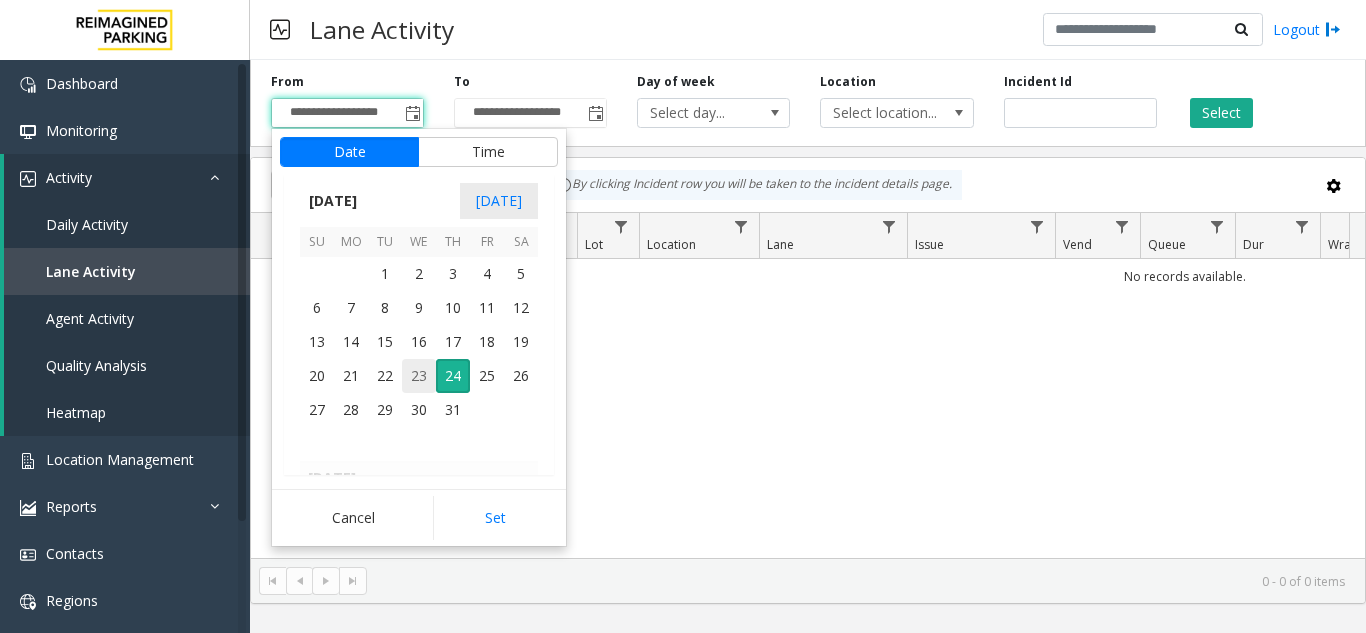 click on "23" at bounding box center [419, 376] 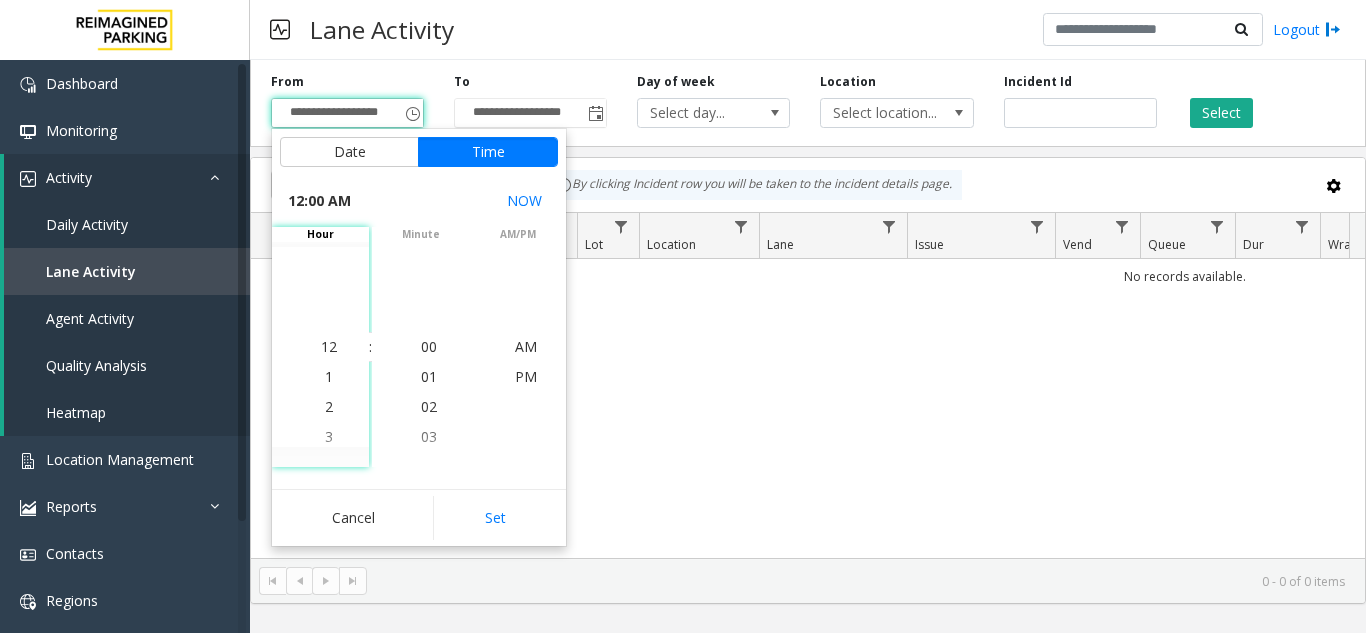 click on "Set" 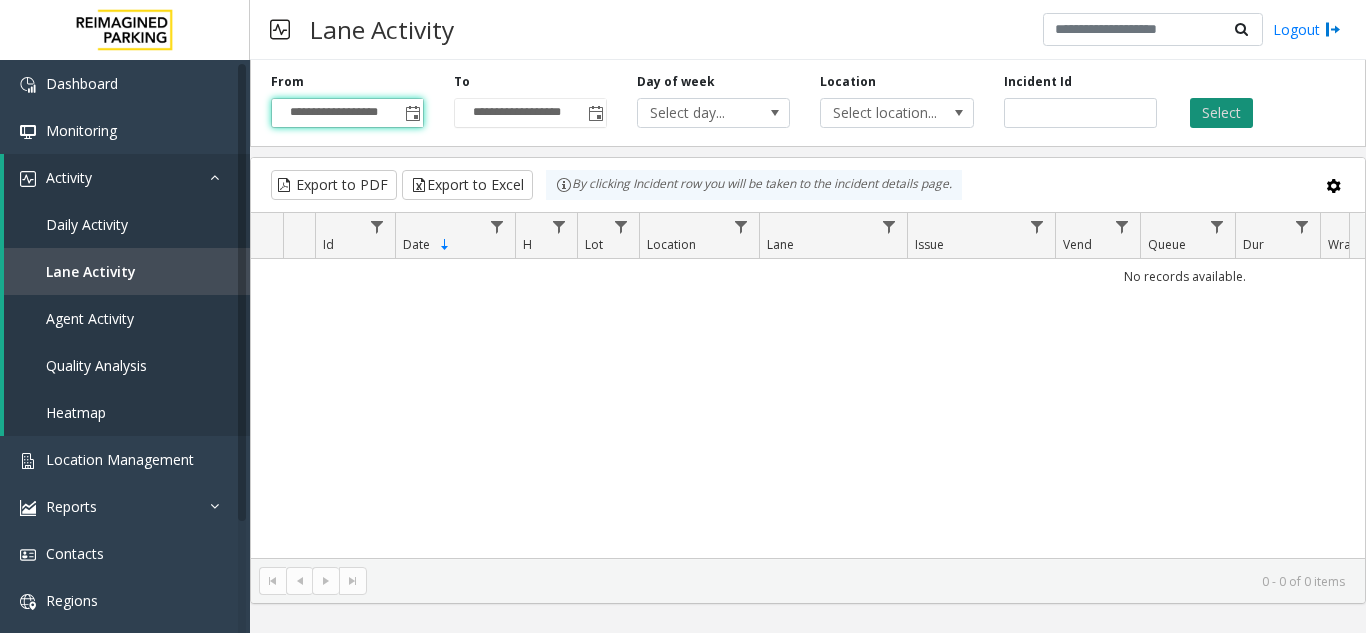 click on "Select" 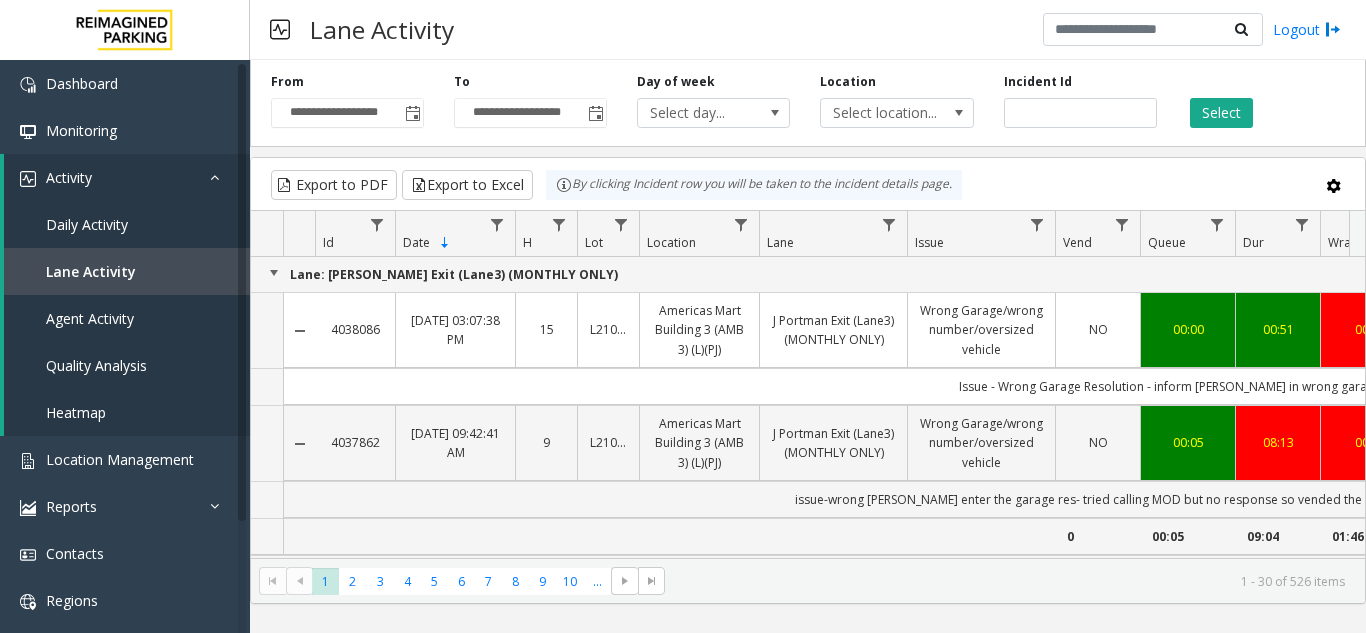 scroll, scrollTop: 0, scrollLeft: 134, axis: horizontal 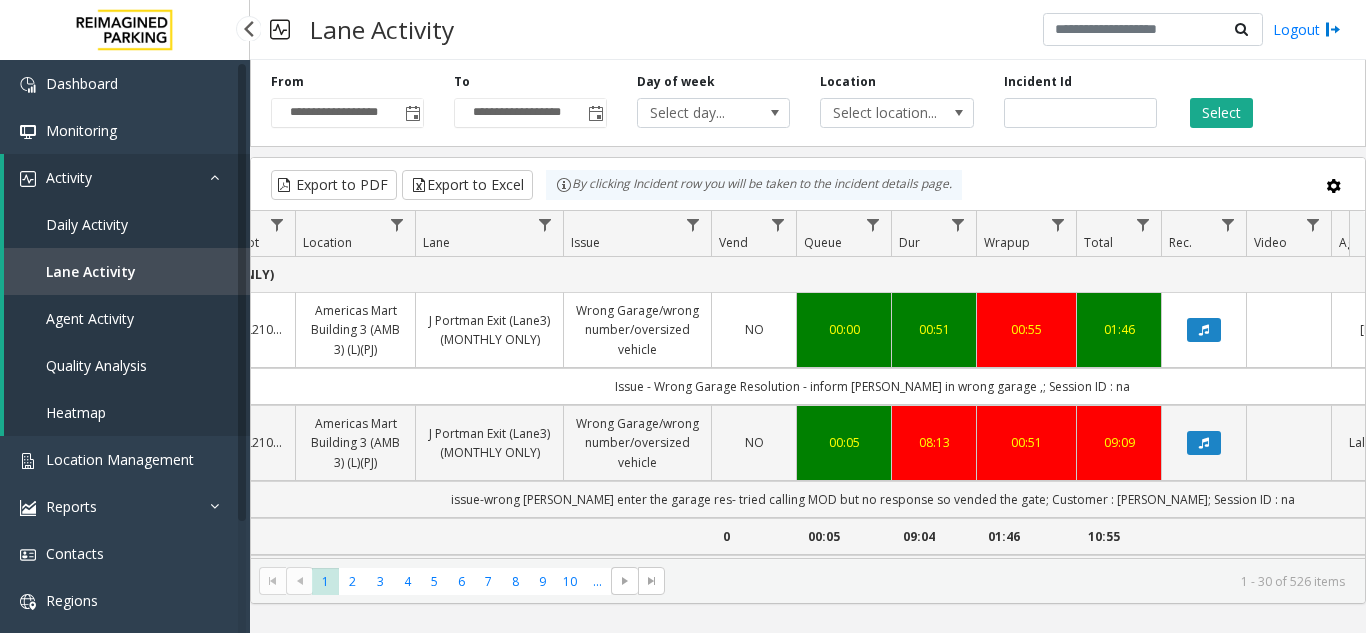 click on "Agent Activity" at bounding box center (127, 318) 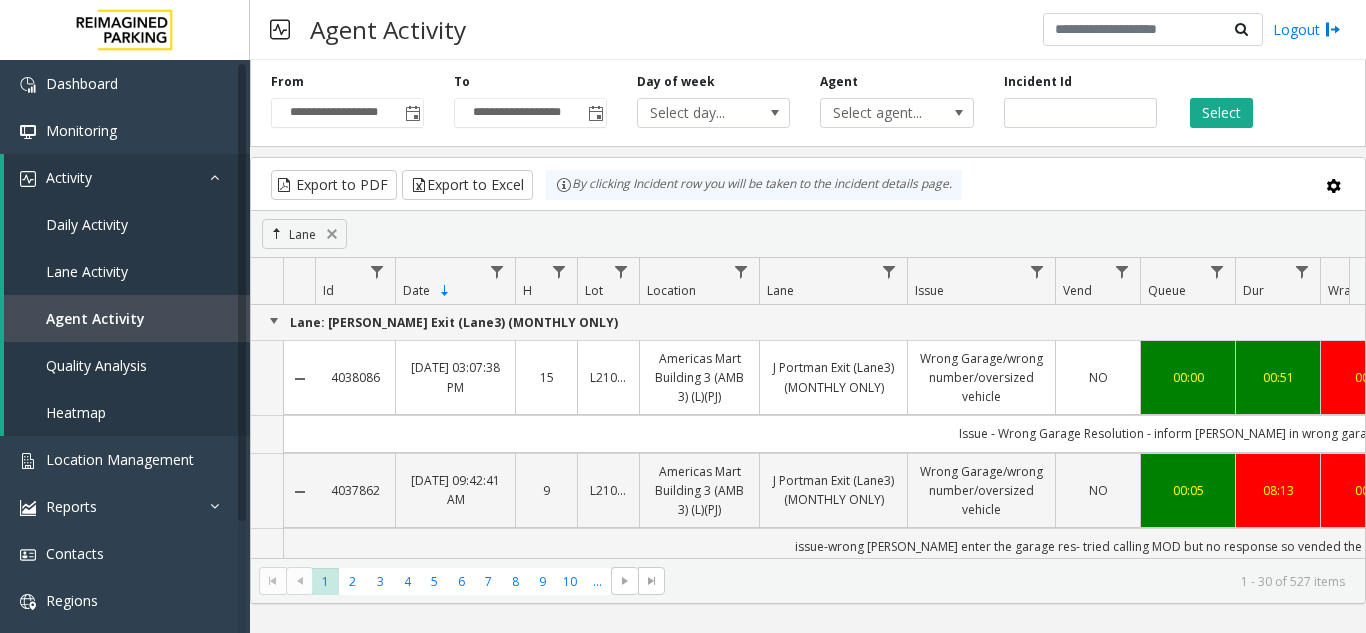 scroll, scrollTop: 0, scrollLeft: 90, axis: horizontal 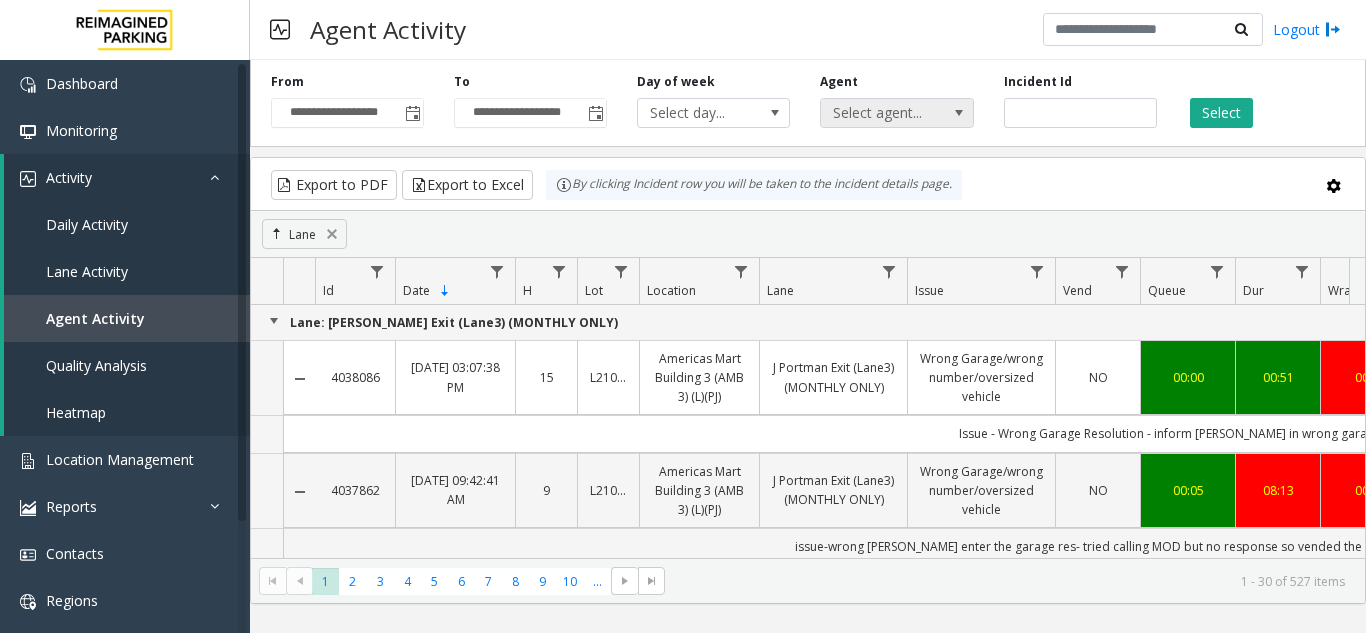 click on "Select agent..." at bounding box center [881, 113] 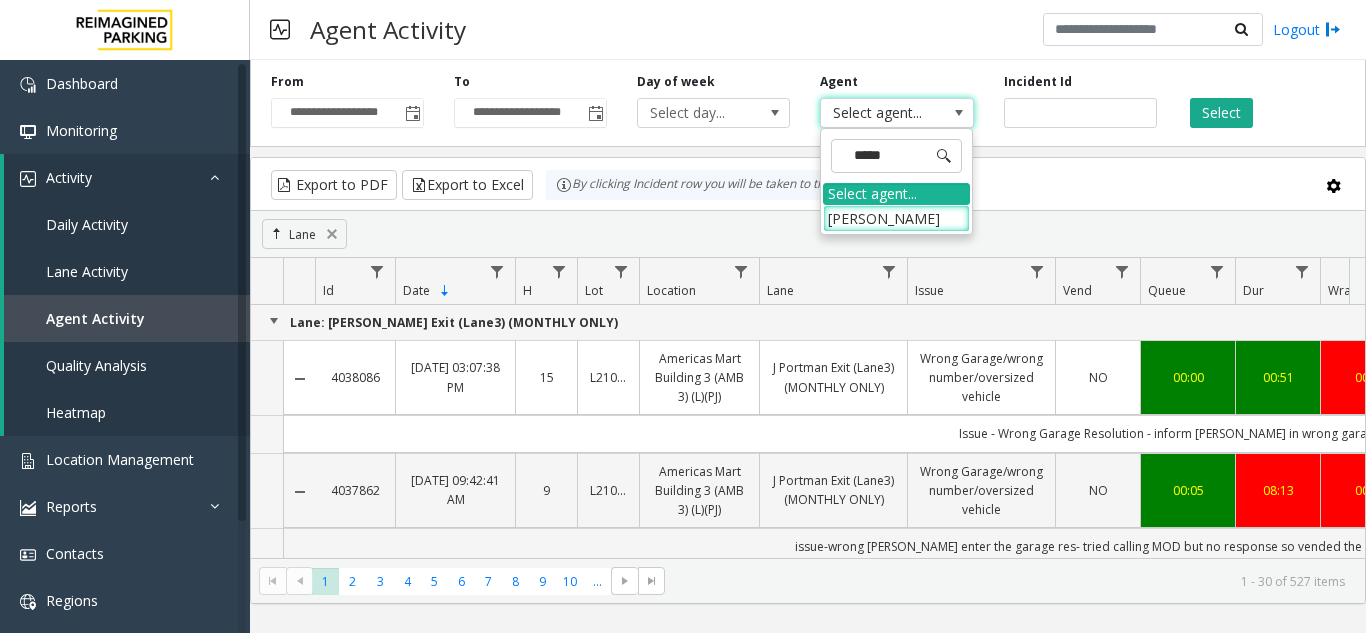 type on "******" 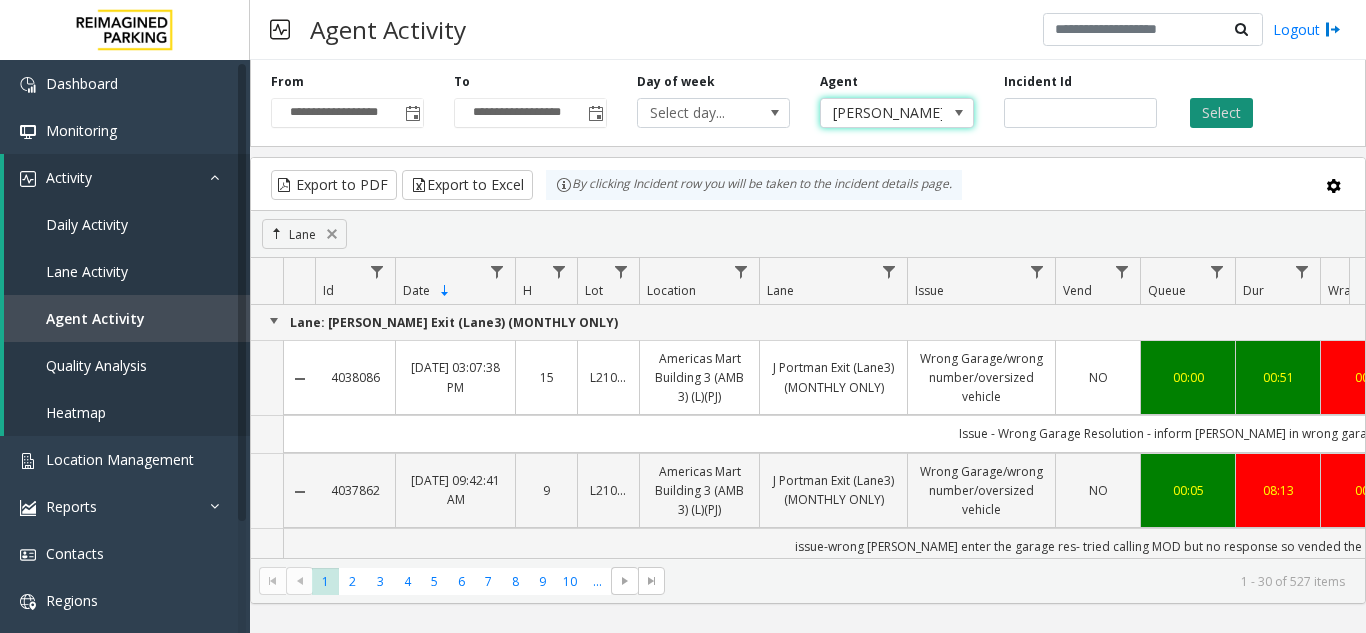 click on "Select" 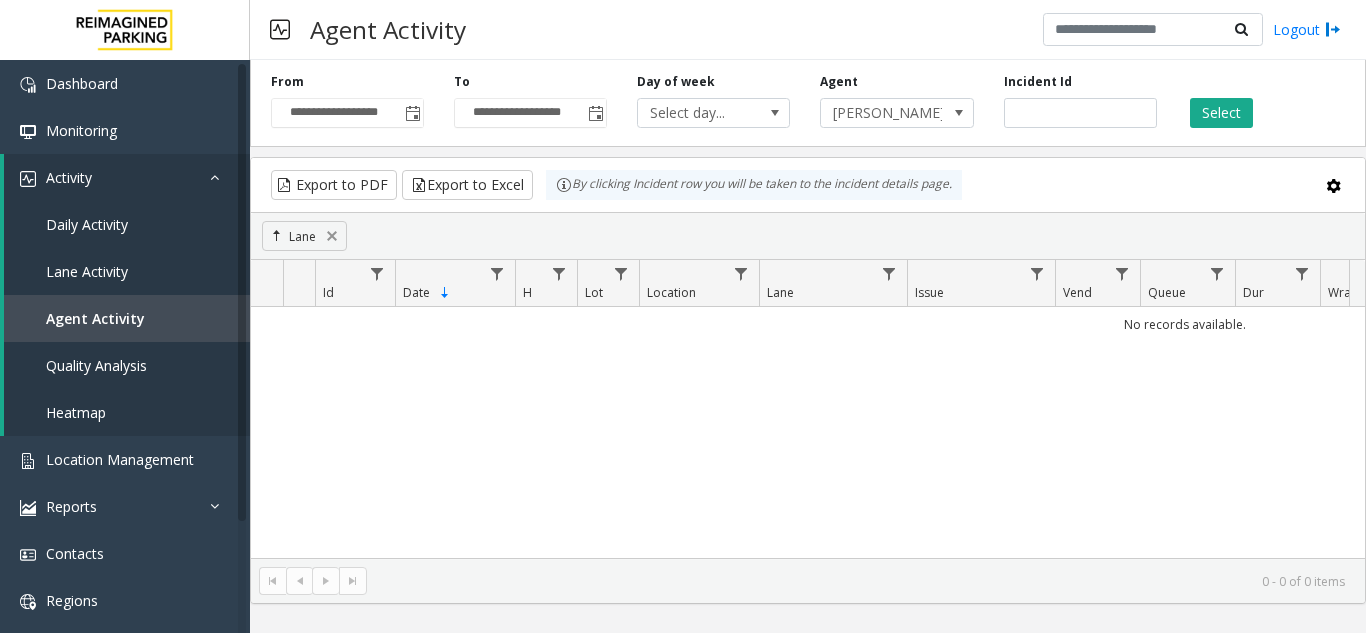scroll, scrollTop: 0, scrollLeft: 220, axis: horizontal 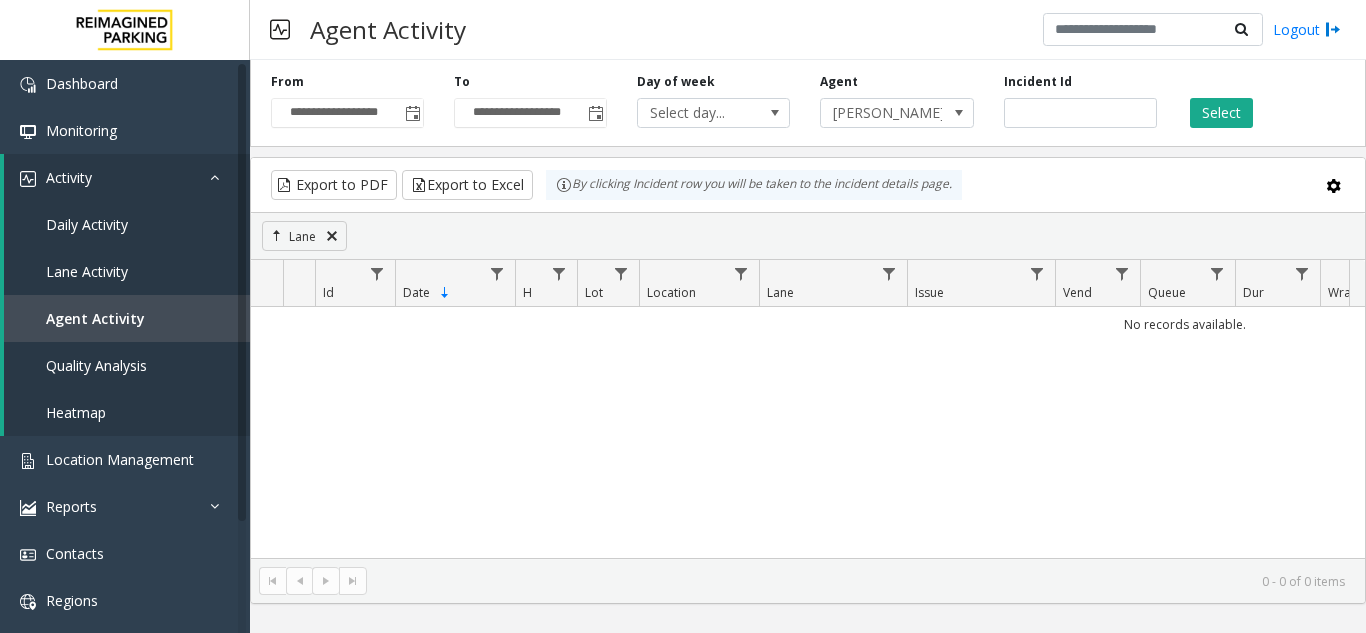 click 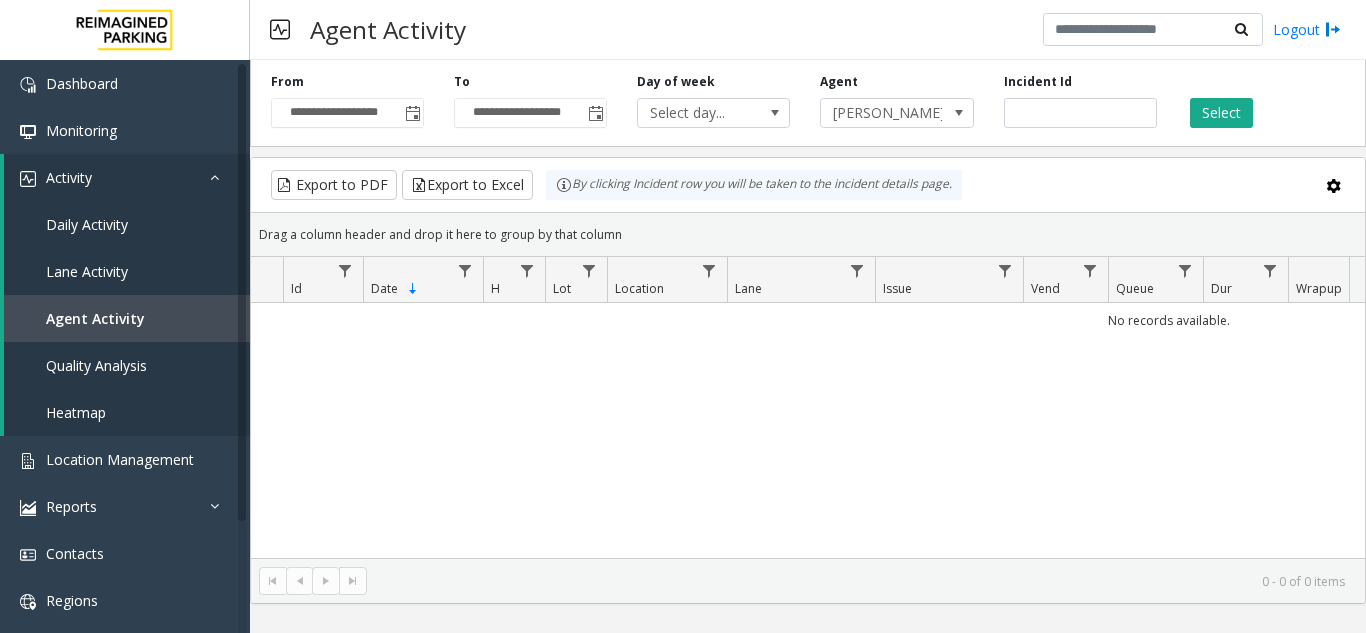 drag, startPoint x: 774, startPoint y: 539, endPoint x: 498, endPoint y: 510, distance: 277.51938 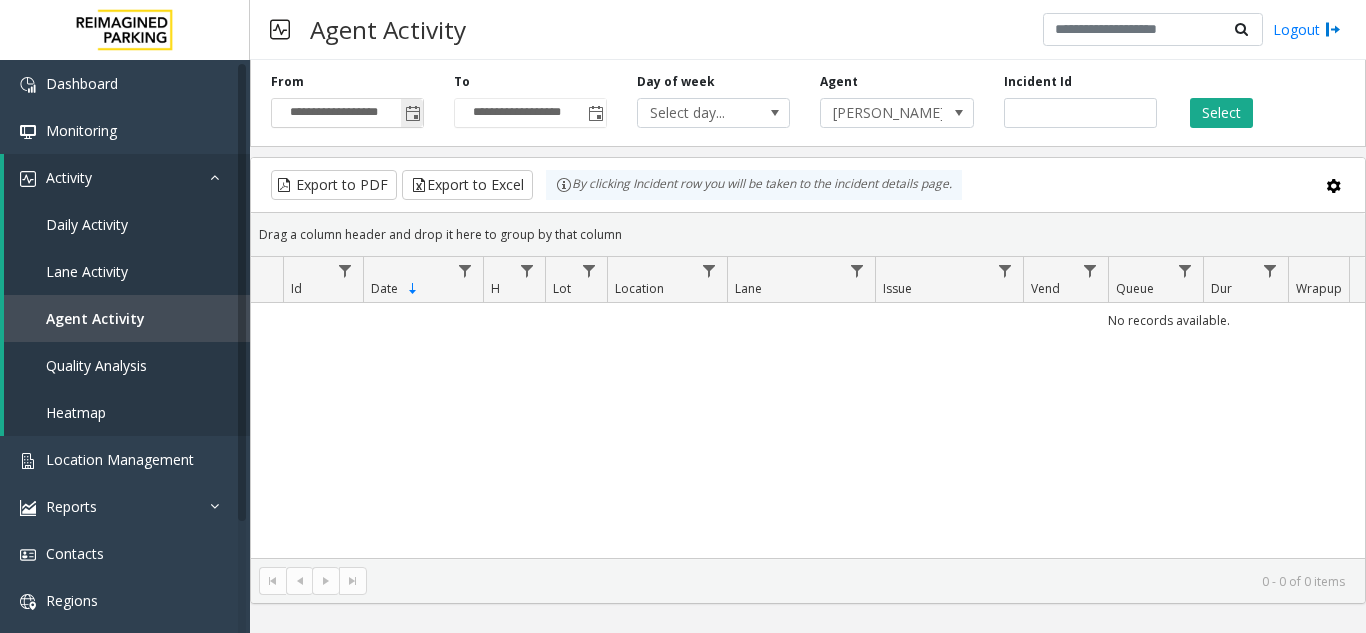 click 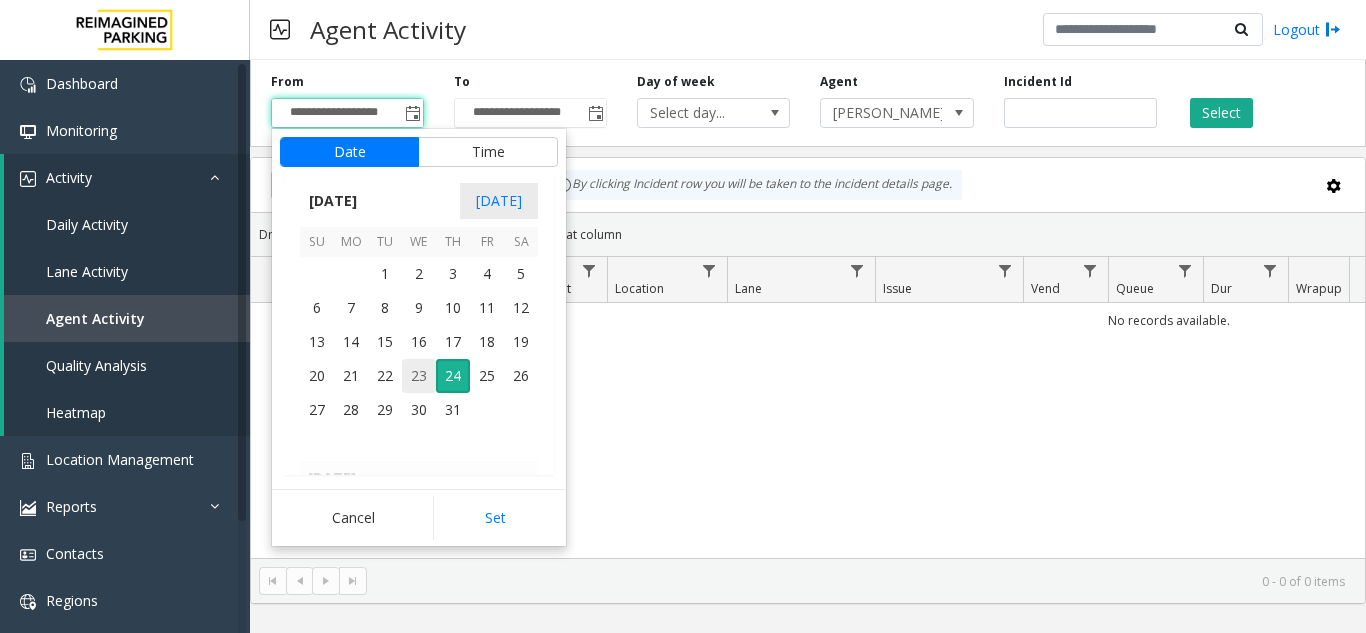 click on "23" at bounding box center (419, 376) 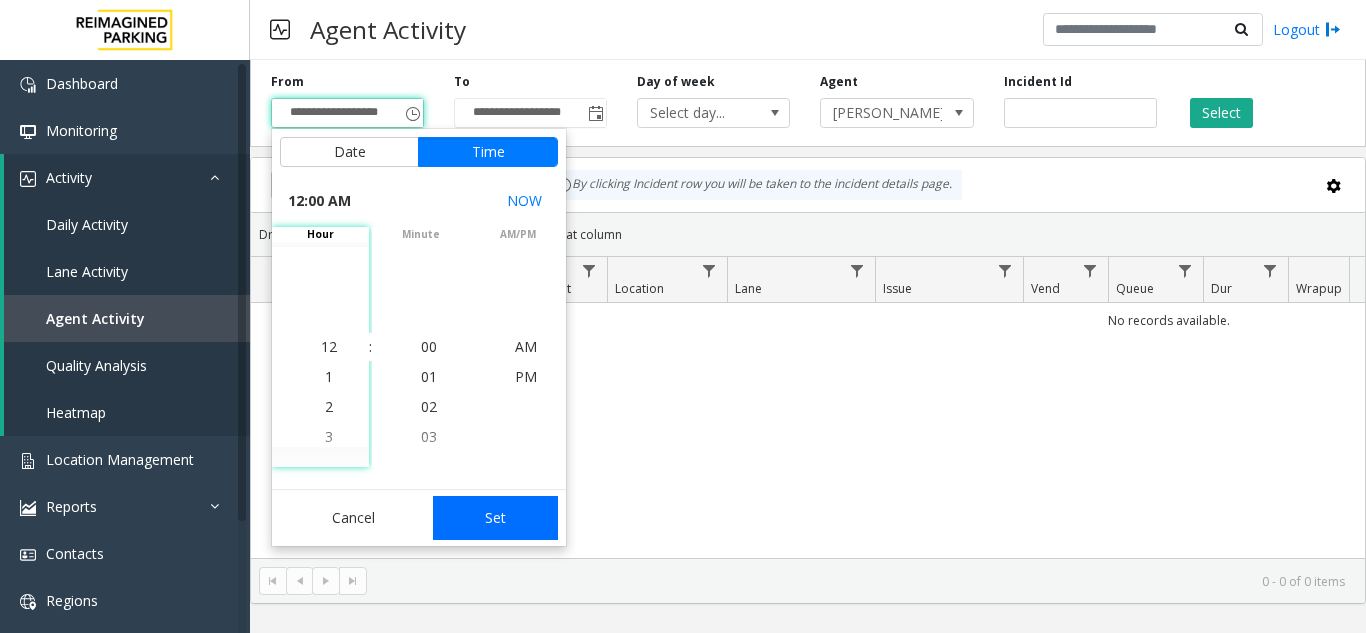 click on "Set" 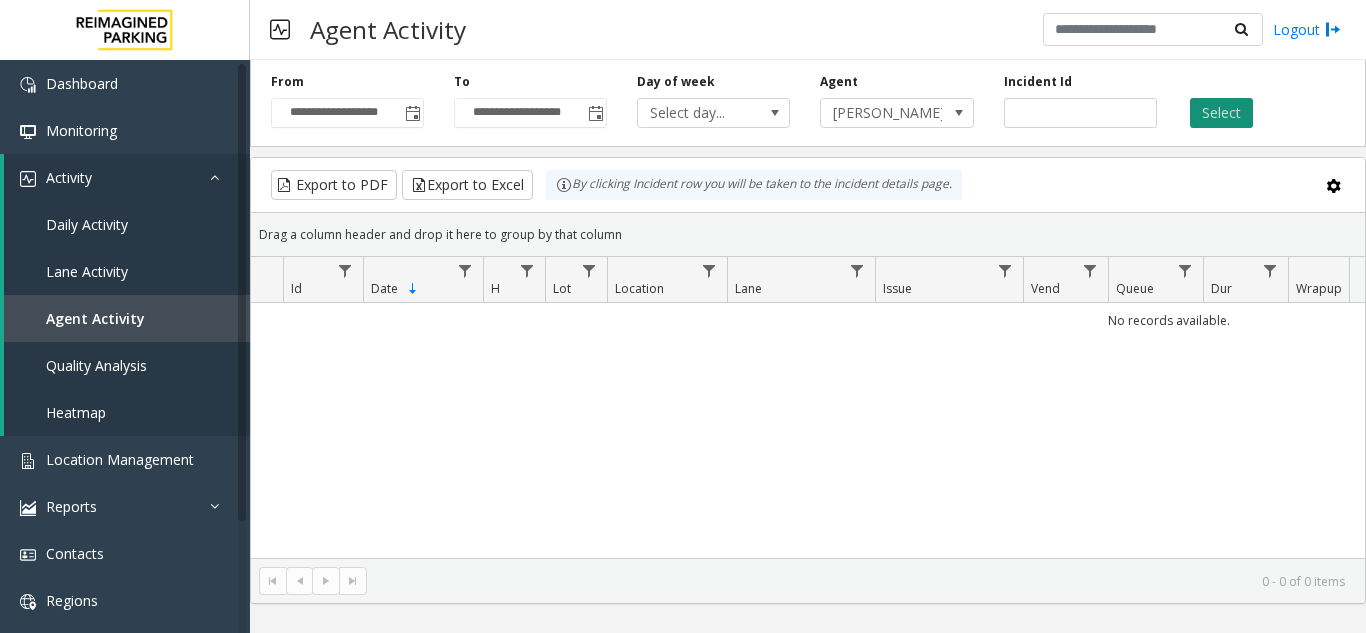 click on "Select" 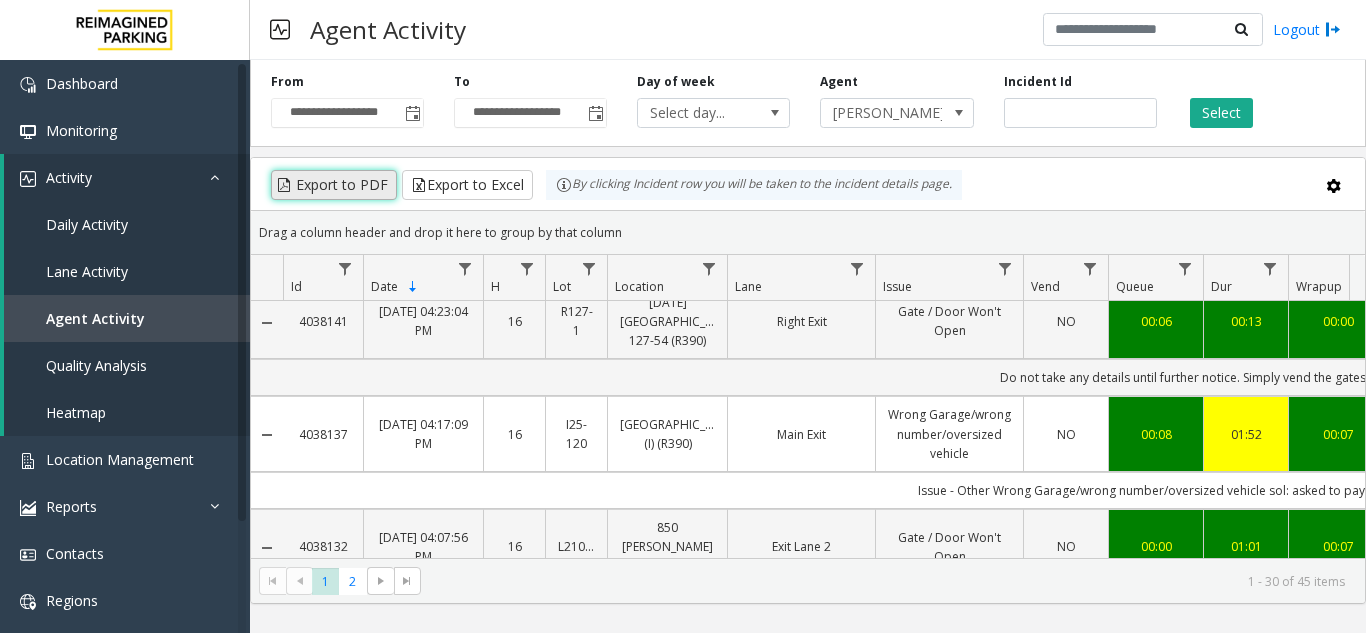 click on "Export to PDF" 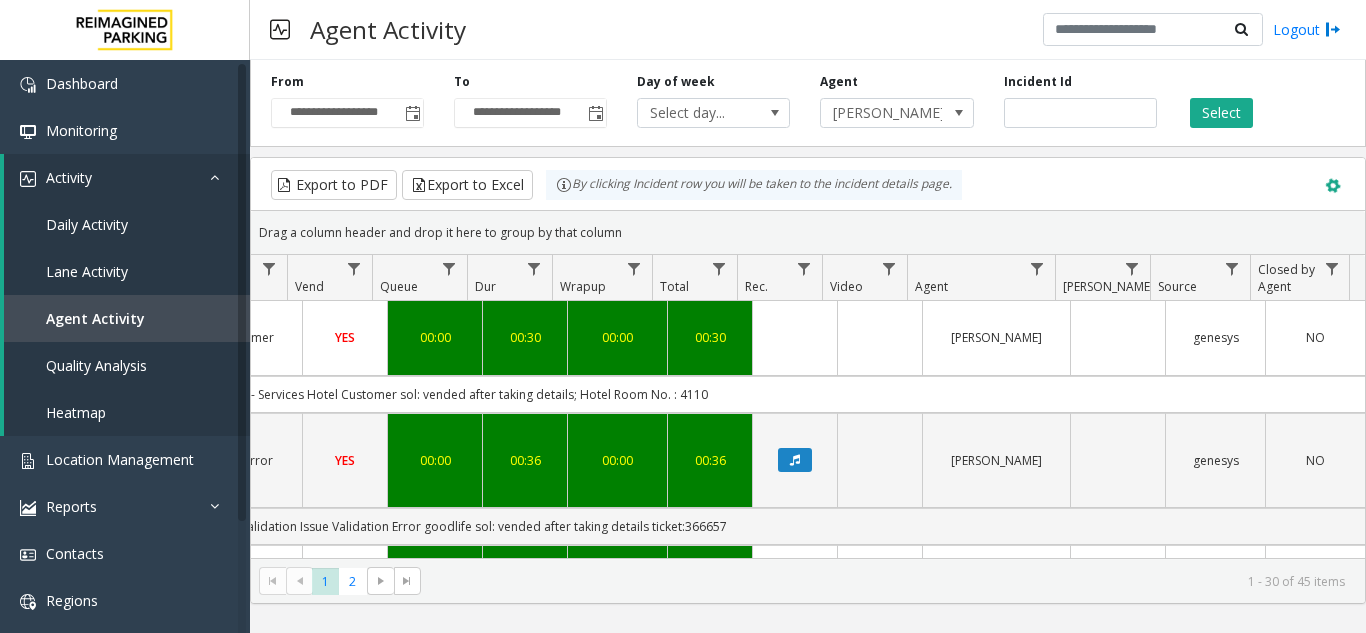 click 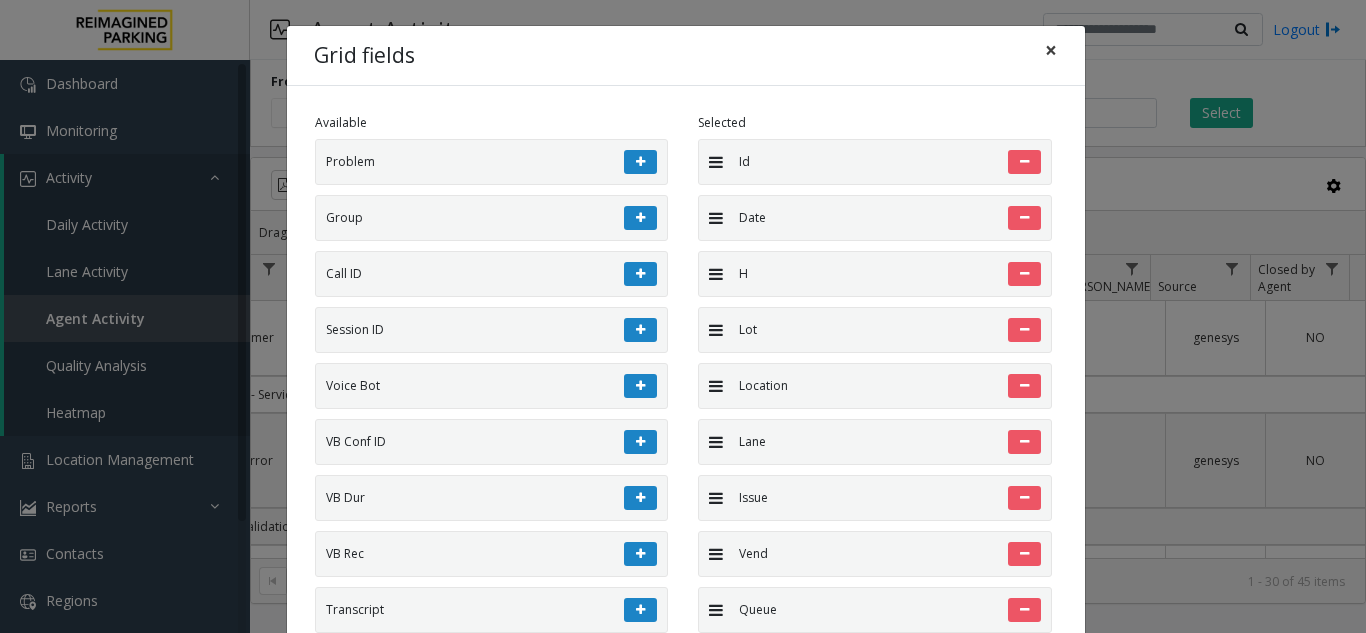 click on "×" 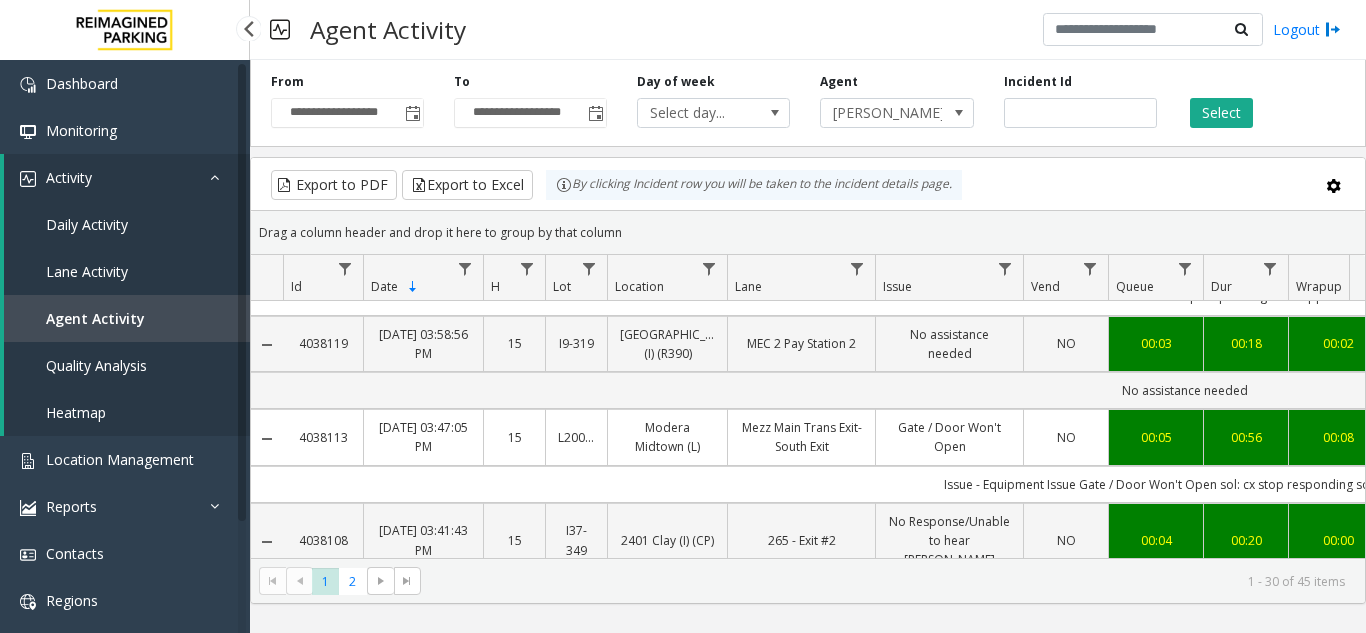 click on "Quality Analysis" at bounding box center (96, 365) 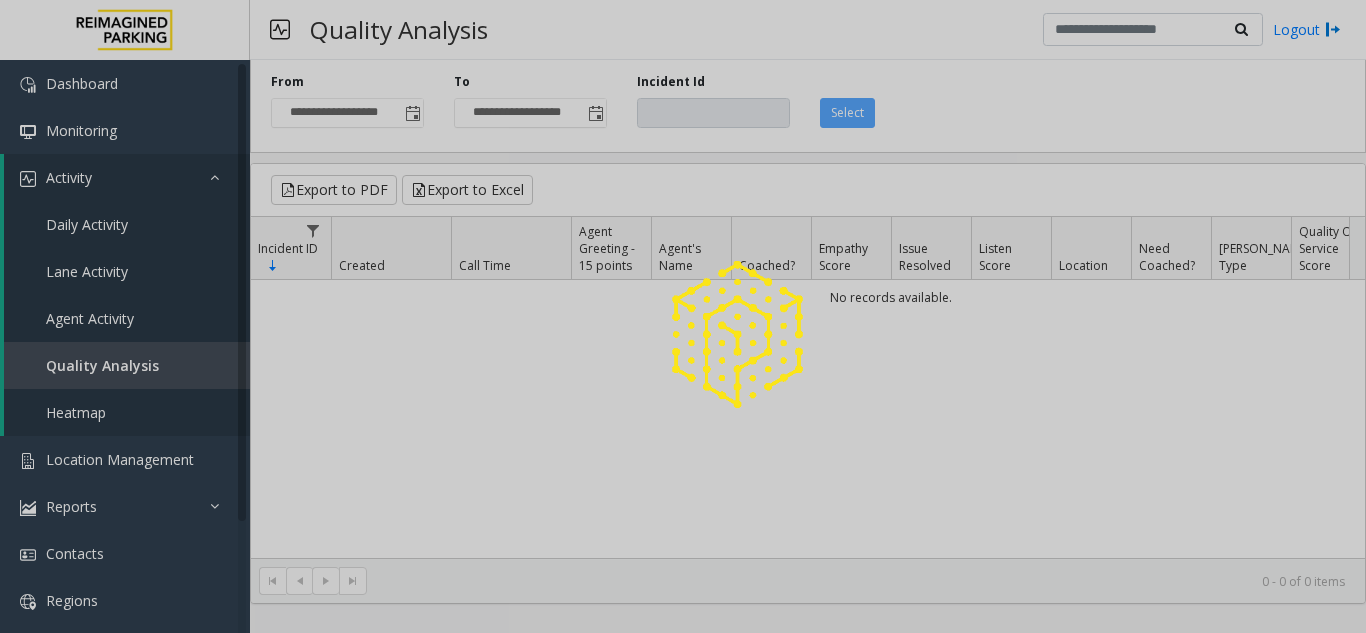 click 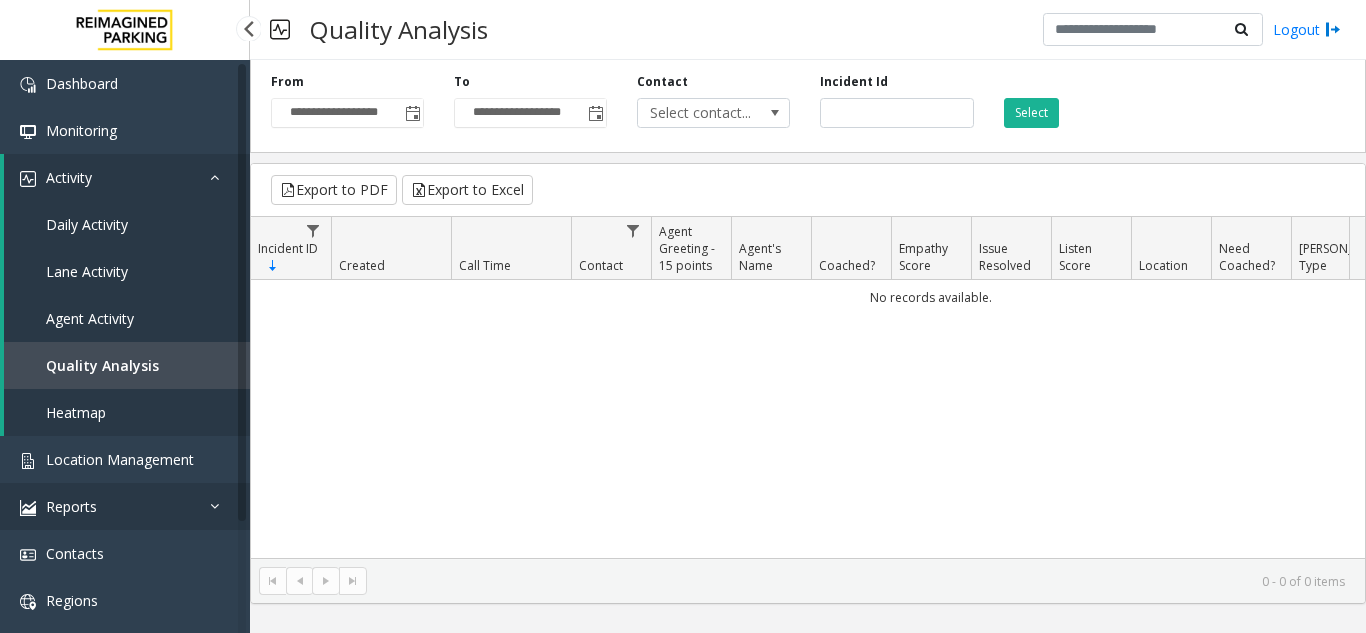 click on "Reports" at bounding box center (125, 506) 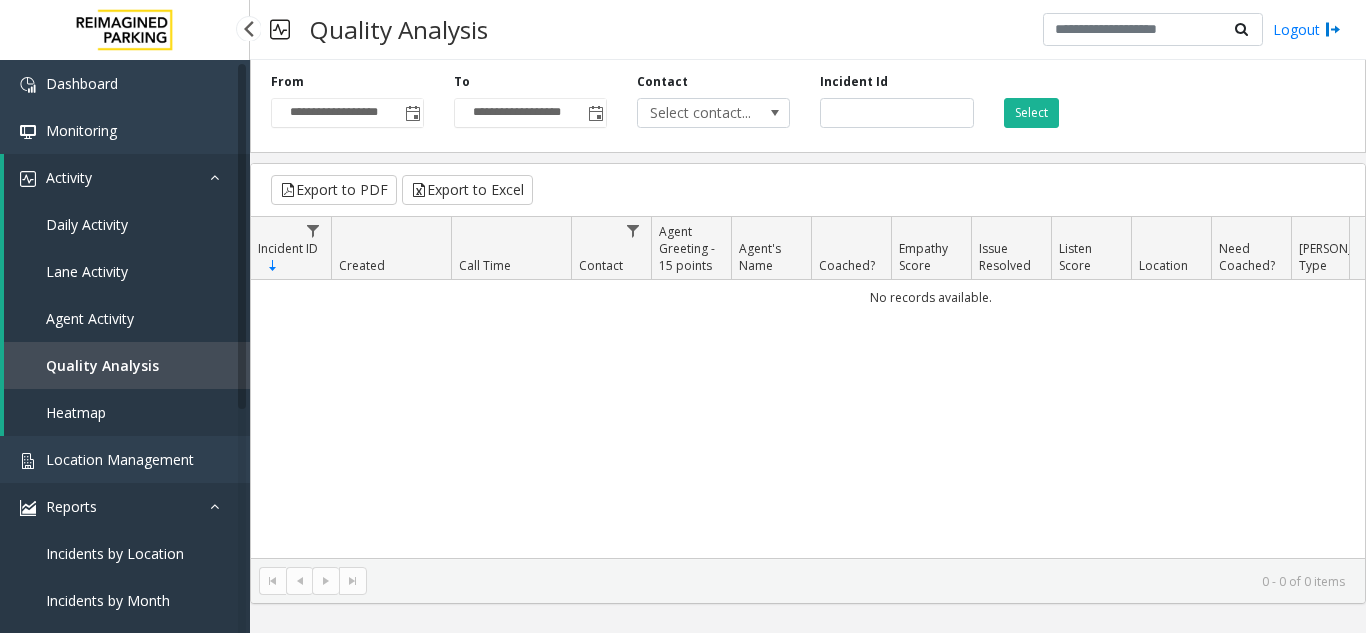 click on "Reports" at bounding box center [125, 506] 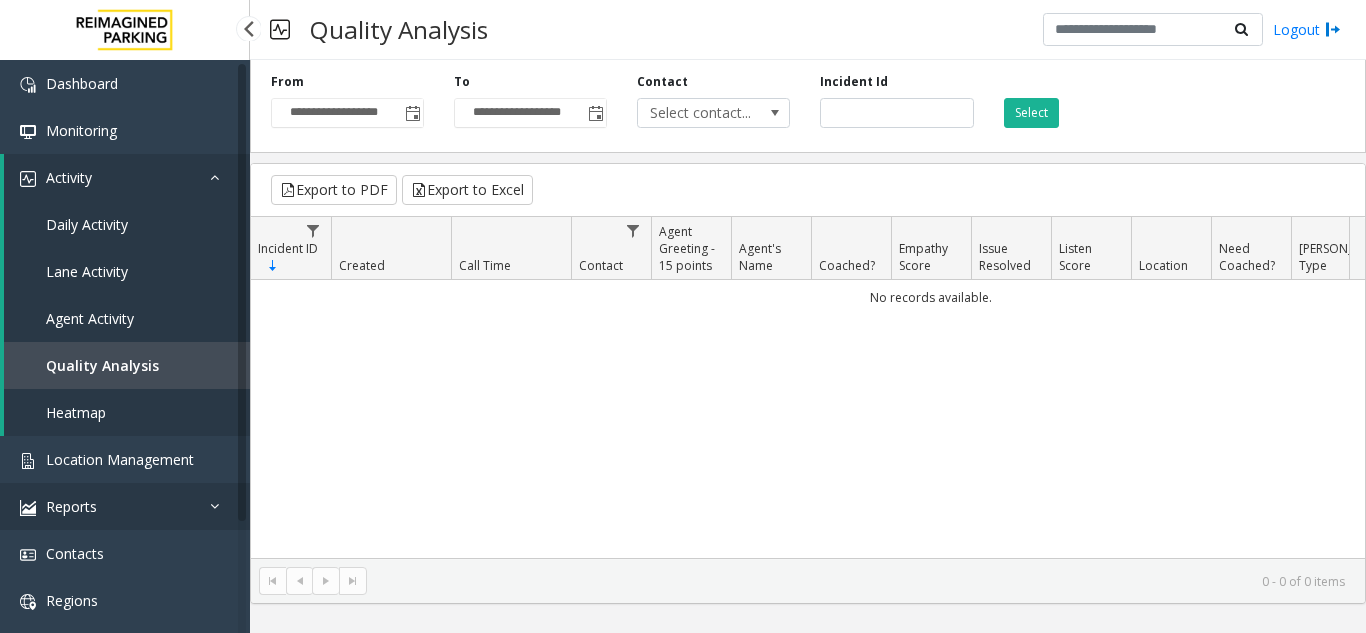 click on "Reports" at bounding box center [125, 506] 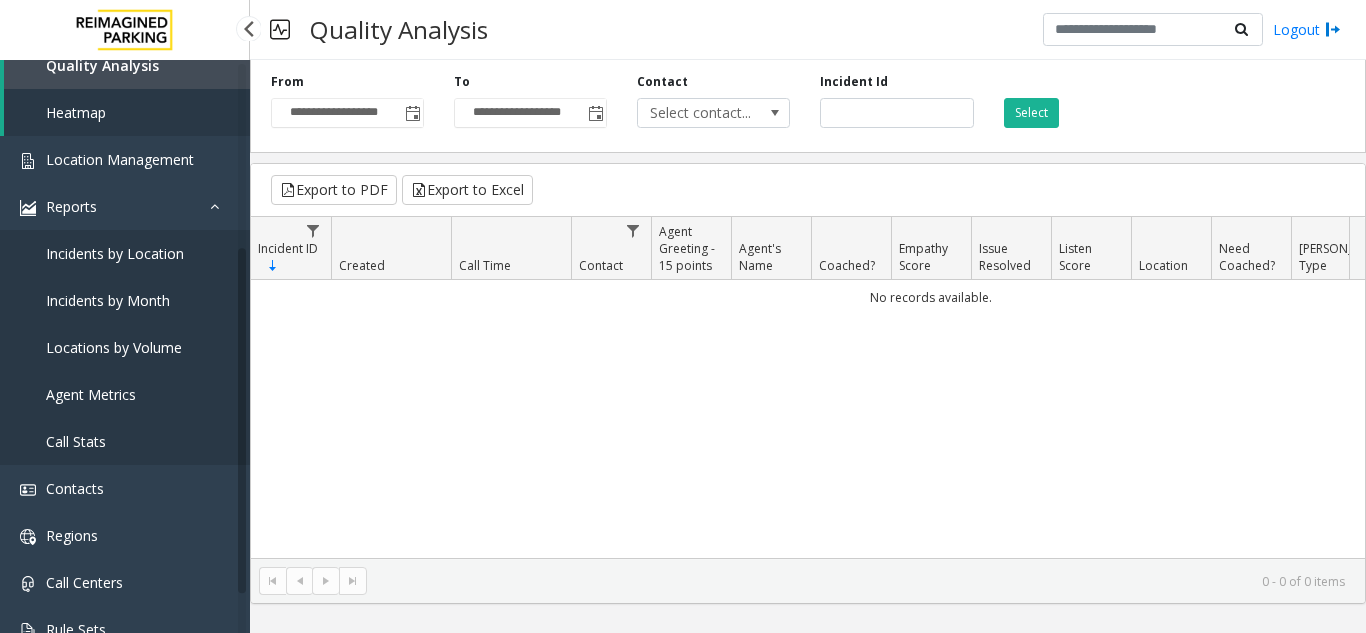 click on "Agent Metrics" at bounding box center (125, 394) 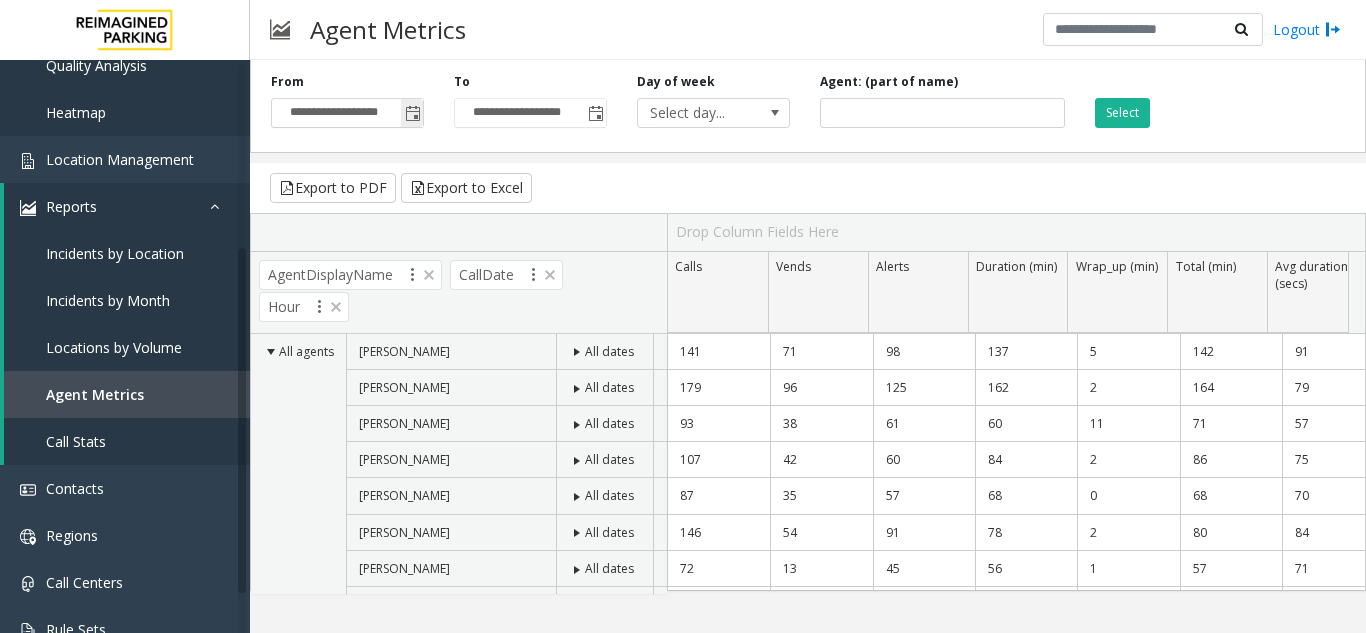 click 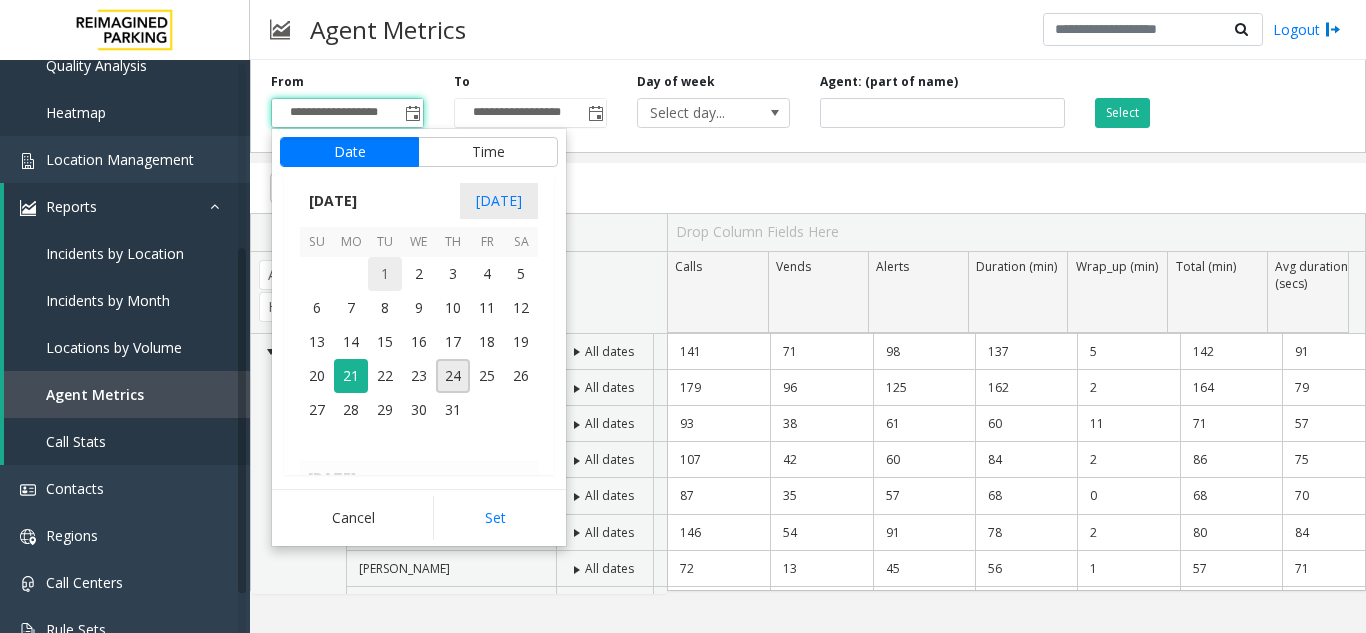 click on "1" at bounding box center [385, 274] 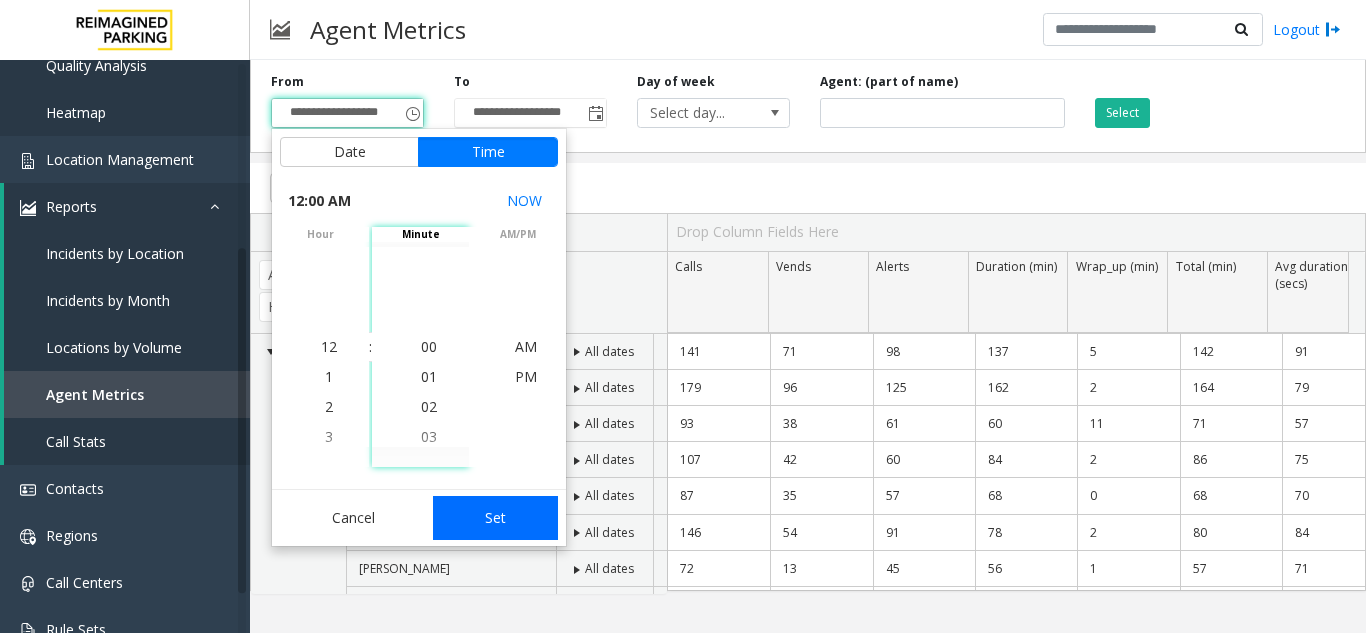 click on "Set" 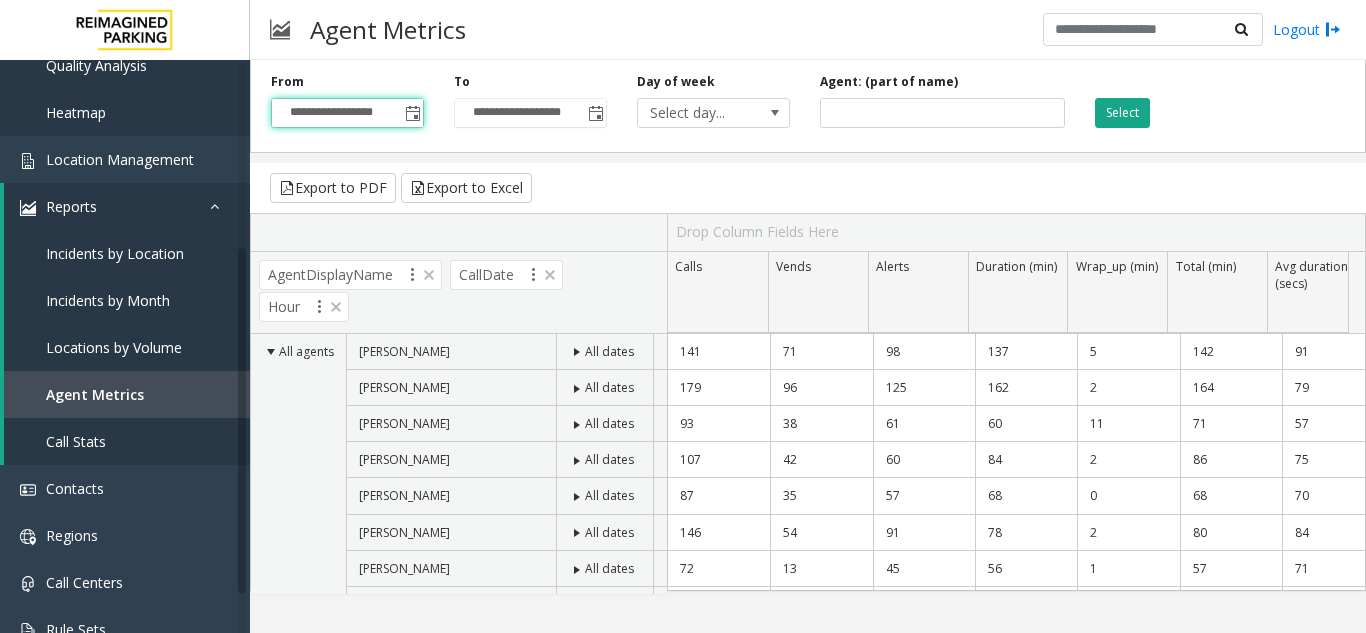 click on "Select" 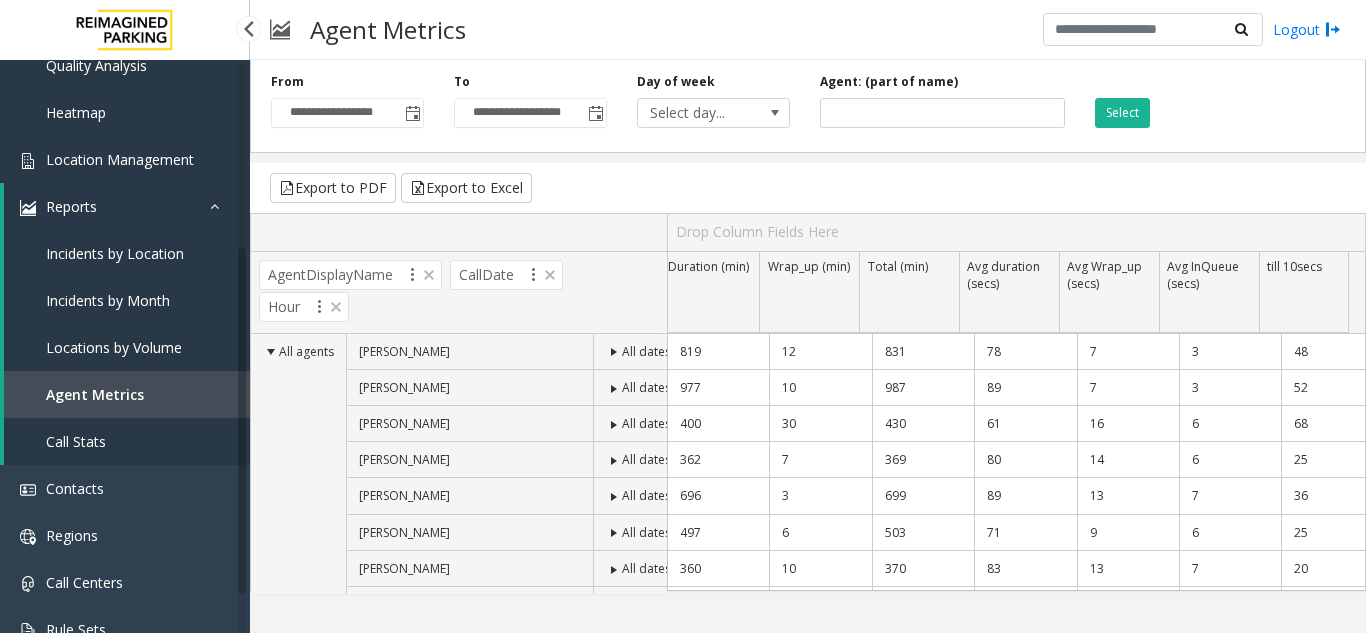 click on "Location Management" at bounding box center [120, 159] 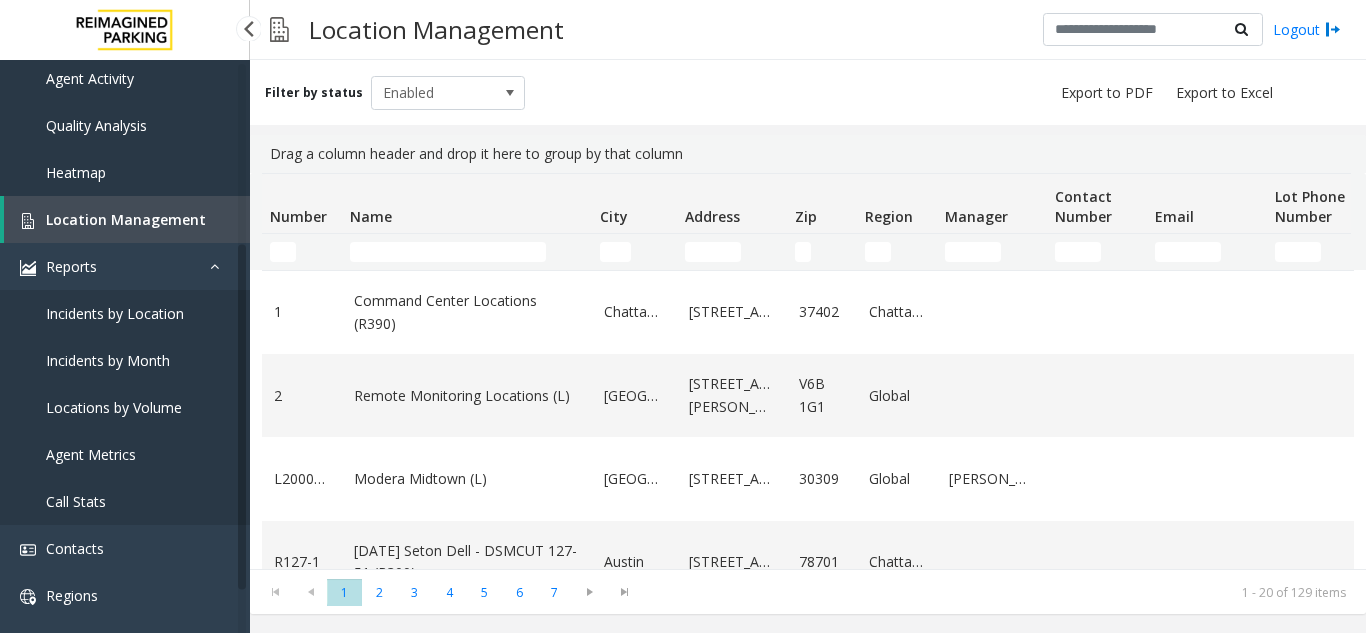 scroll, scrollTop: 0, scrollLeft: 0, axis: both 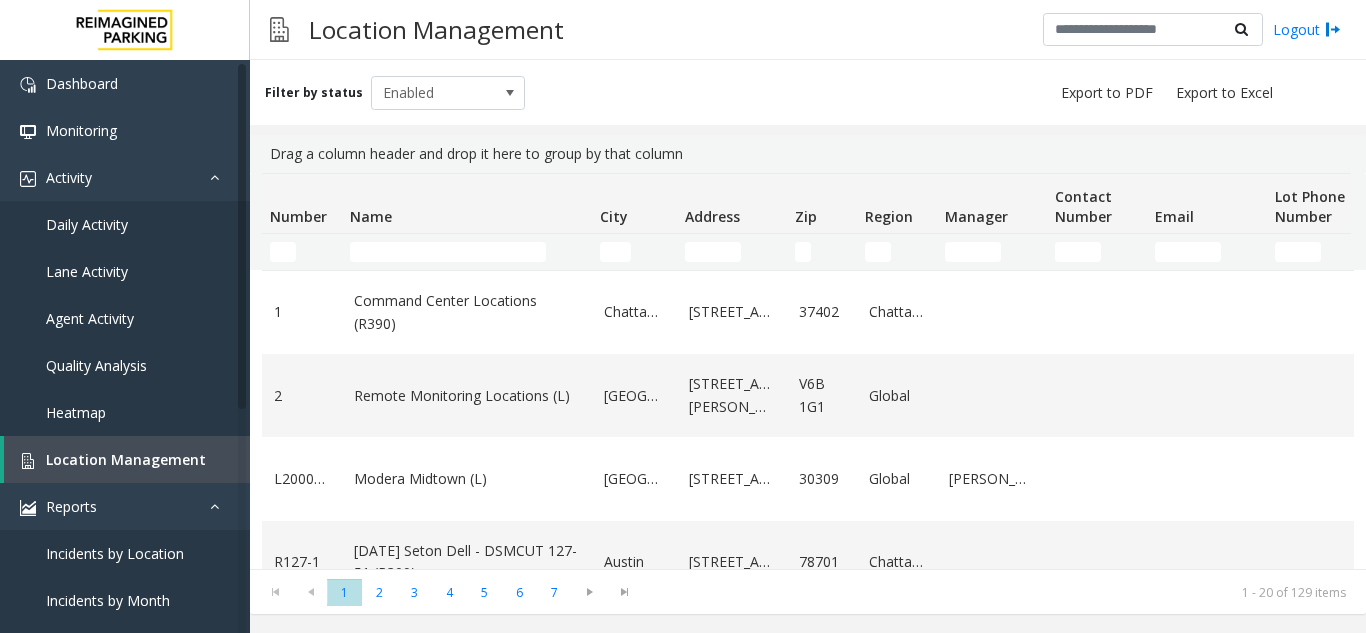 click 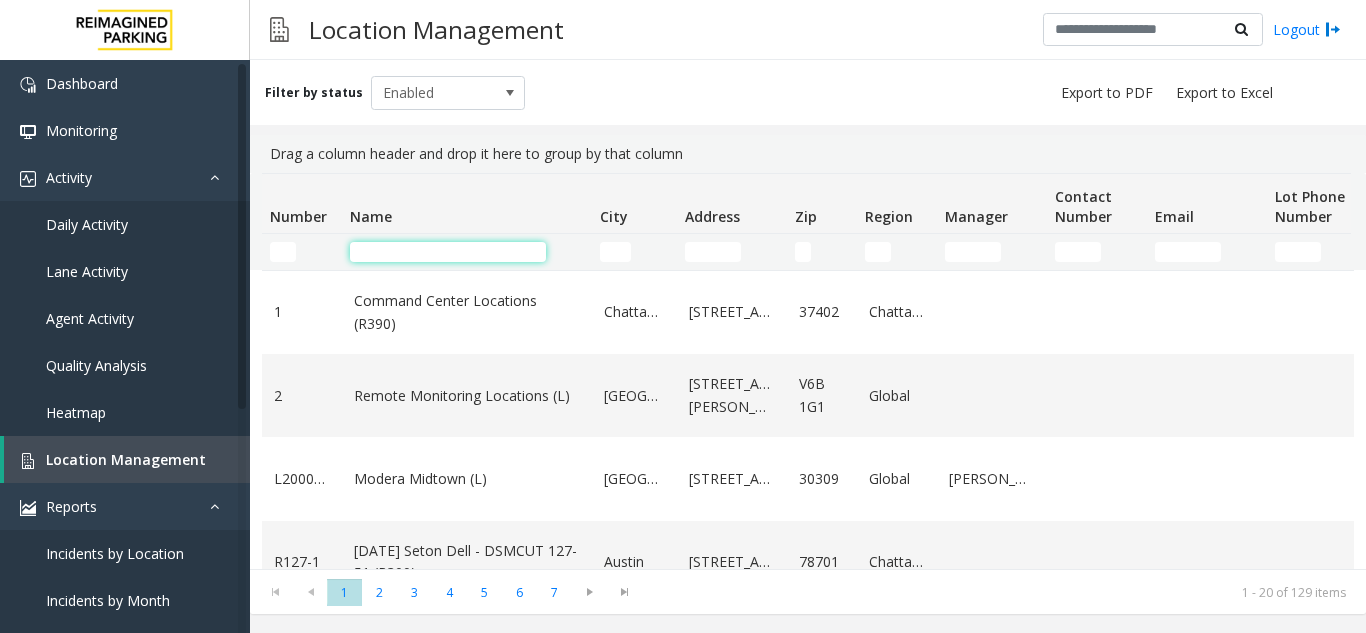 click 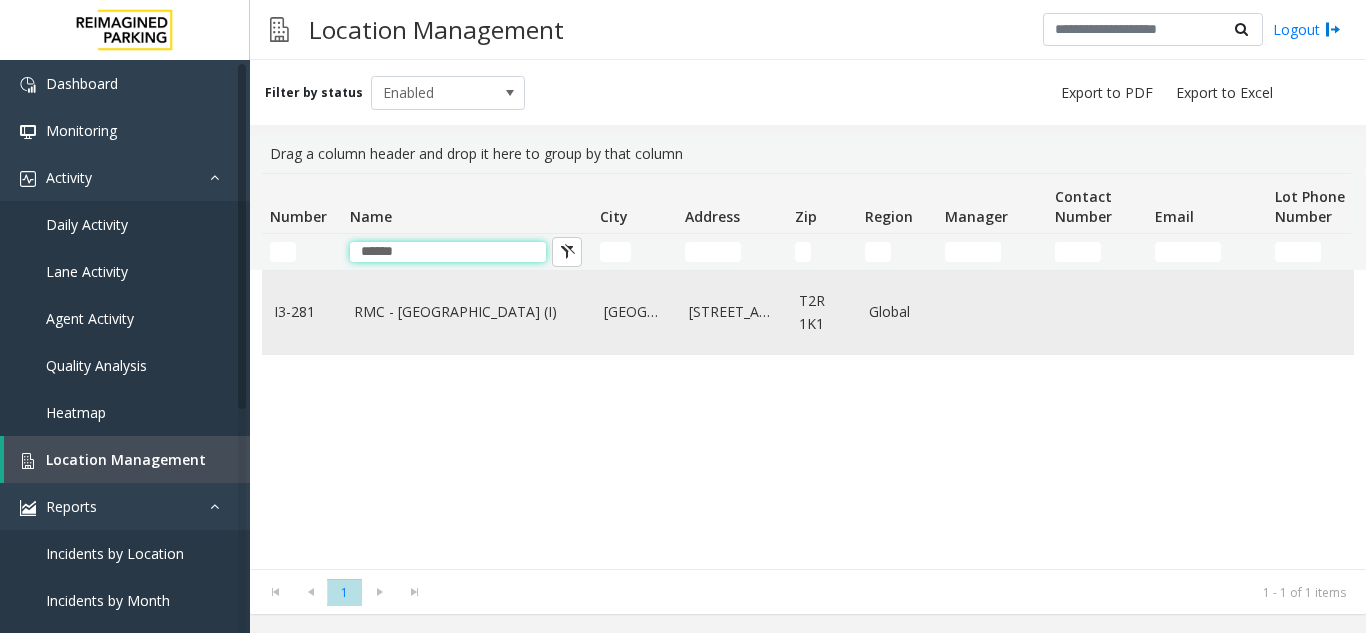 type on "*****" 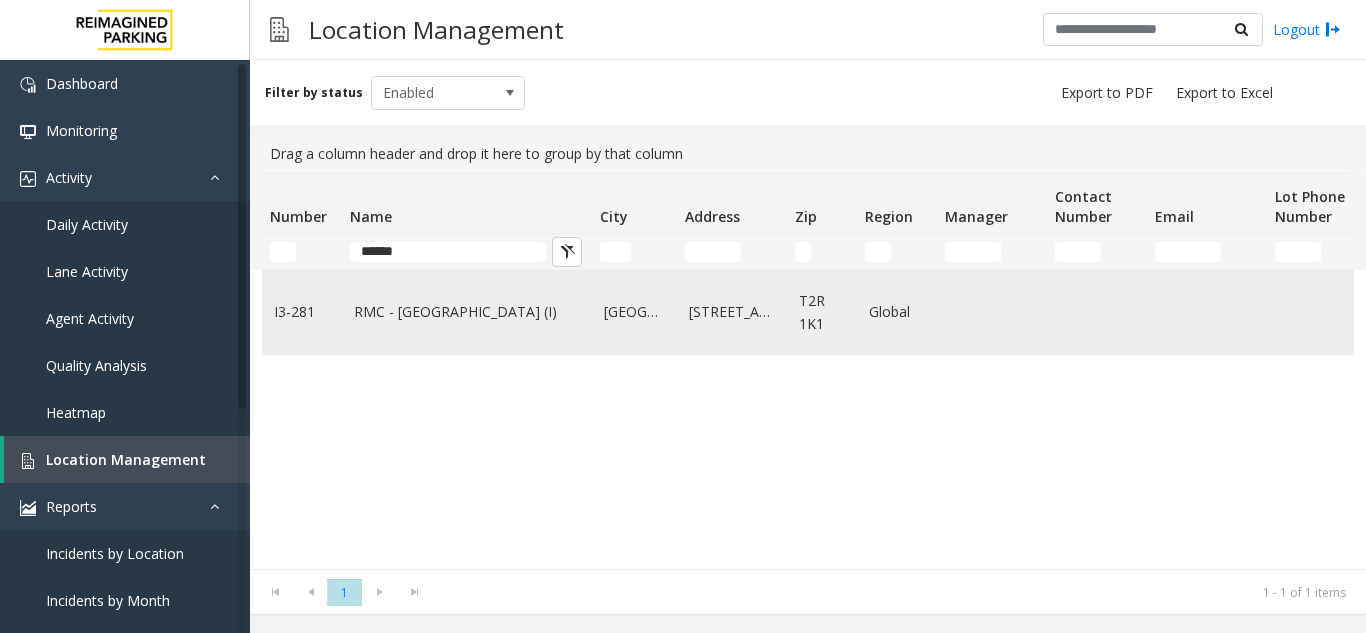 click on "RMC - Mount Royal Village (I)" 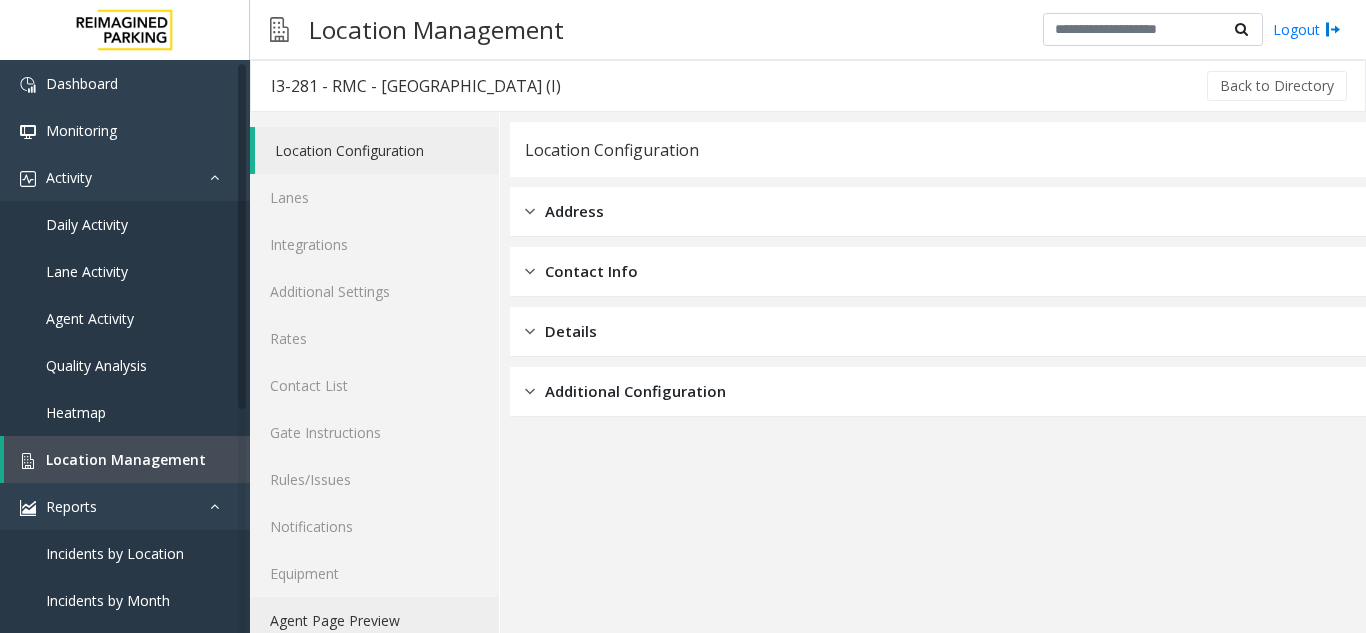 click on "Agent Page Preview" 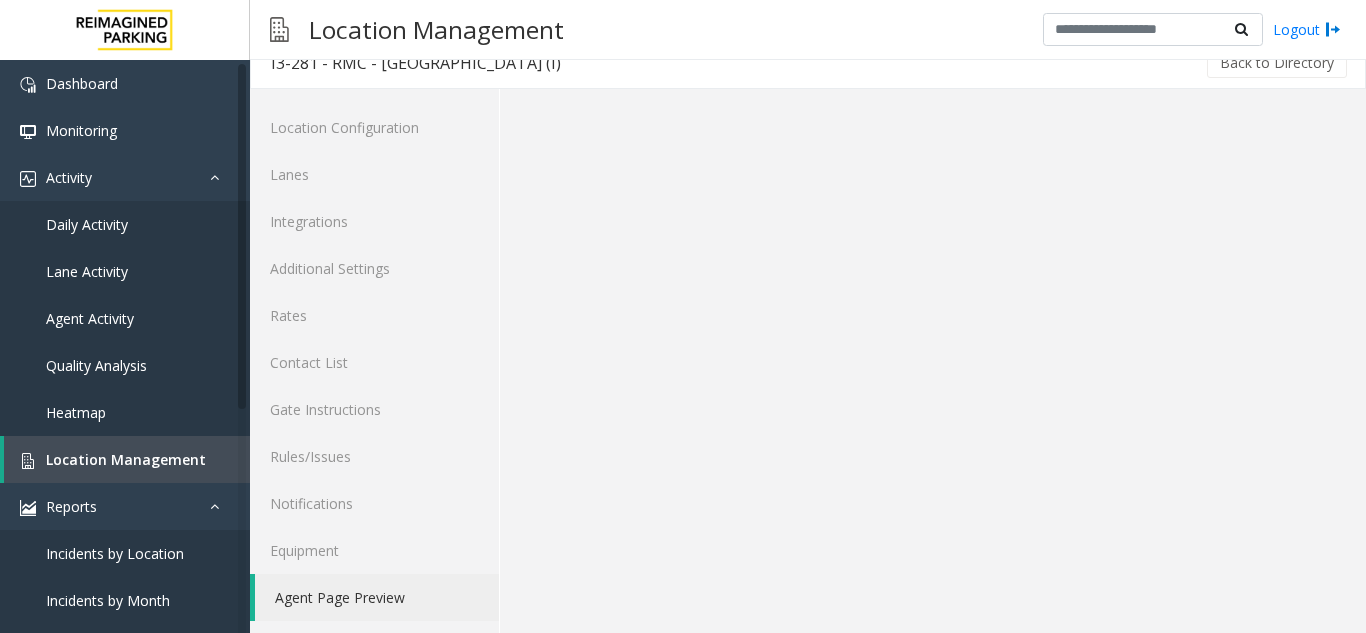 scroll, scrollTop: 26, scrollLeft: 0, axis: vertical 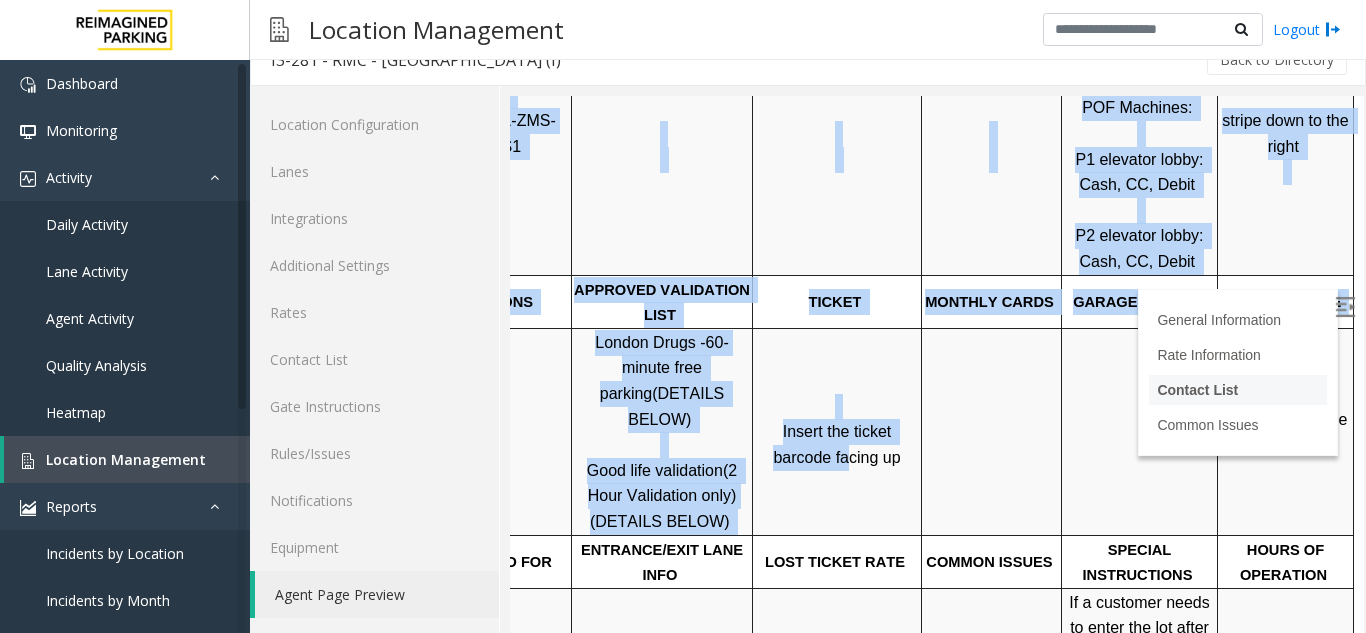 click on "I3-281 - RMC - Mount Royal Village (I)
General Information
Revenue Control Manufacturer: ZEAG
1508 8th st SW, Calgary, AB T2R 1J9 Updated by Pranav Babbar - 27th Feb 2025     Press * and wait for 5 sec and then press 25* to vend gate, 6 should also work to vend       PARCS   BEYOND TRUST   USERNAME   PASSWORD   PARIS   EQUIPMENT   CARD INSERTION   ZEAG     Server:   IMP003-0281-ZMS-MRV-WS1                    EXITS: Credit Cards Only     POF Machines:     P1 elevator lobby: Cash, CC, Debit     P2 elevator lobby: Cash, CC, Debit   stripe down to the right     MANDATORY FIELDS   VALIDATIONS   APPROVED VALIDATION LIST   TICKET   MONTHLY CARDS   GARAGE LAYOUT   LOCATION TIME         London Drugs -  60-minute free parking  (DETAILS BELOW)     Good life validation  (2 Hour Validation only)  (DETAILS BELOW)      Insert the ticket barcode facing up         Click Here for the local time" at bounding box center (685, -136) 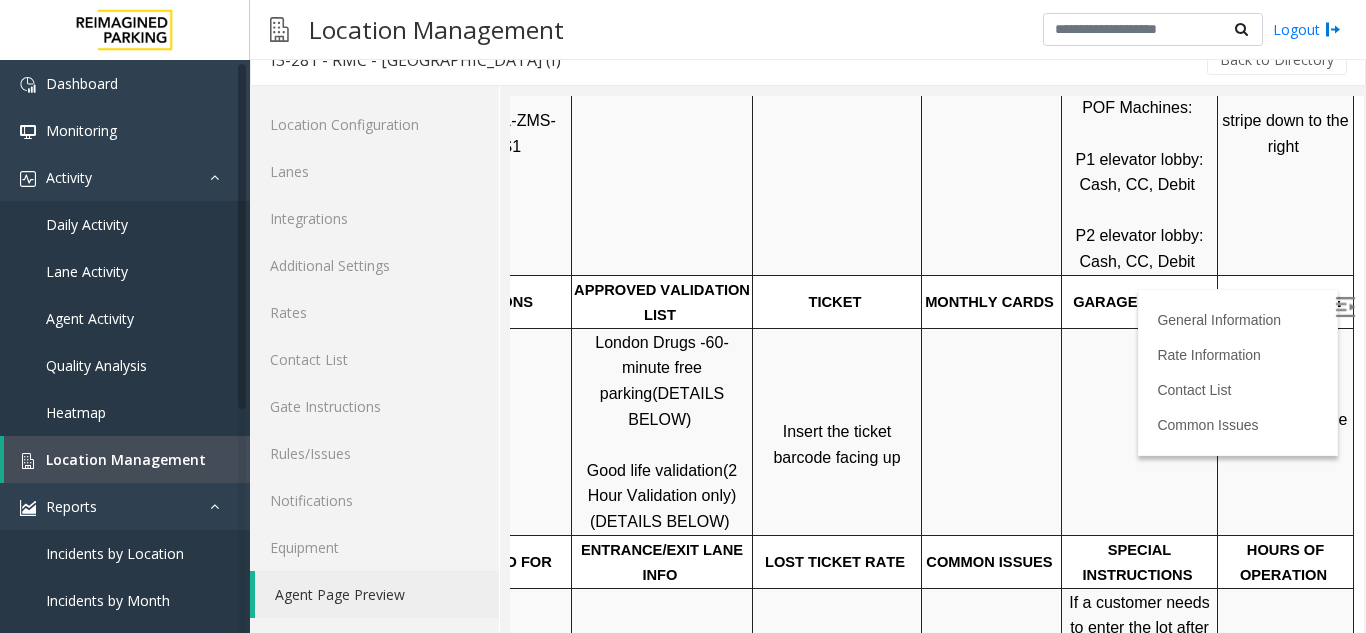 click at bounding box center (1140, 431) 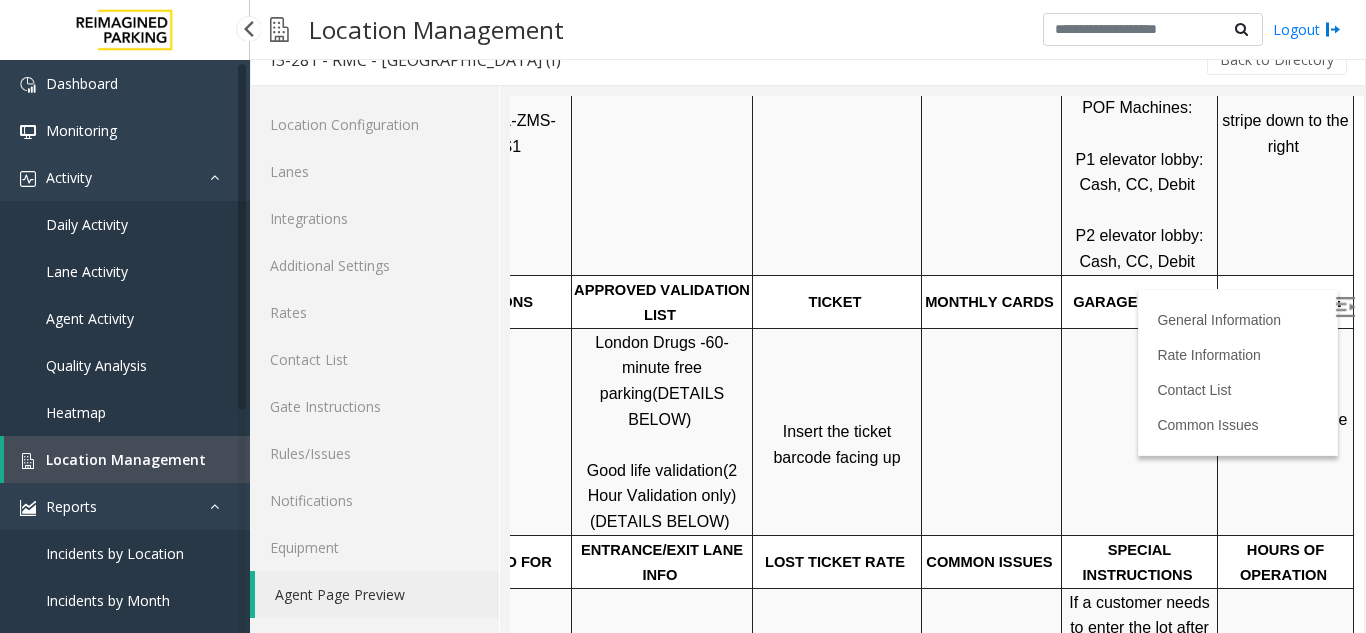 click on "Location Management" at bounding box center [126, 459] 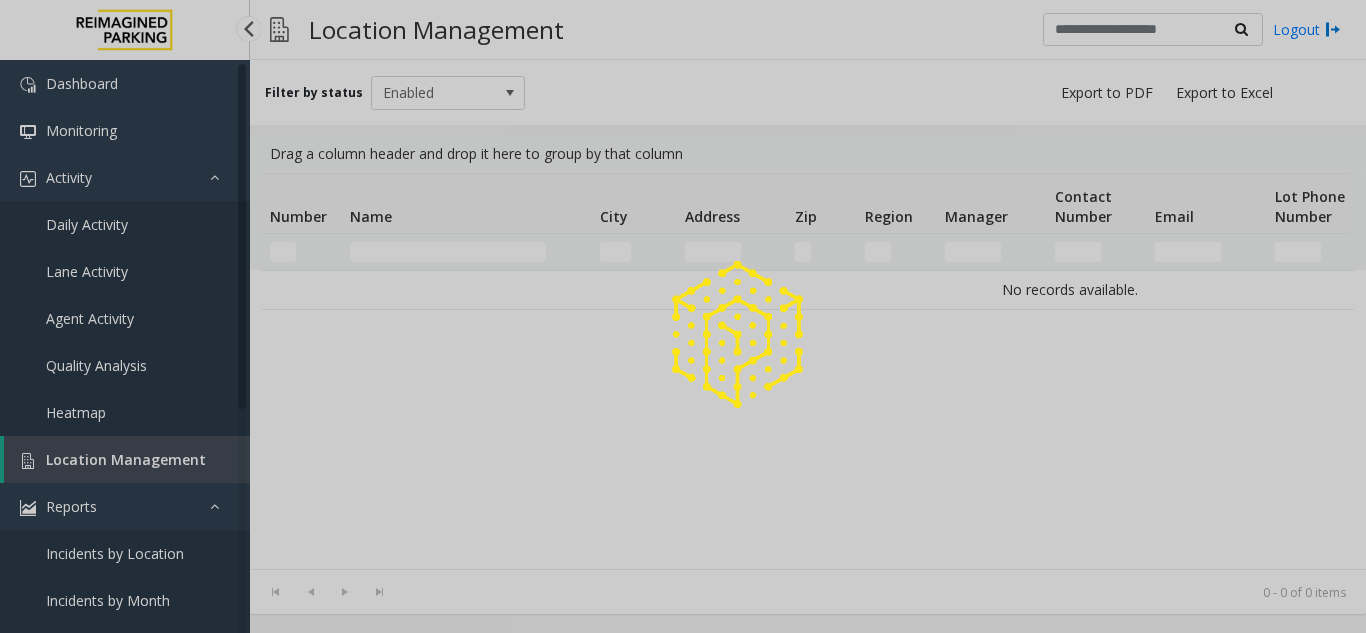 scroll, scrollTop: 0, scrollLeft: 0, axis: both 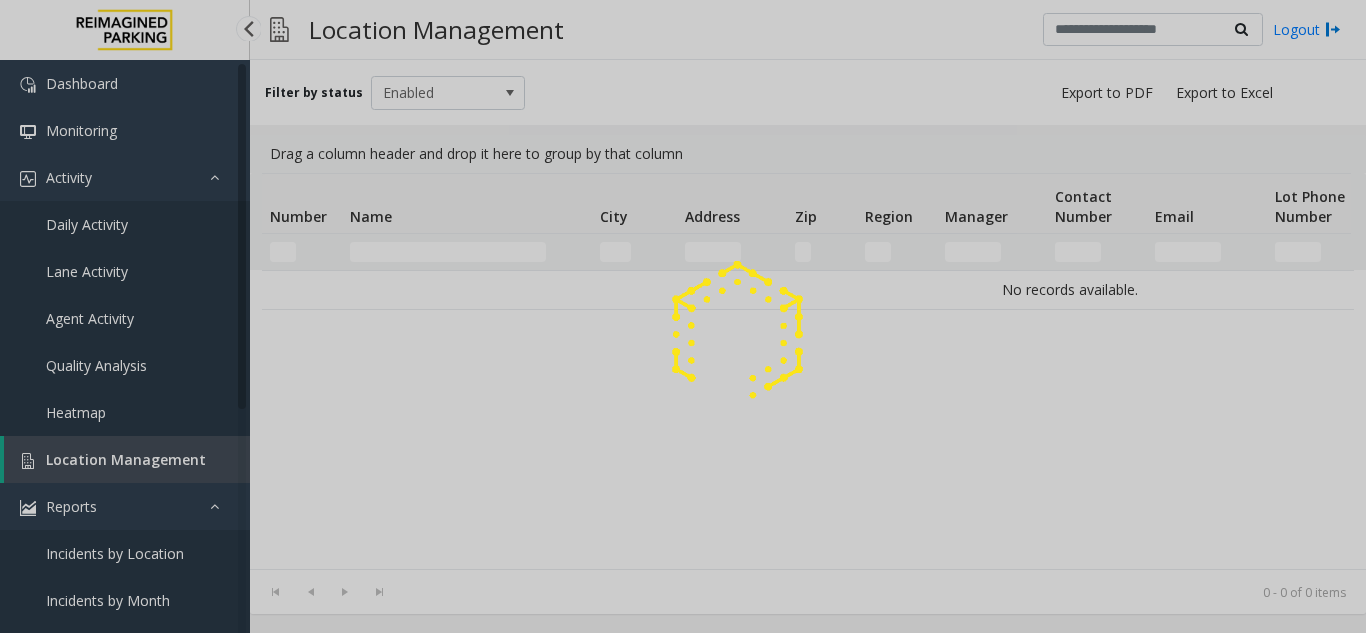 click 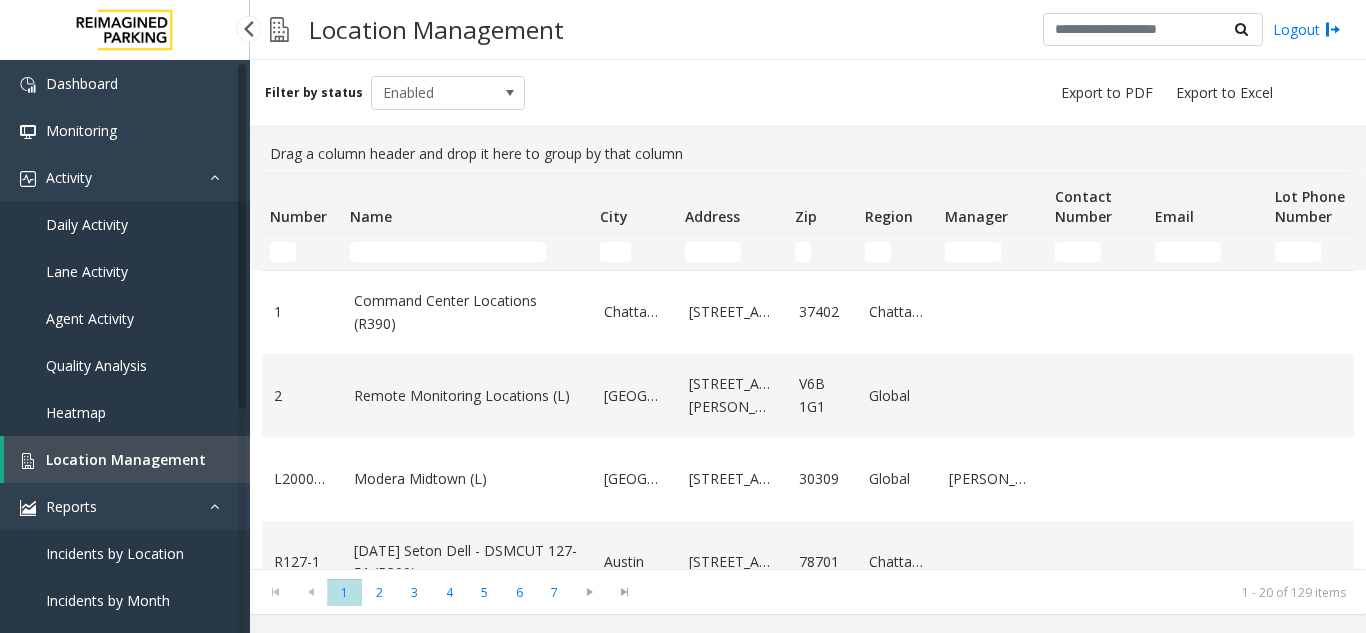 click on "Location Management" at bounding box center [126, 459] 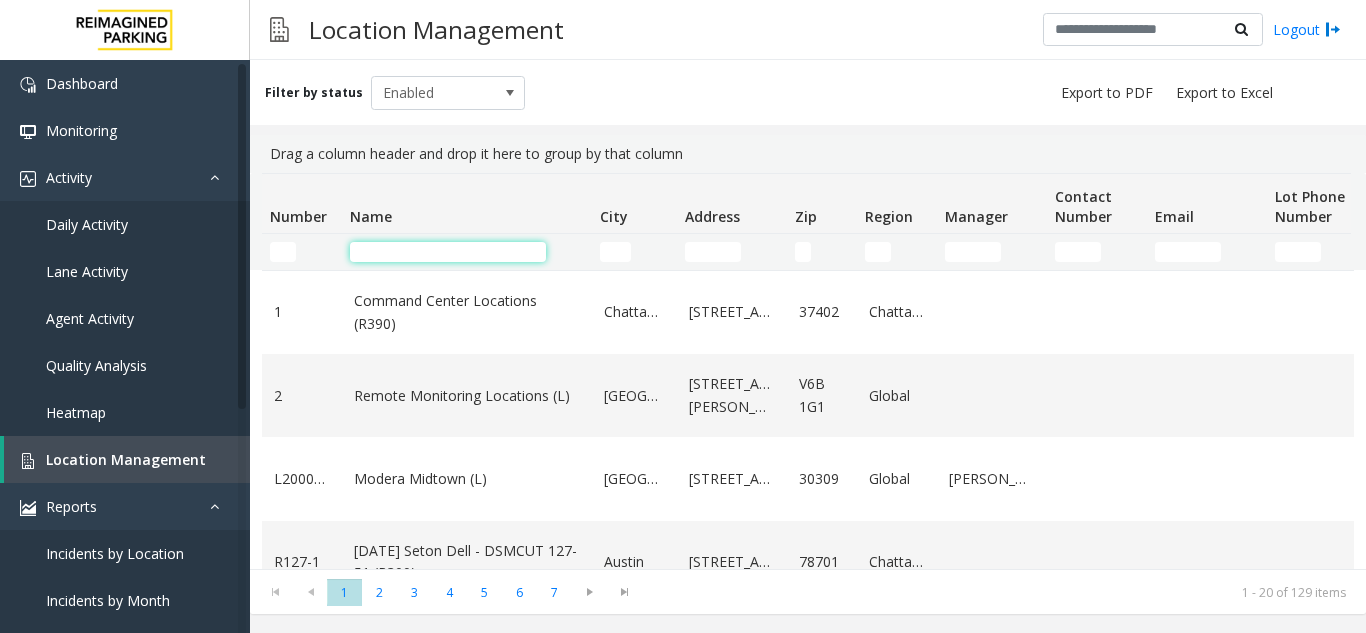 click 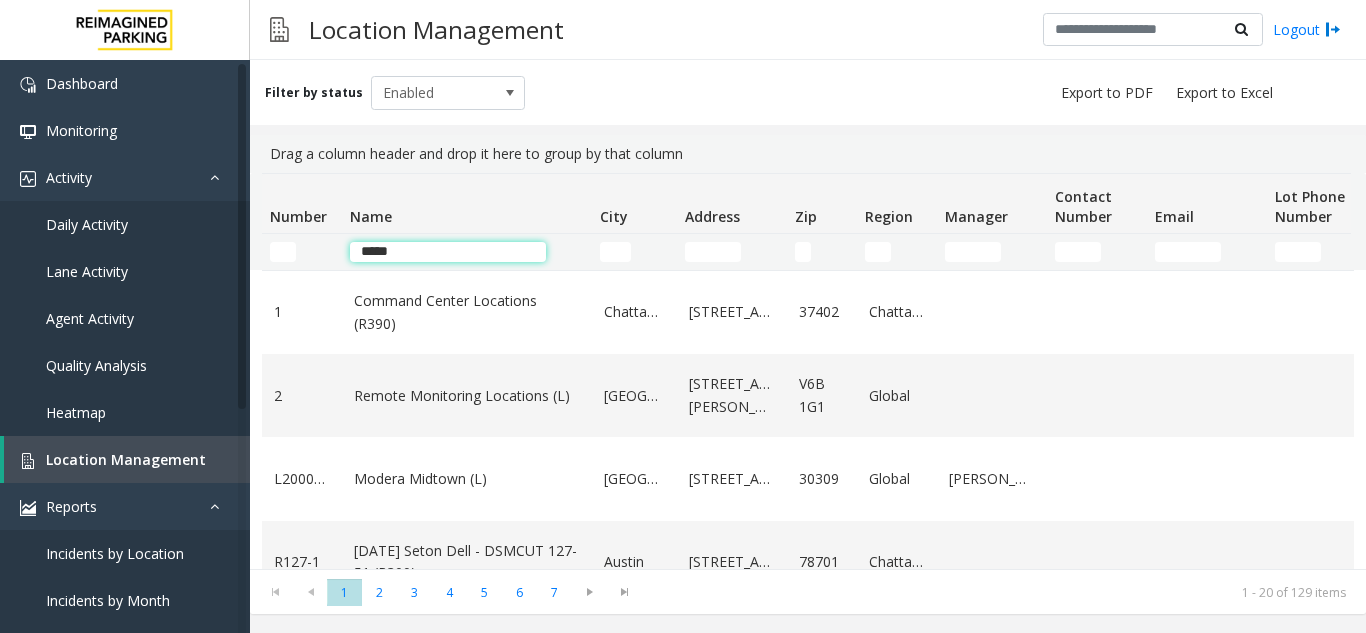 type on "*****" 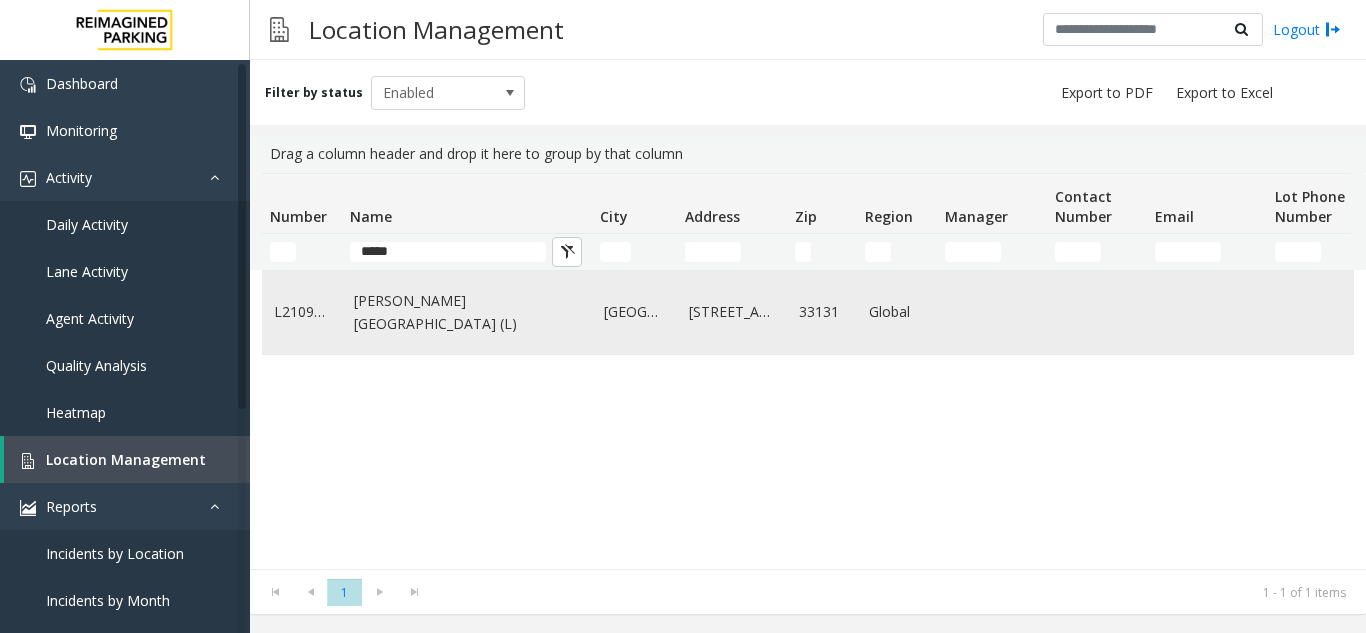 click on "Wells Fargo Center (L)" 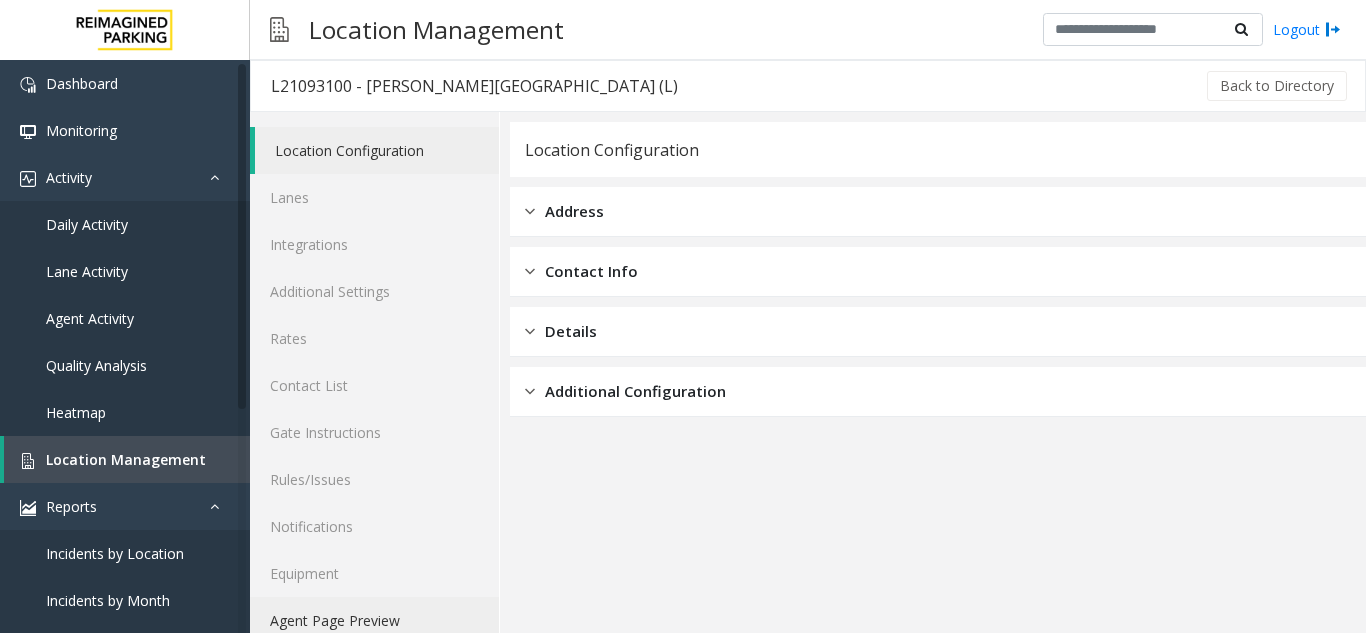 click on "Agent Page Preview" 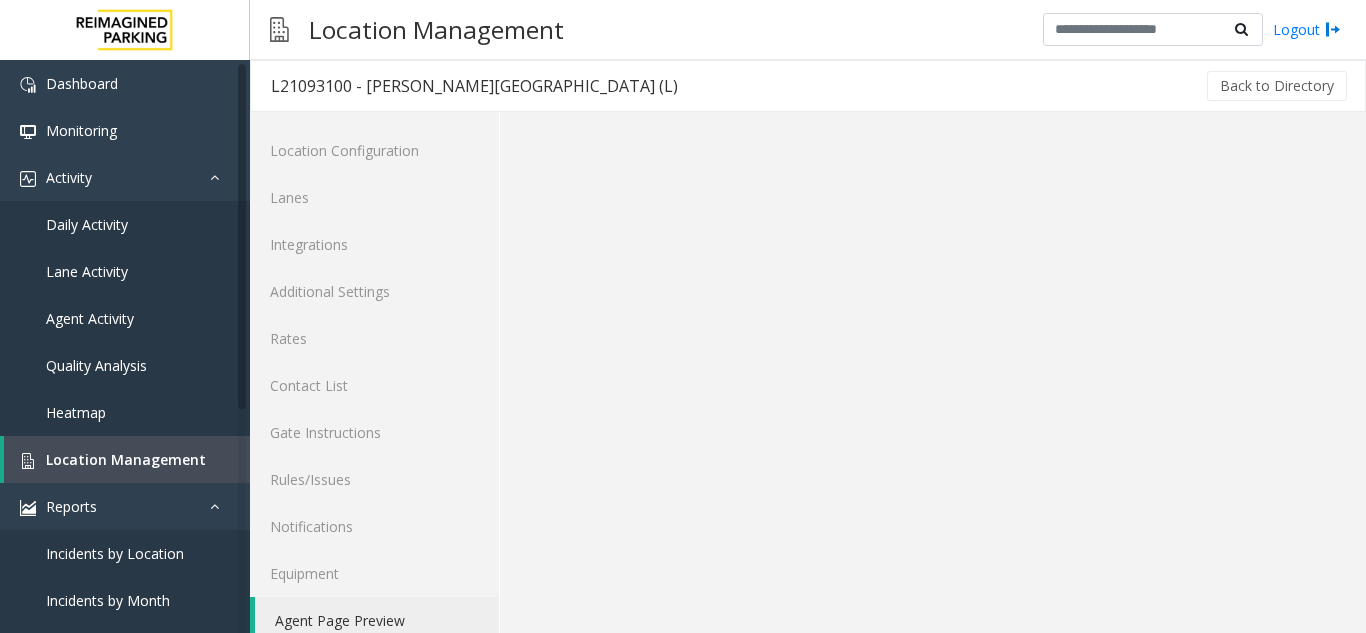 scroll, scrollTop: 26, scrollLeft: 0, axis: vertical 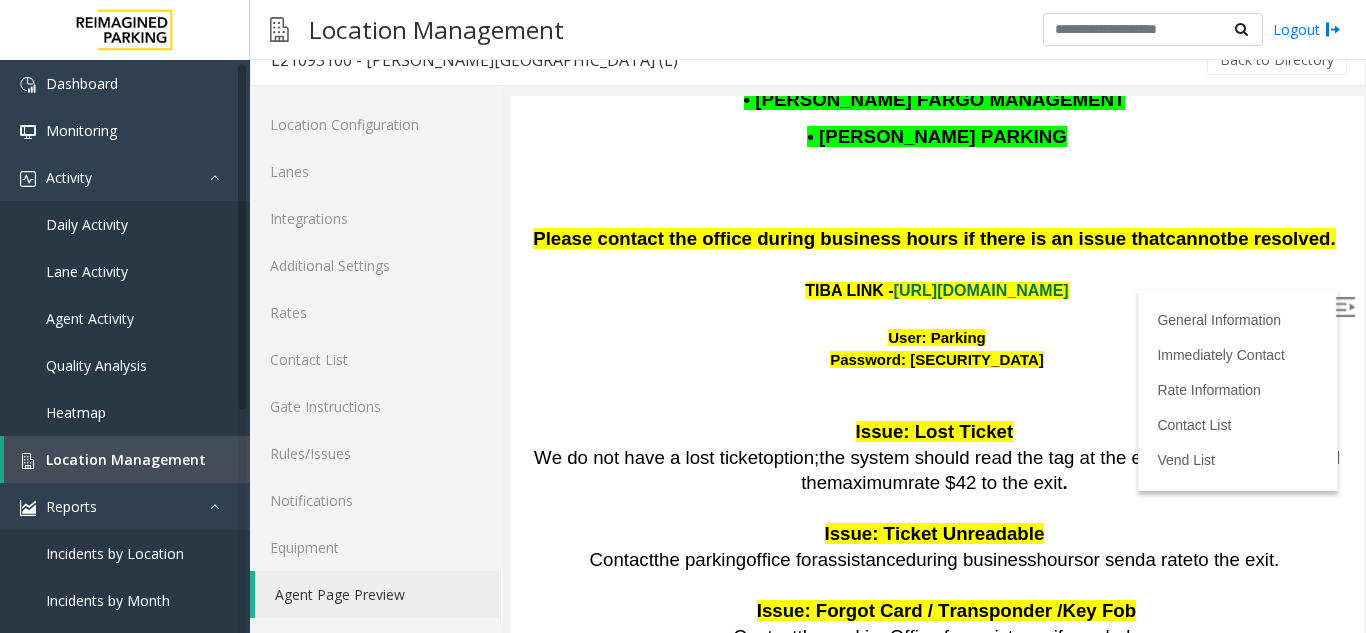 click on "TIBA LINK -  https://wellsfargoctr-web.sp.tibaparking.net/" at bounding box center [937, 291] 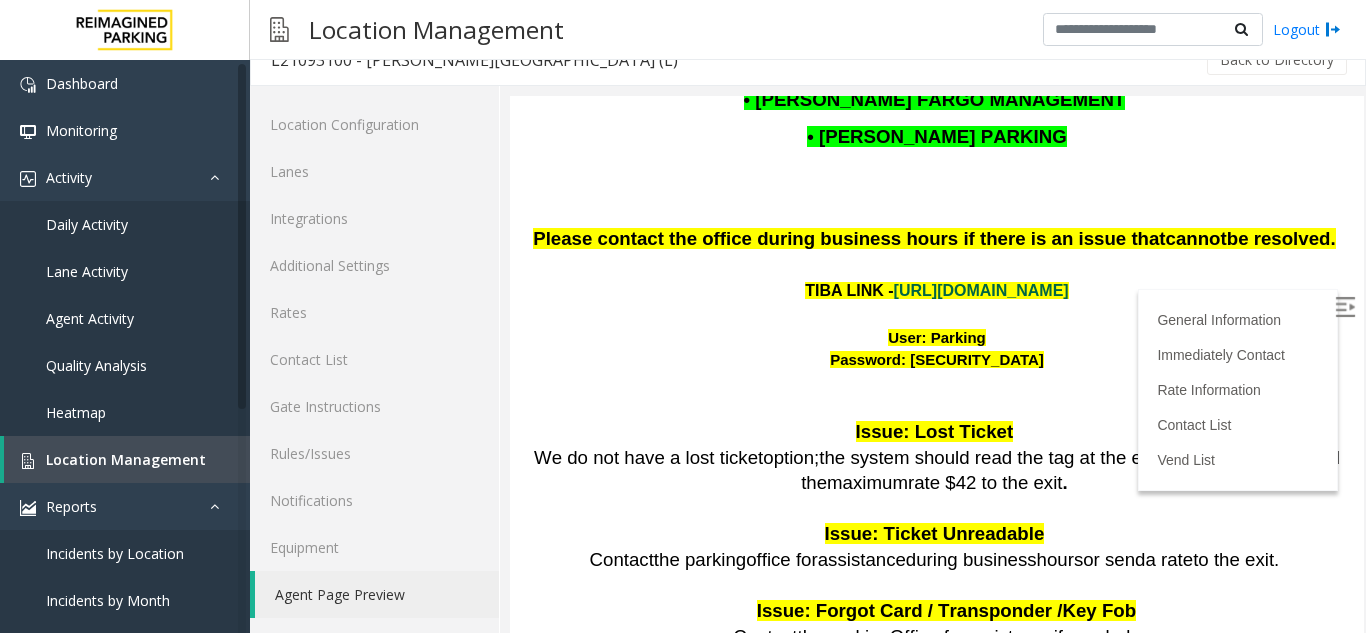click on "https://wellsfargoctr-web.sp.tibaparking.net/" at bounding box center [981, 290] 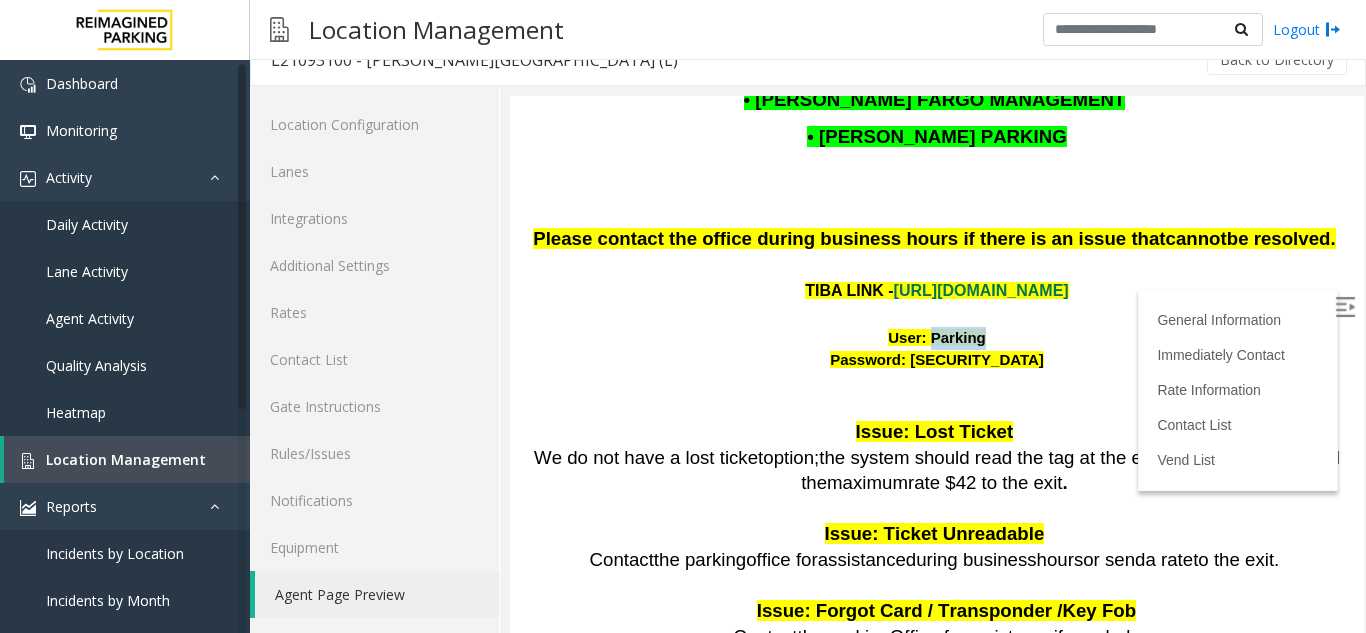 drag, startPoint x: 914, startPoint y: 220, endPoint x: 966, endPoint y: 216, distance: 52.153618 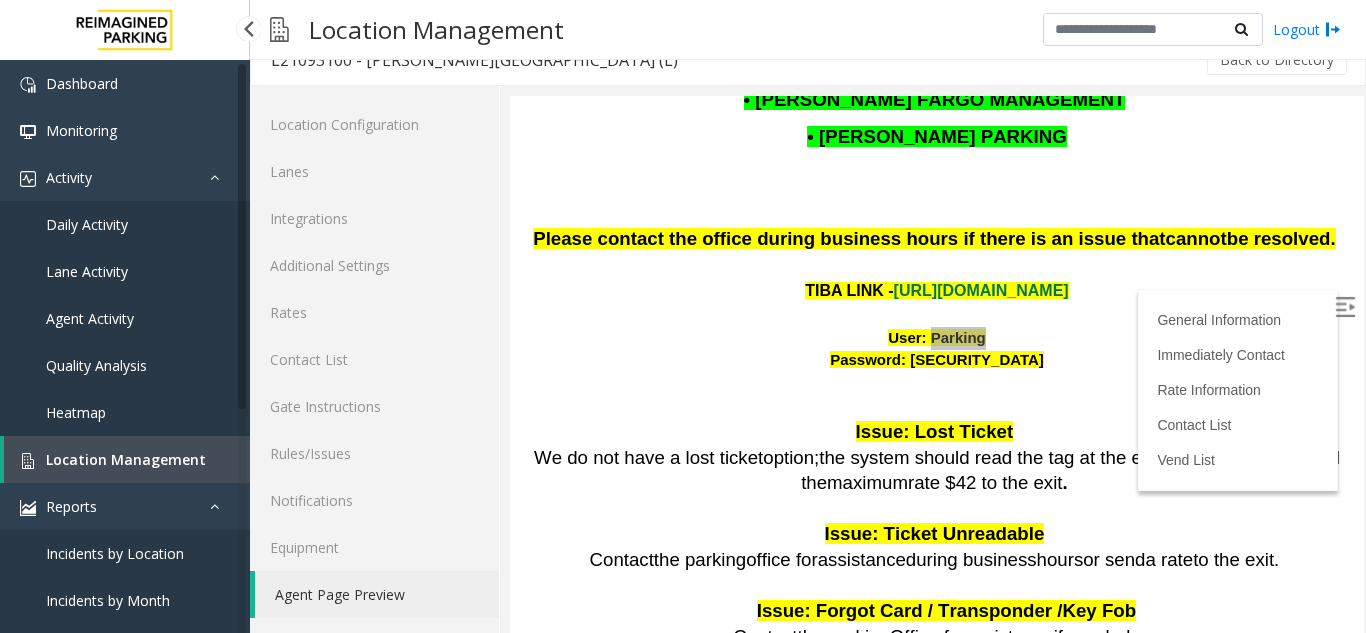 click on "Location Management" at bounding box center (126, 459) 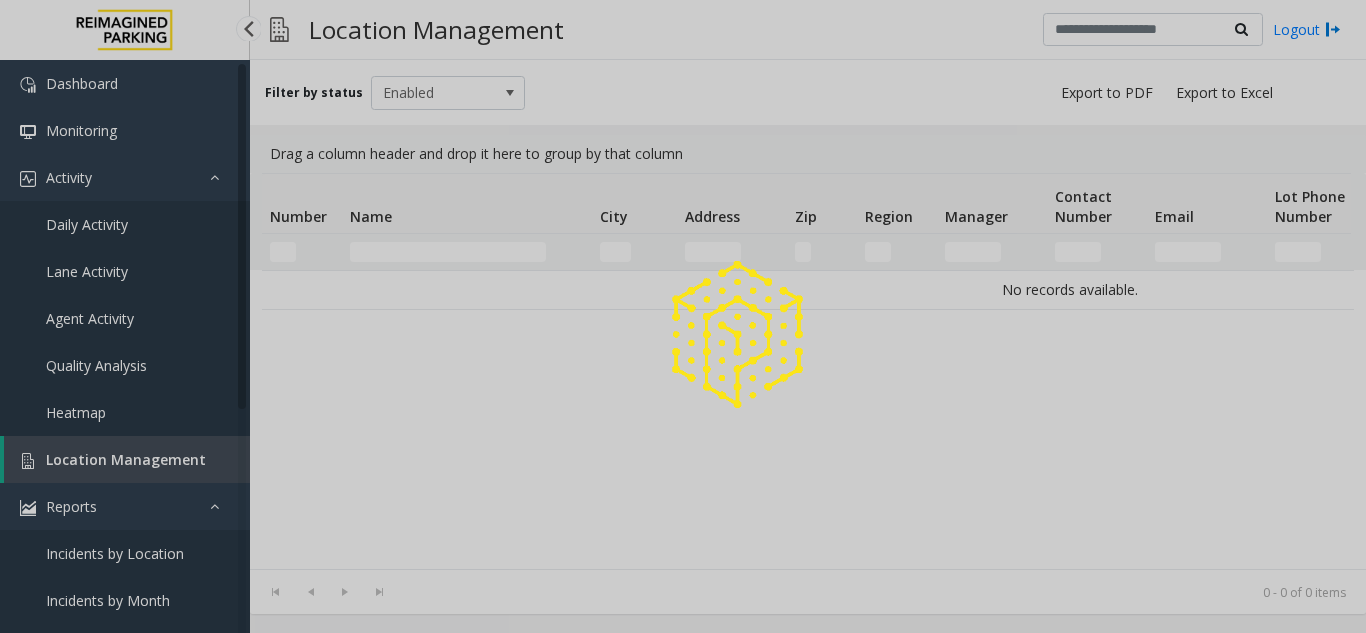 scroll, scrollTop: 0, scrollLeft: 0, axis: both 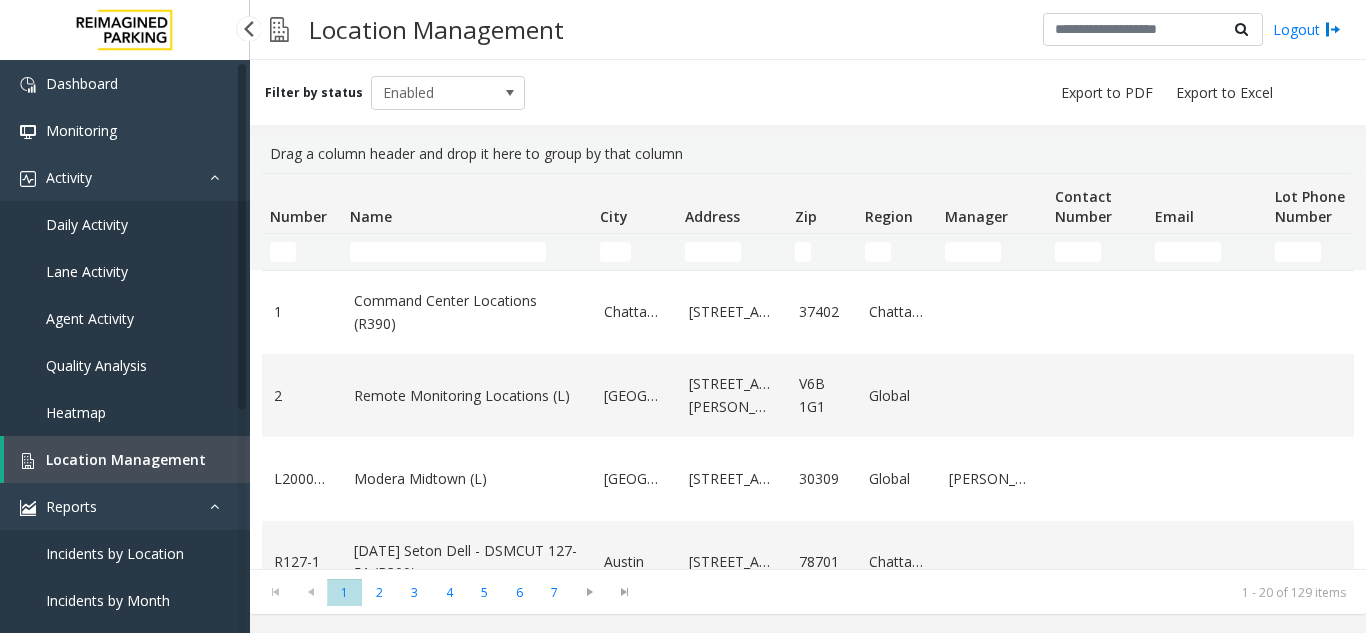 click on "Daily Activity" at bounding box center [125, 224] 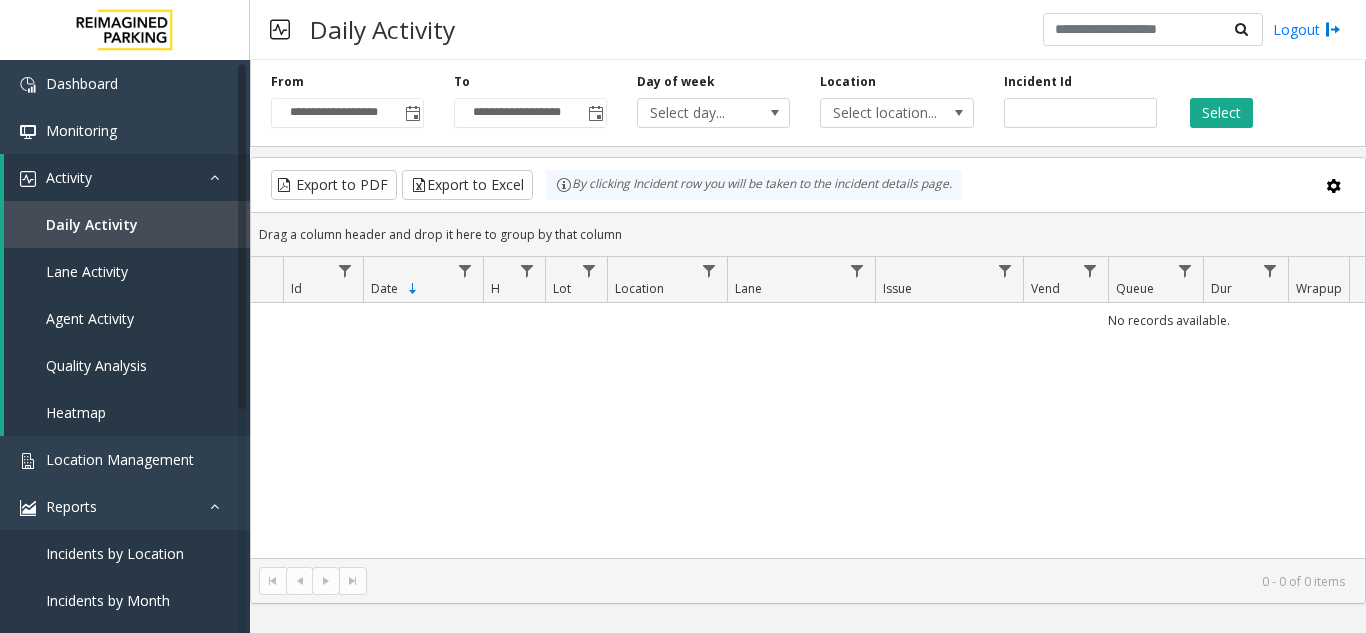 click 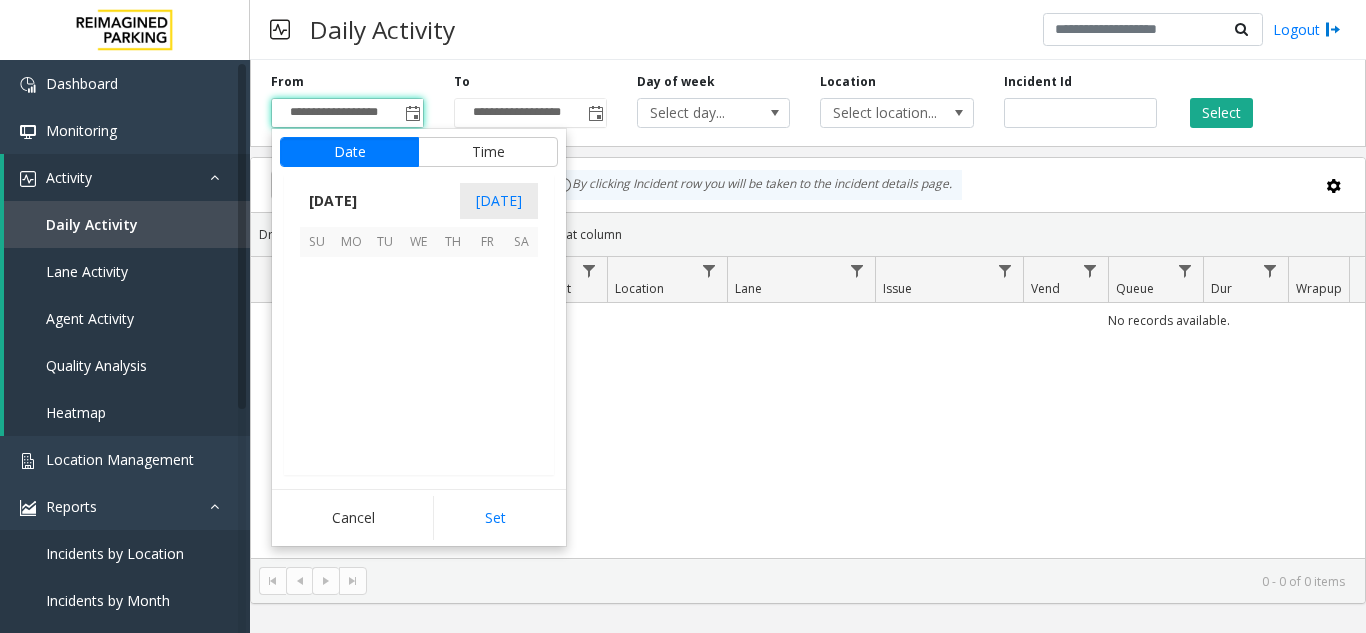 scroll, scrollTop: 358428, scrollLeft: 0, axis: vertical 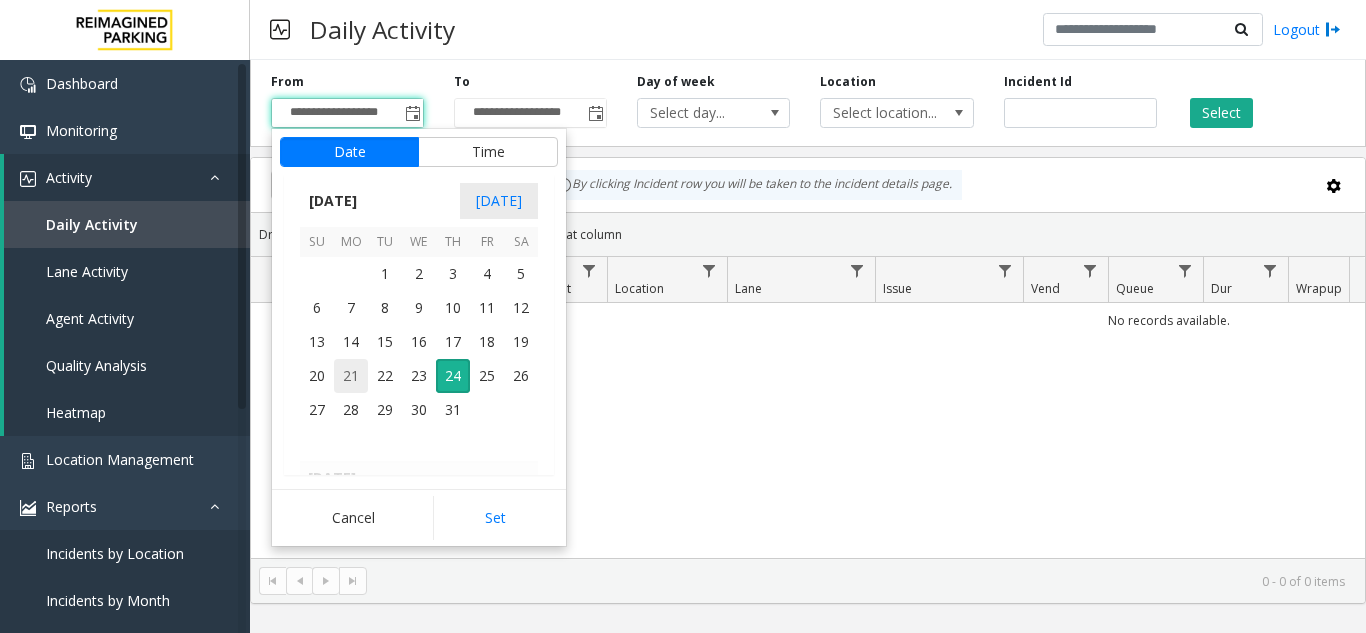 click on "21" at bounding box center (351, 376) 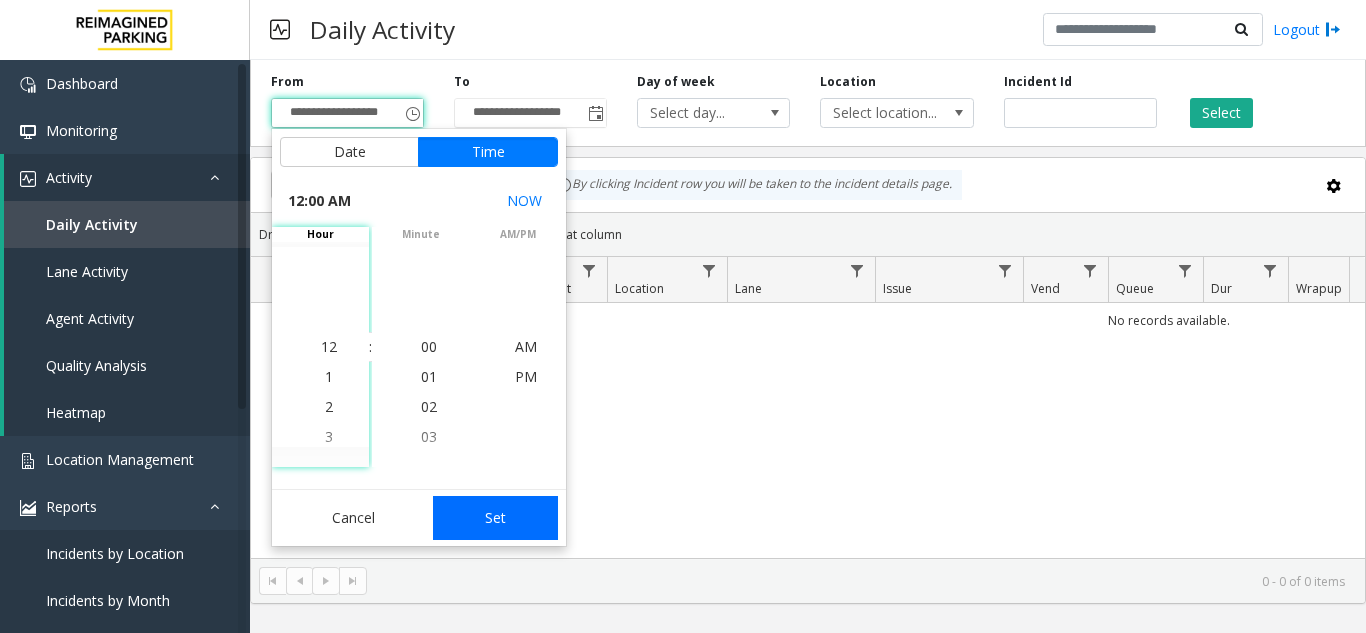 click on "Set" 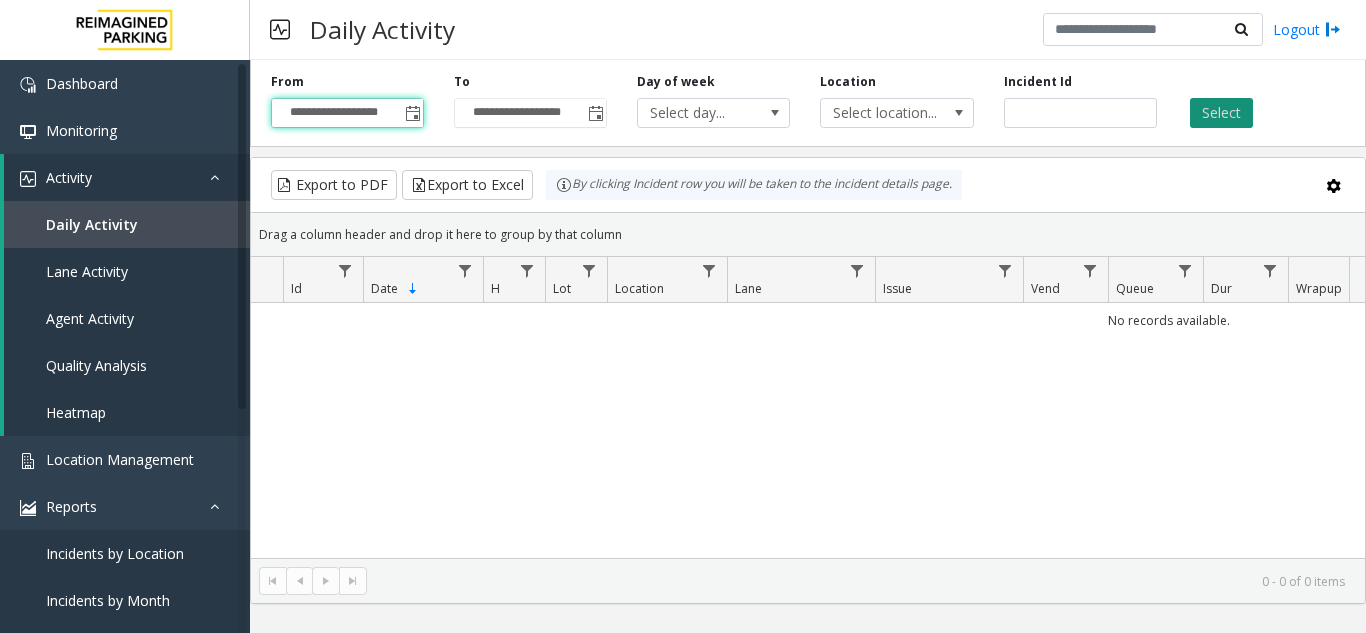 click on "Select" 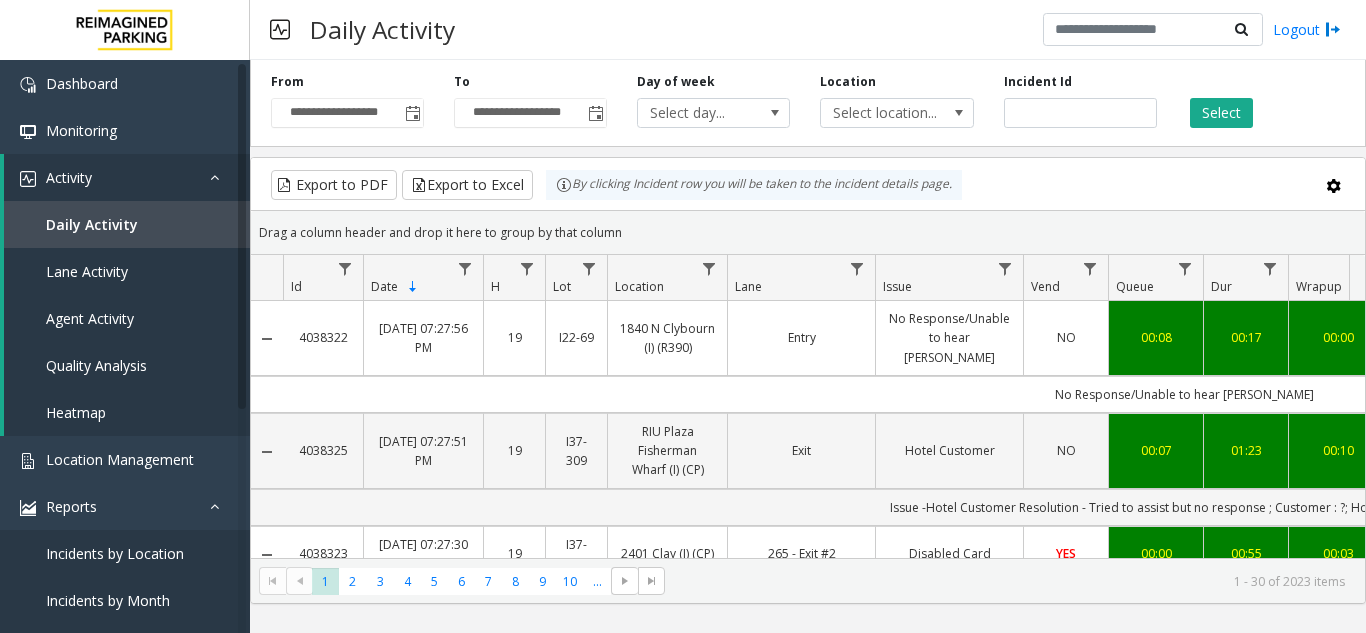 scroll, scrollTop: 0, scrollLeft: 100, axis: horizontal 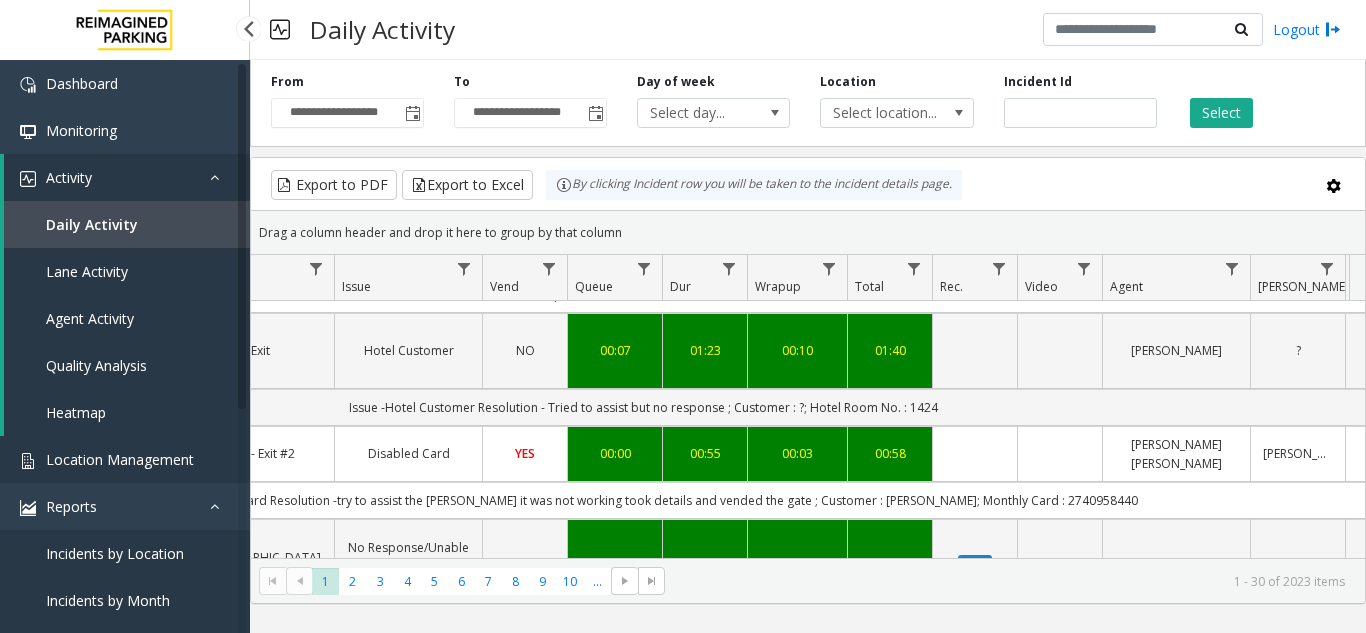click on "Location Management" at bounding box center (120, 459) 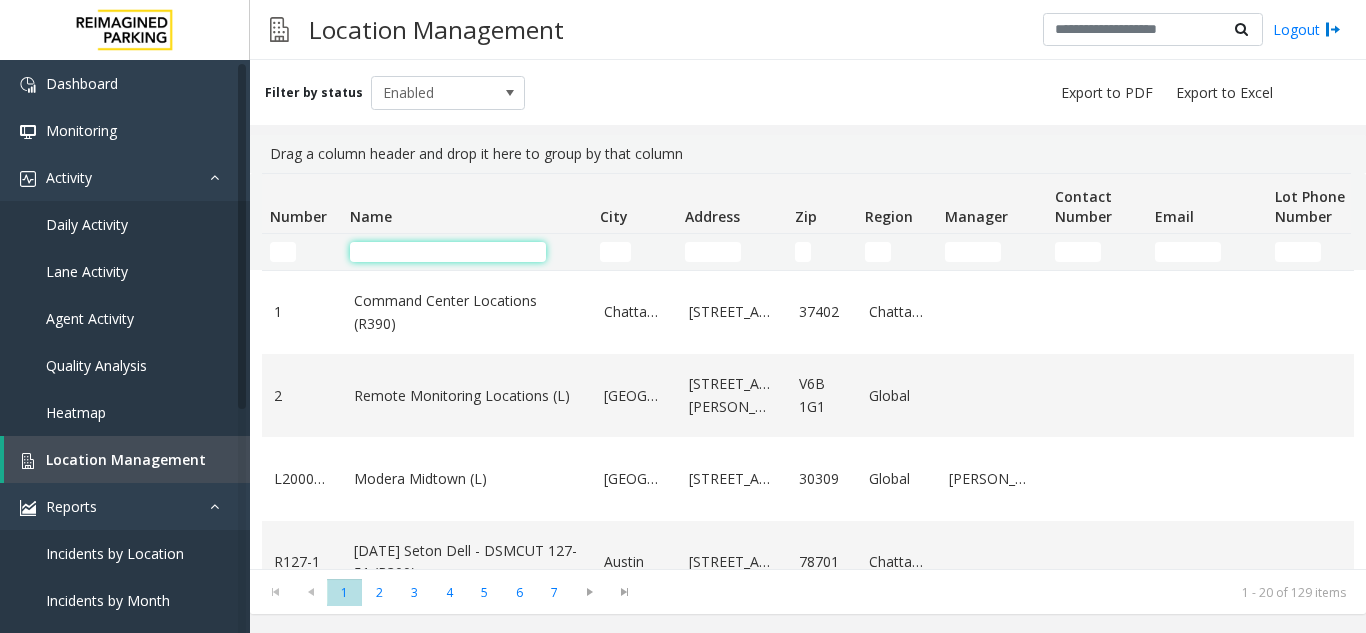 click 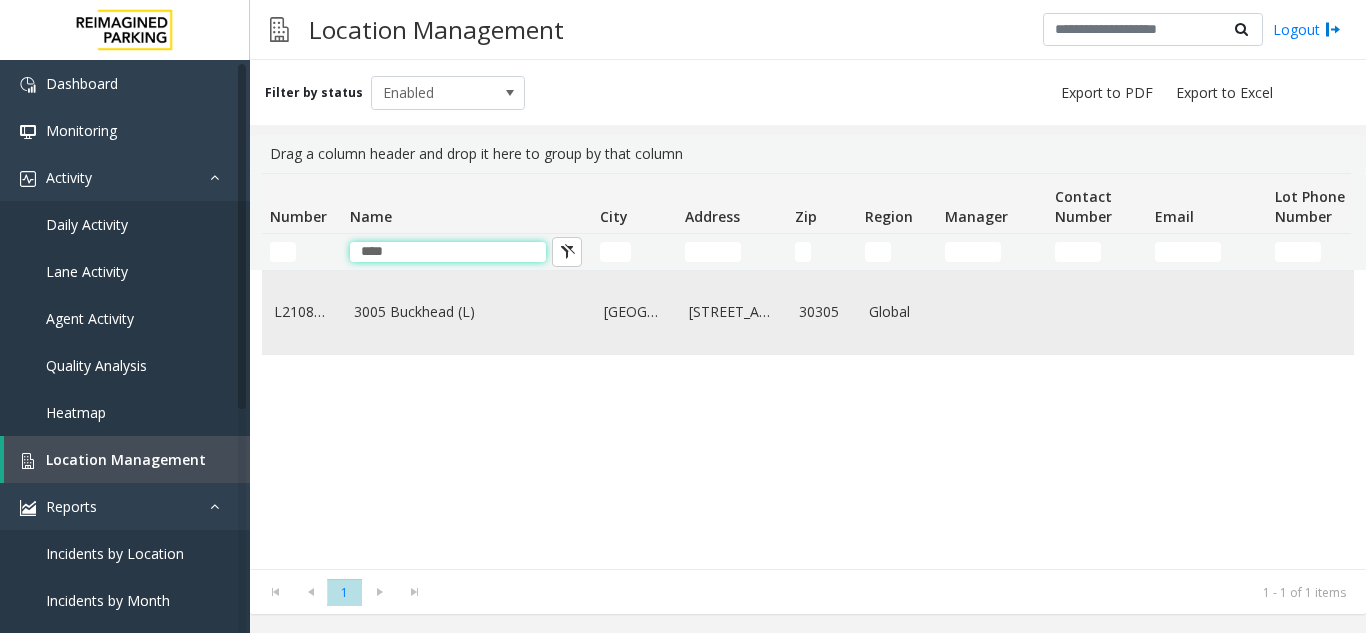 type on "****" 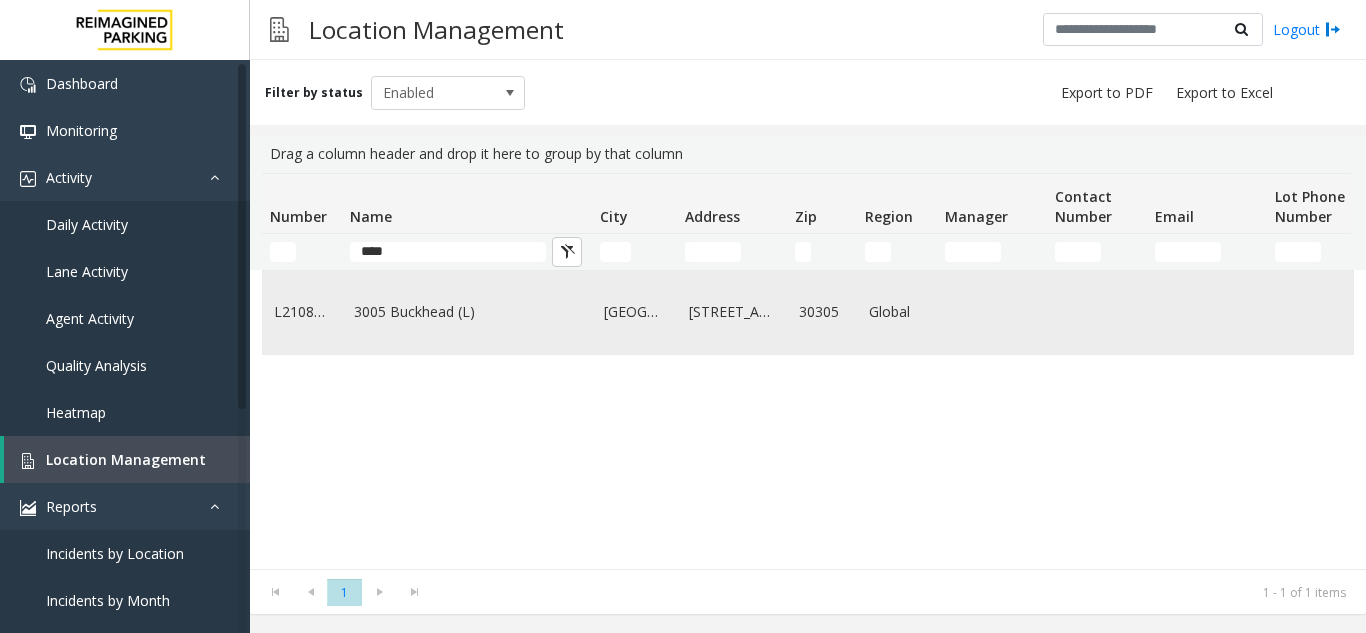 click on "3005 Buckhead (L)" 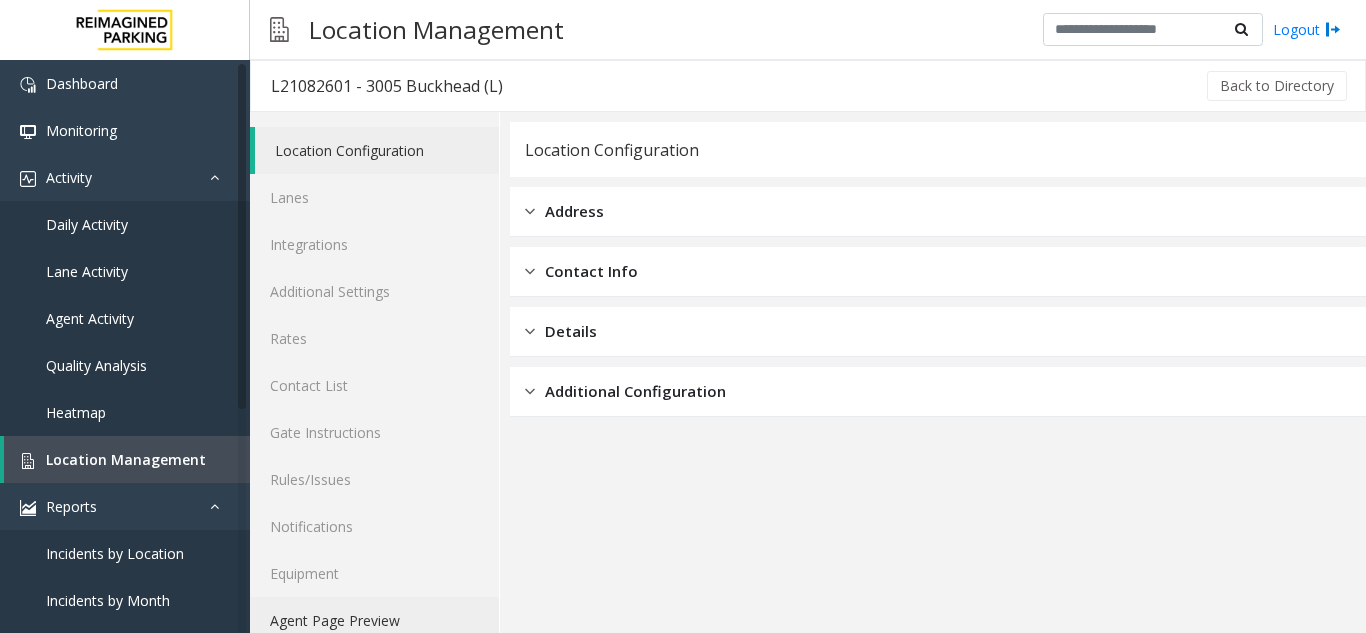 click on "Agent Page Preview" 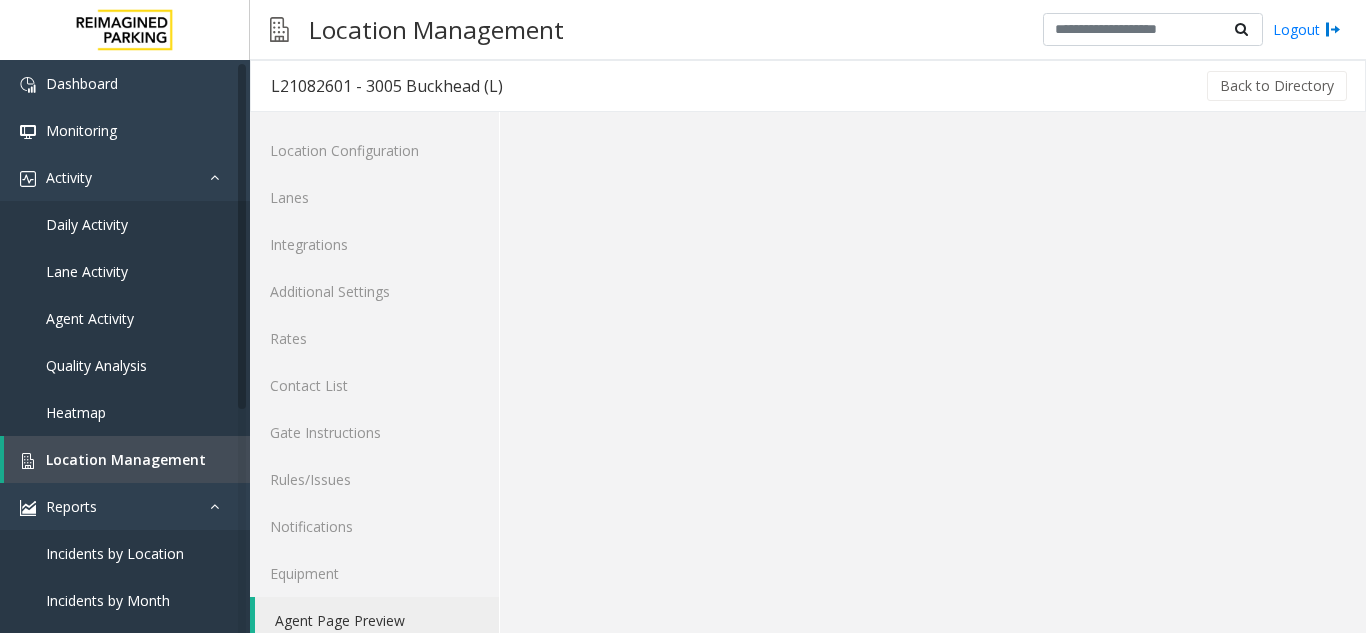 click on "Agent Page Preview" 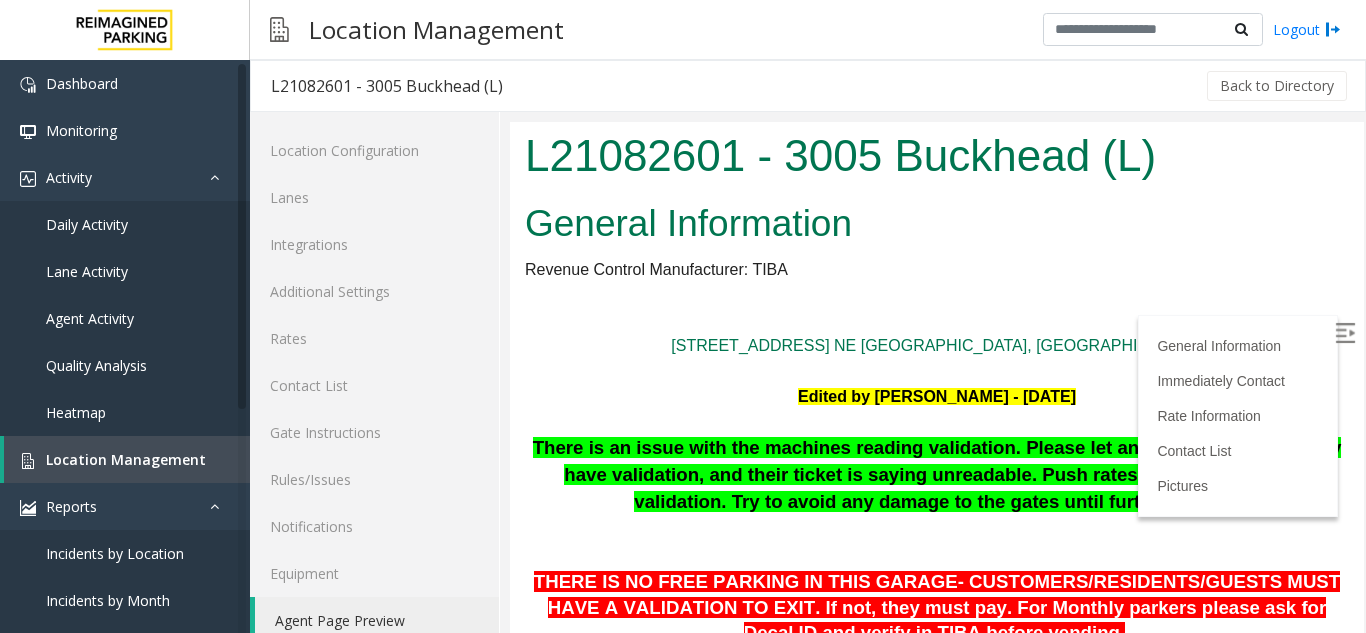 scroll, scrollTop: 0, scrollLeft: 0, axis: both 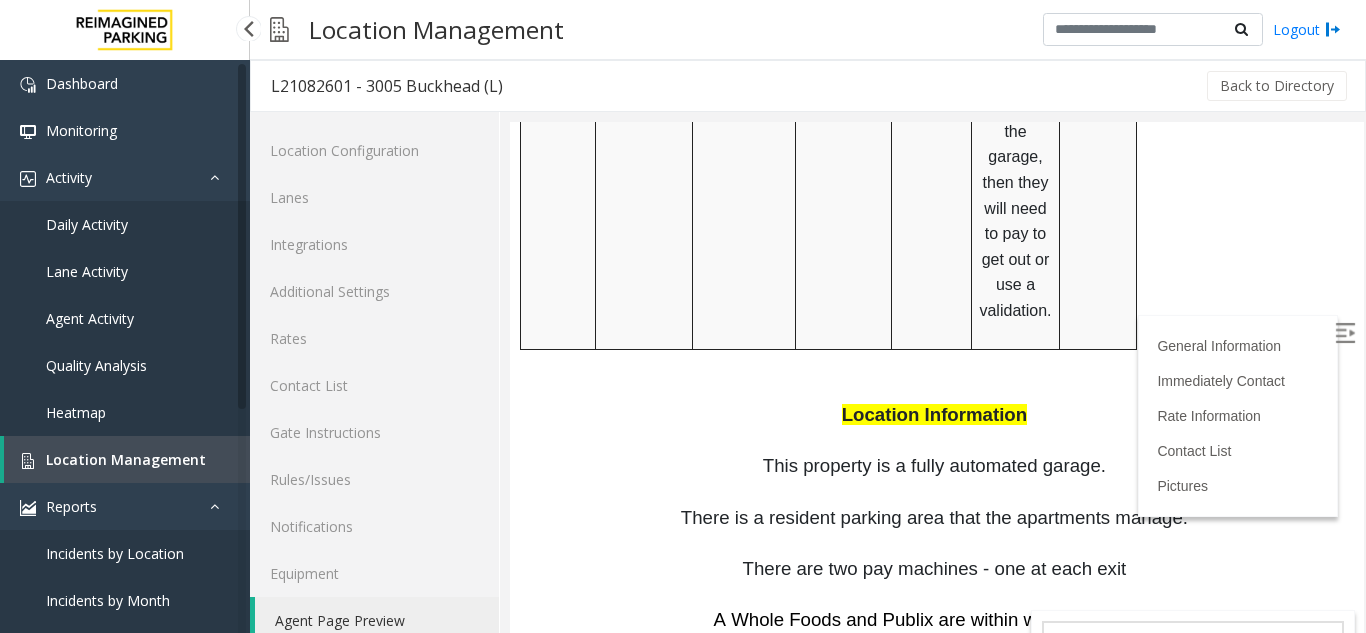 click on "Location Management" at bounding box center [126, 459] 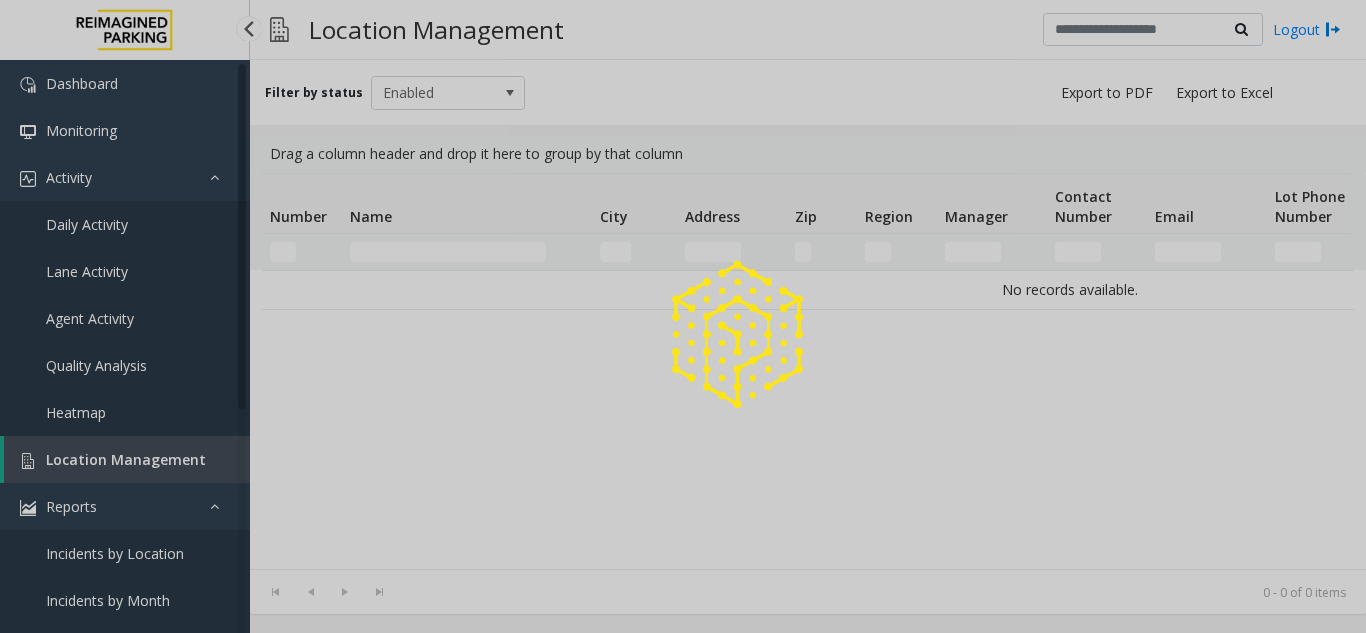 click 